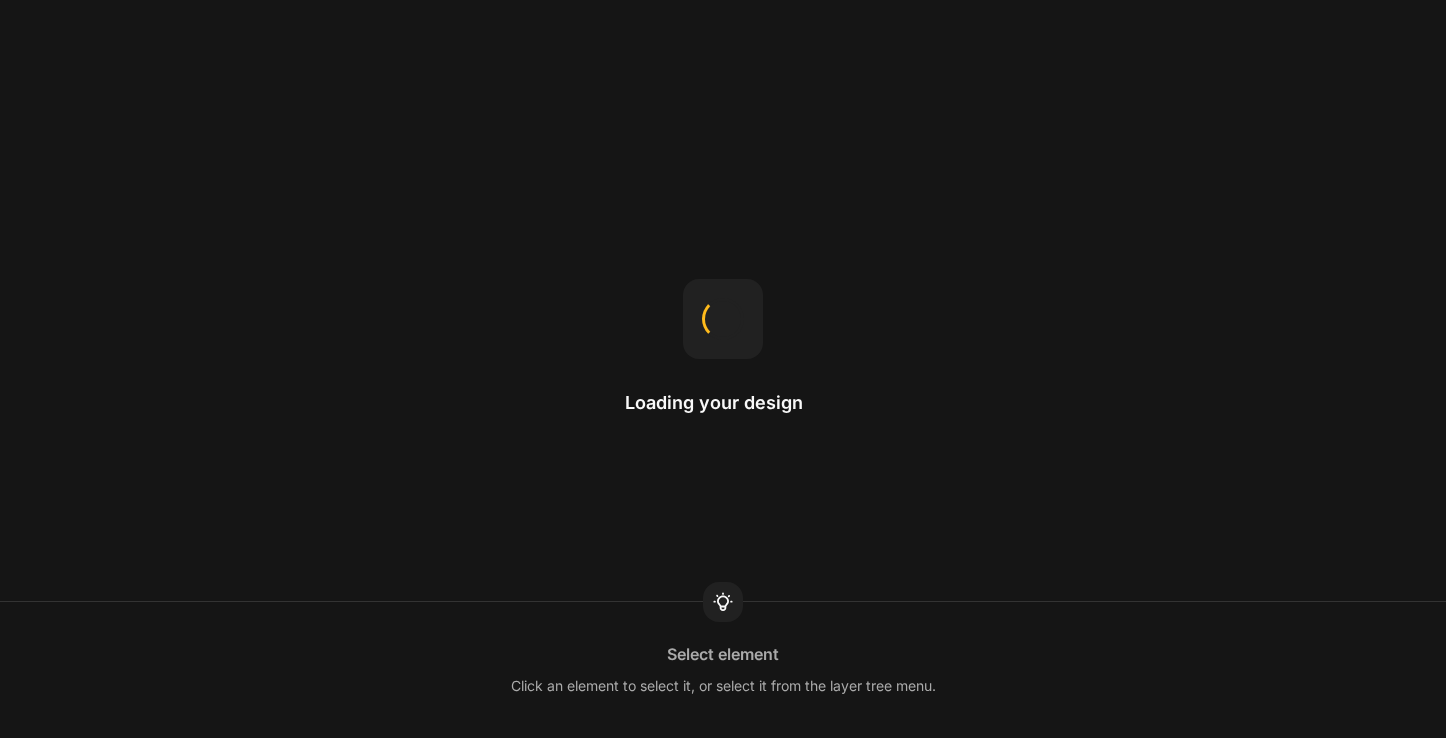scroll, scrollTop: 0, scrollLeft: 0, axis: both 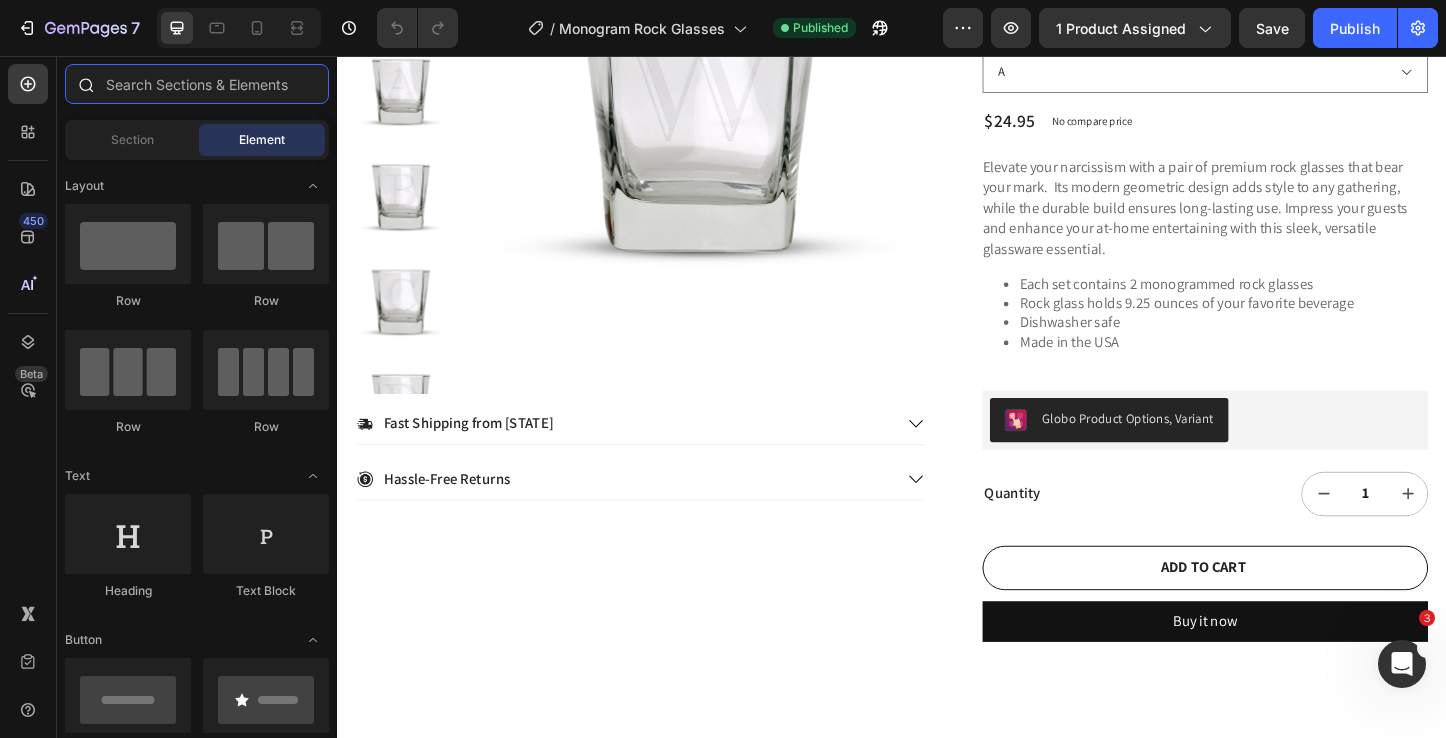 click at bounding box center (197, 84) 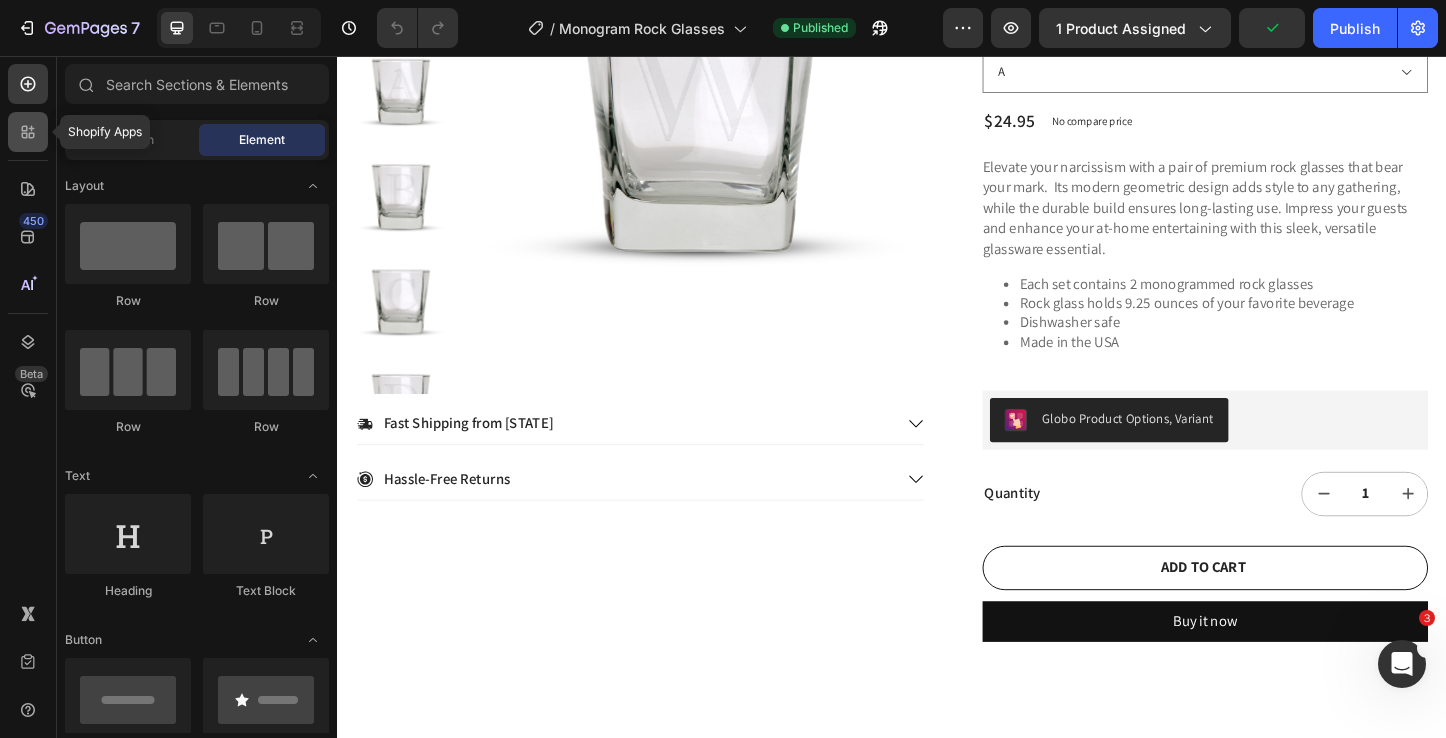 click 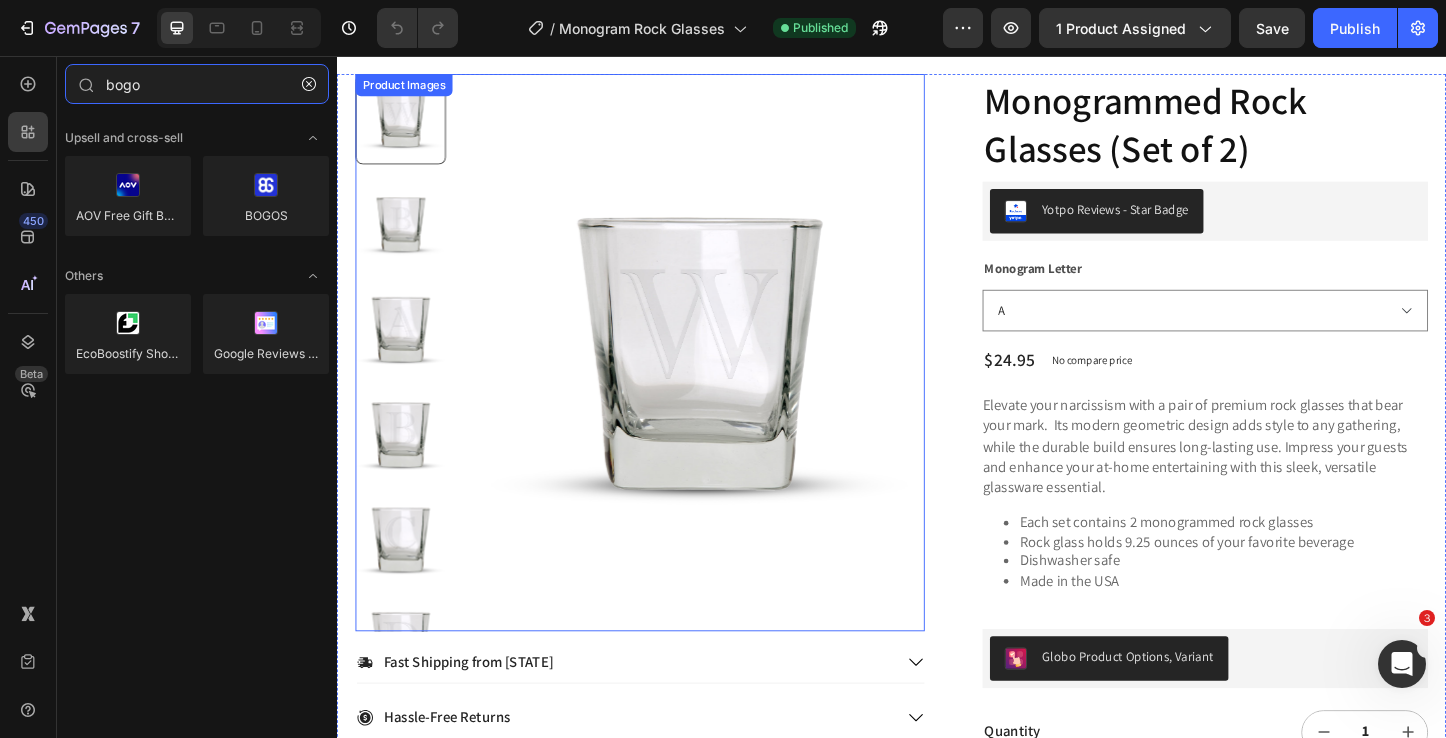 scroll, scrollTop: 32, scrollLeft: 0, axis: vertical 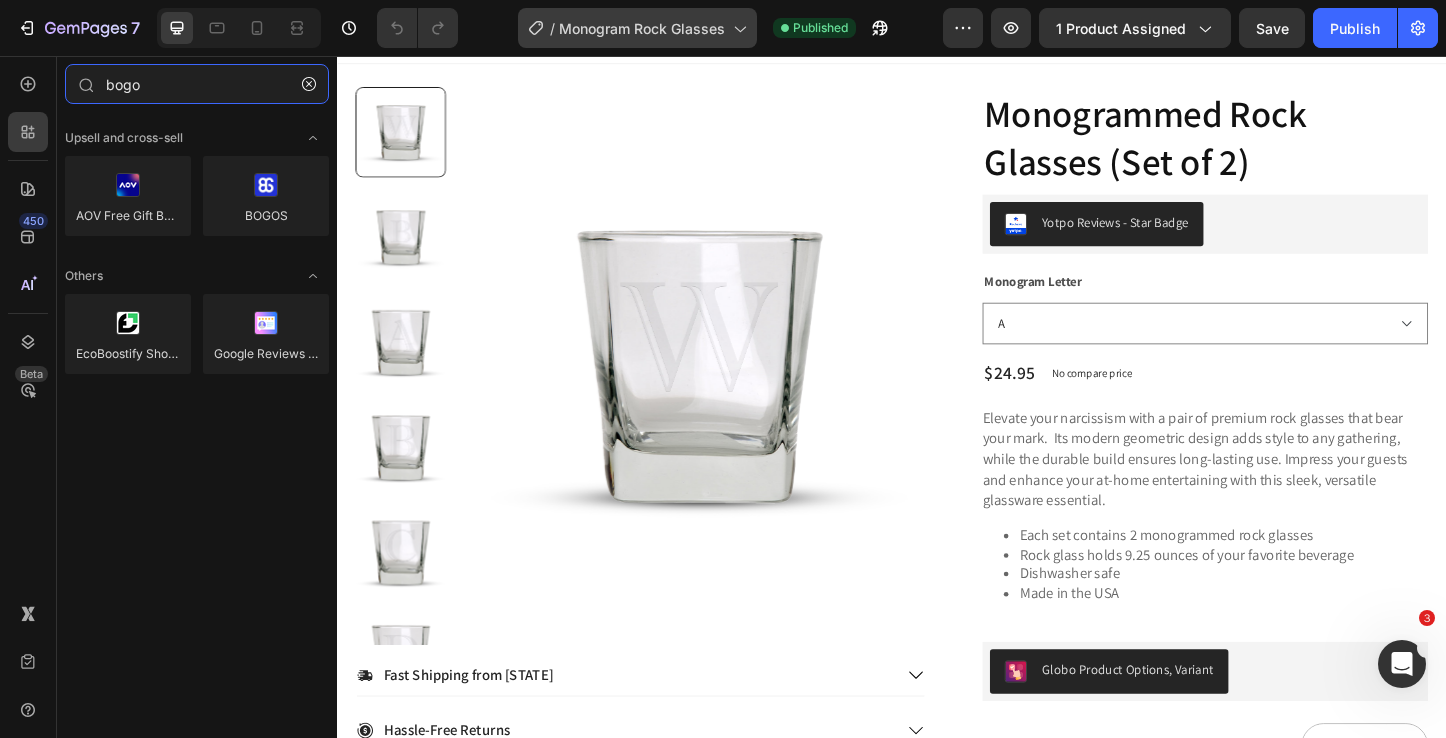 type on "bogo" 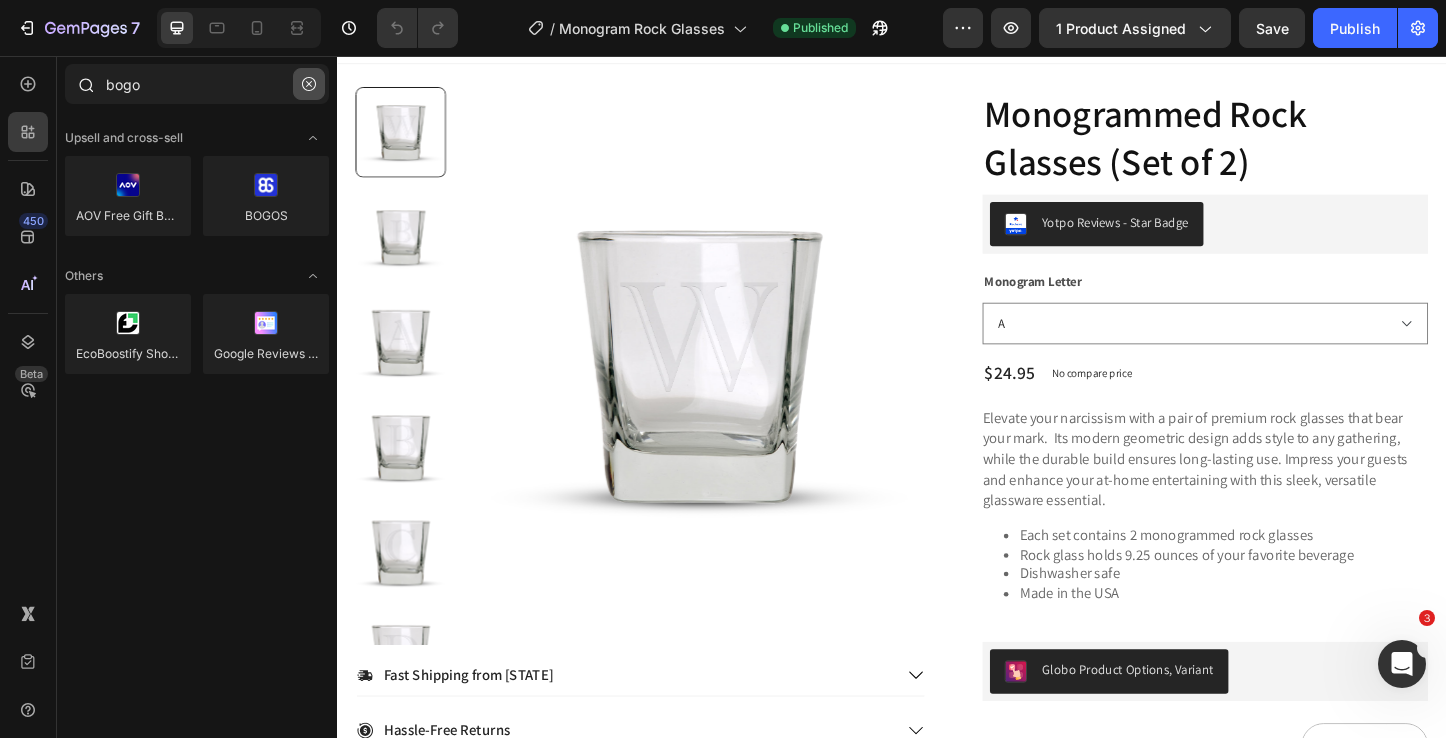 click 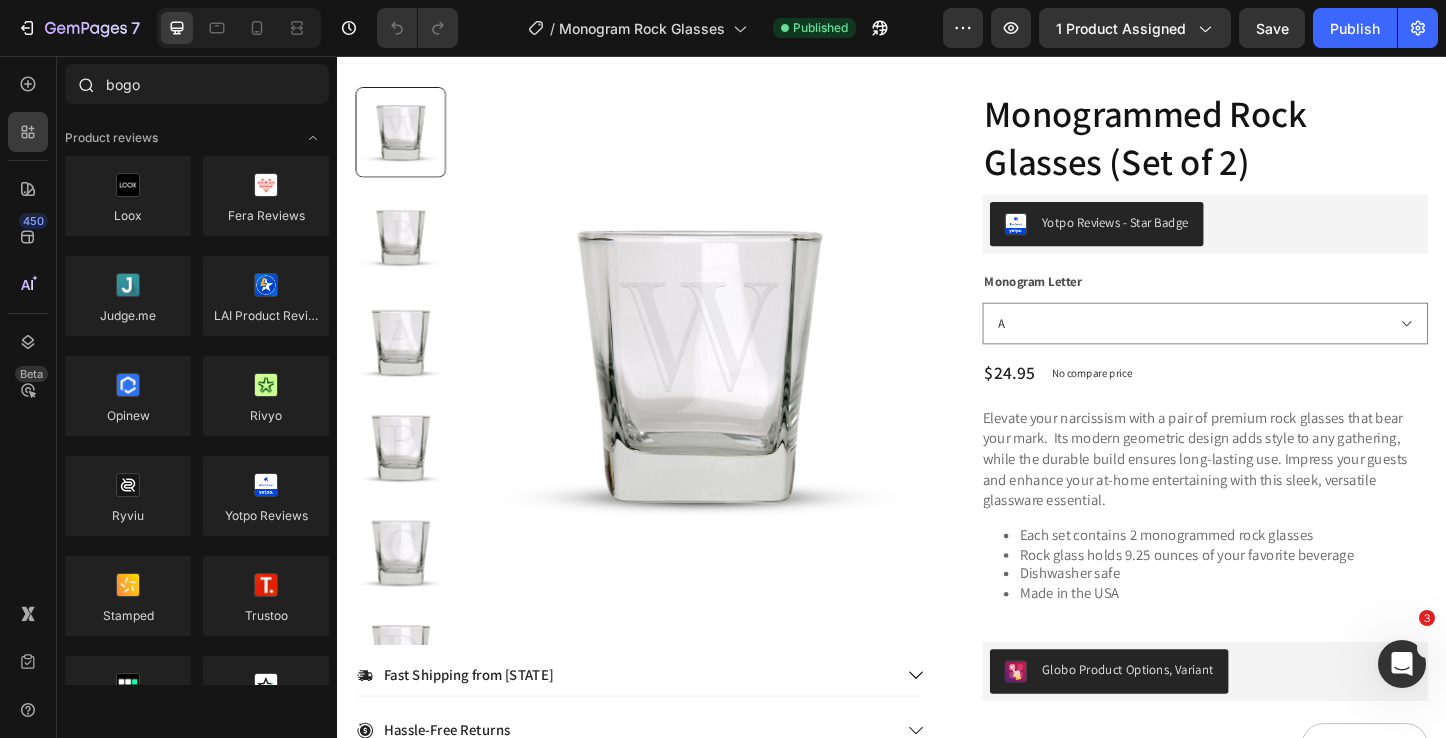 type 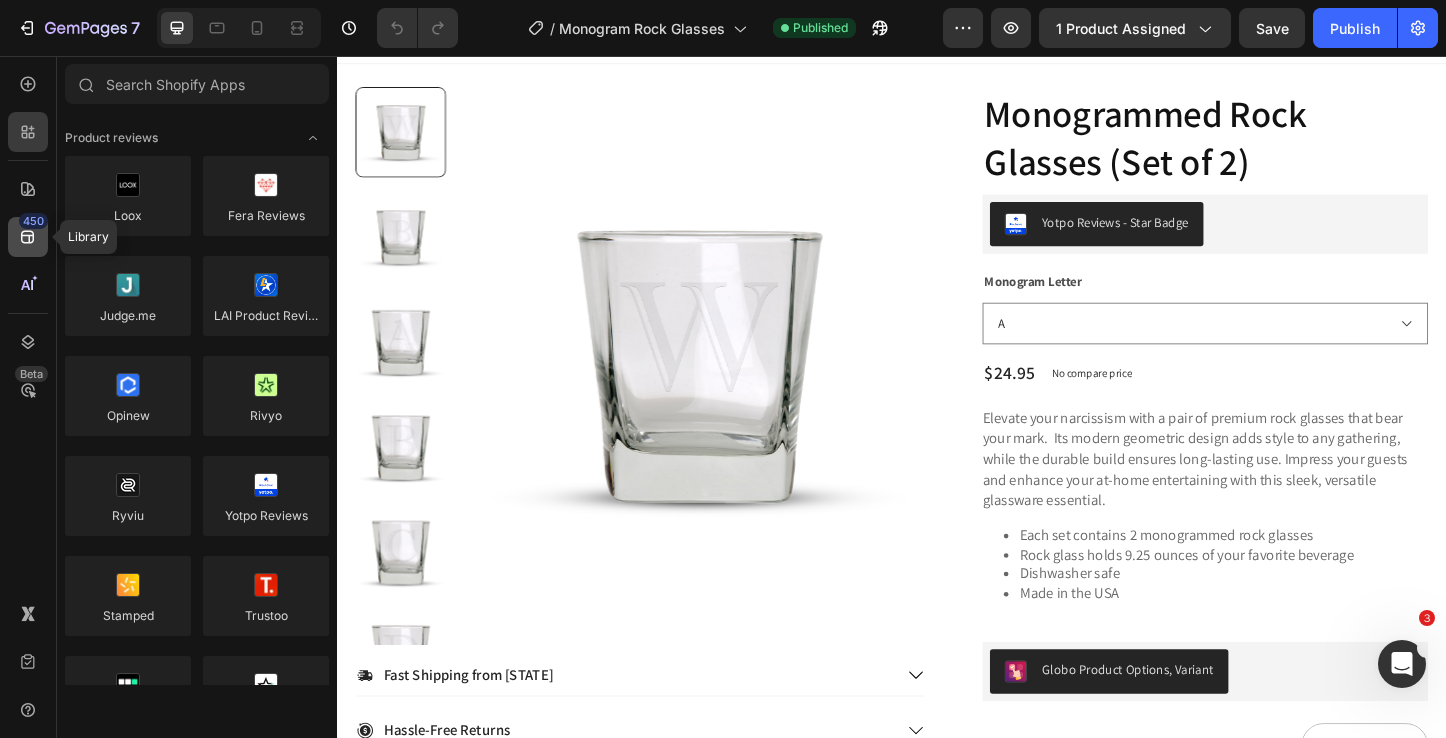 click on "450" 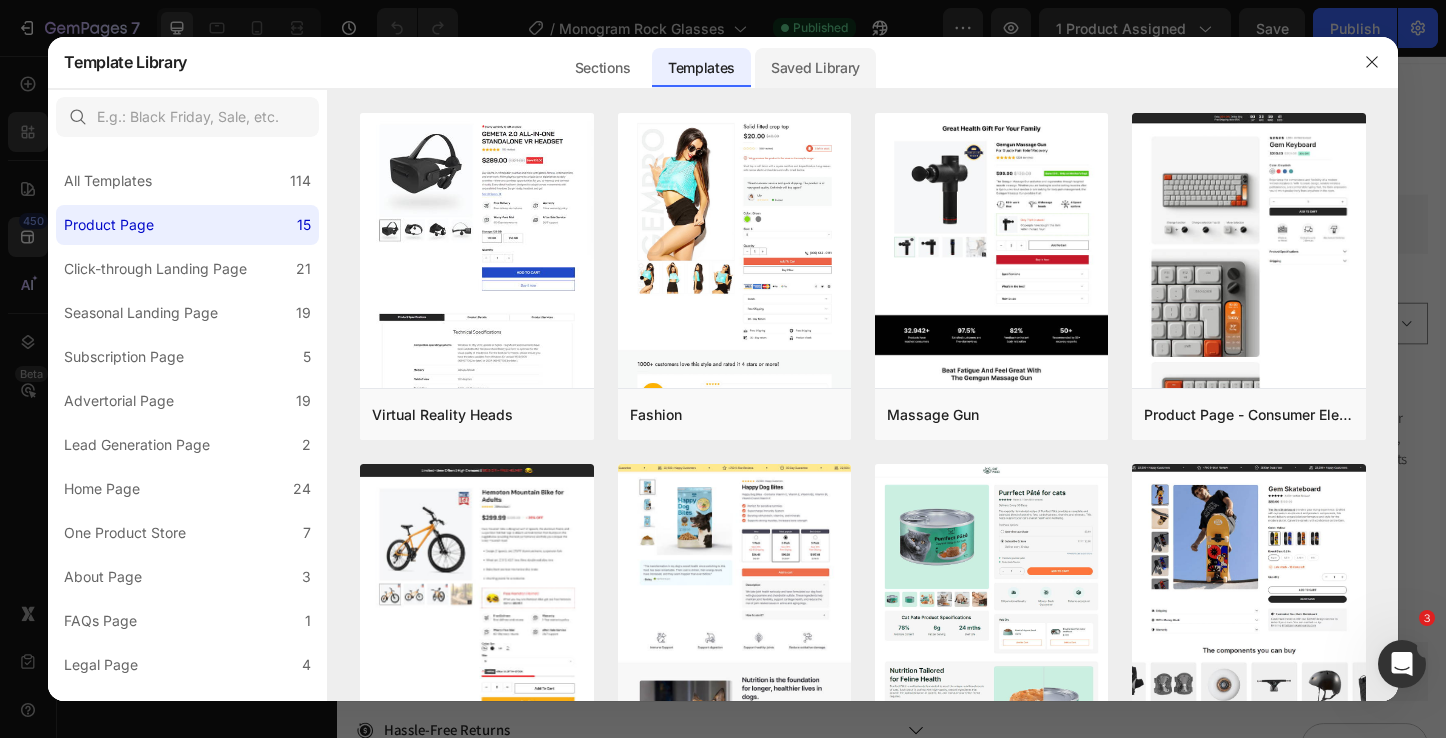 click on "Saved Library" 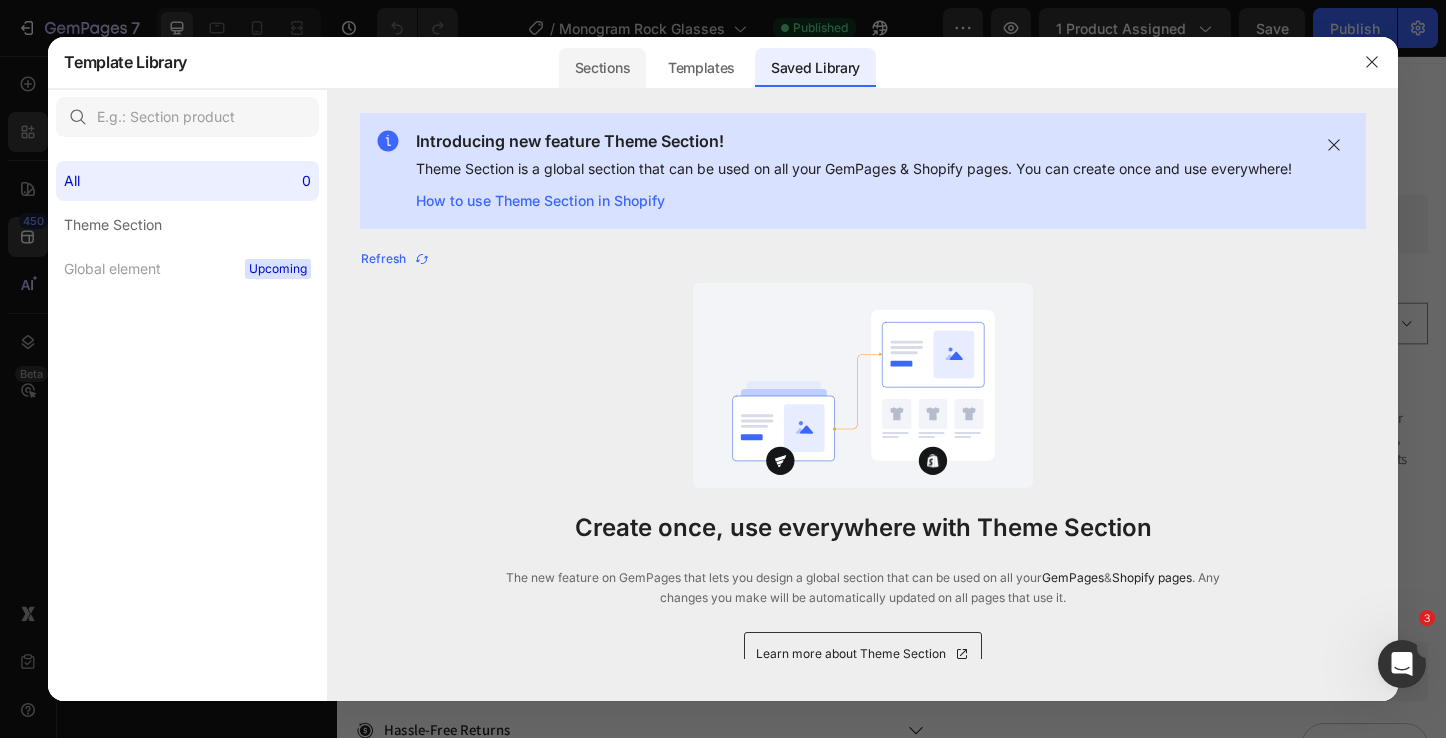 click on "Sections" 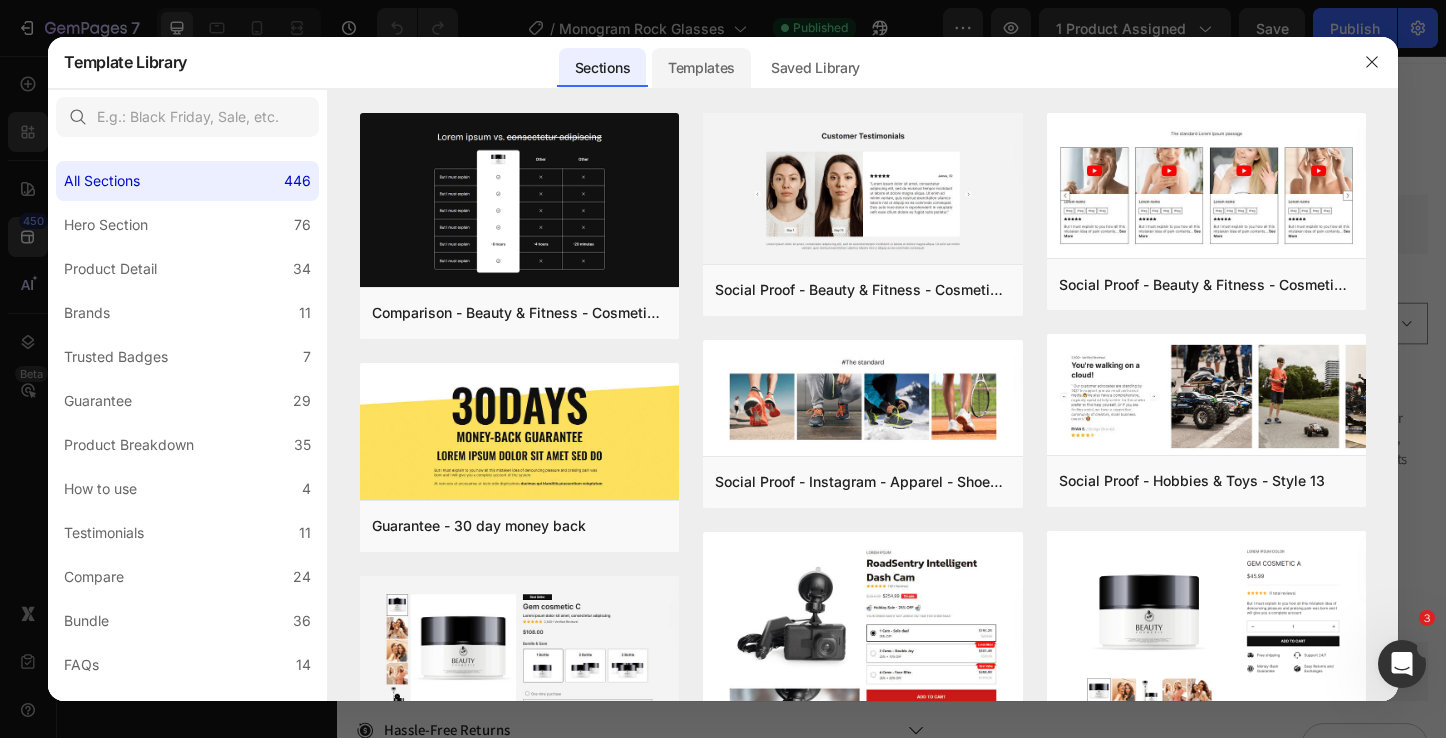 click on "Templates" 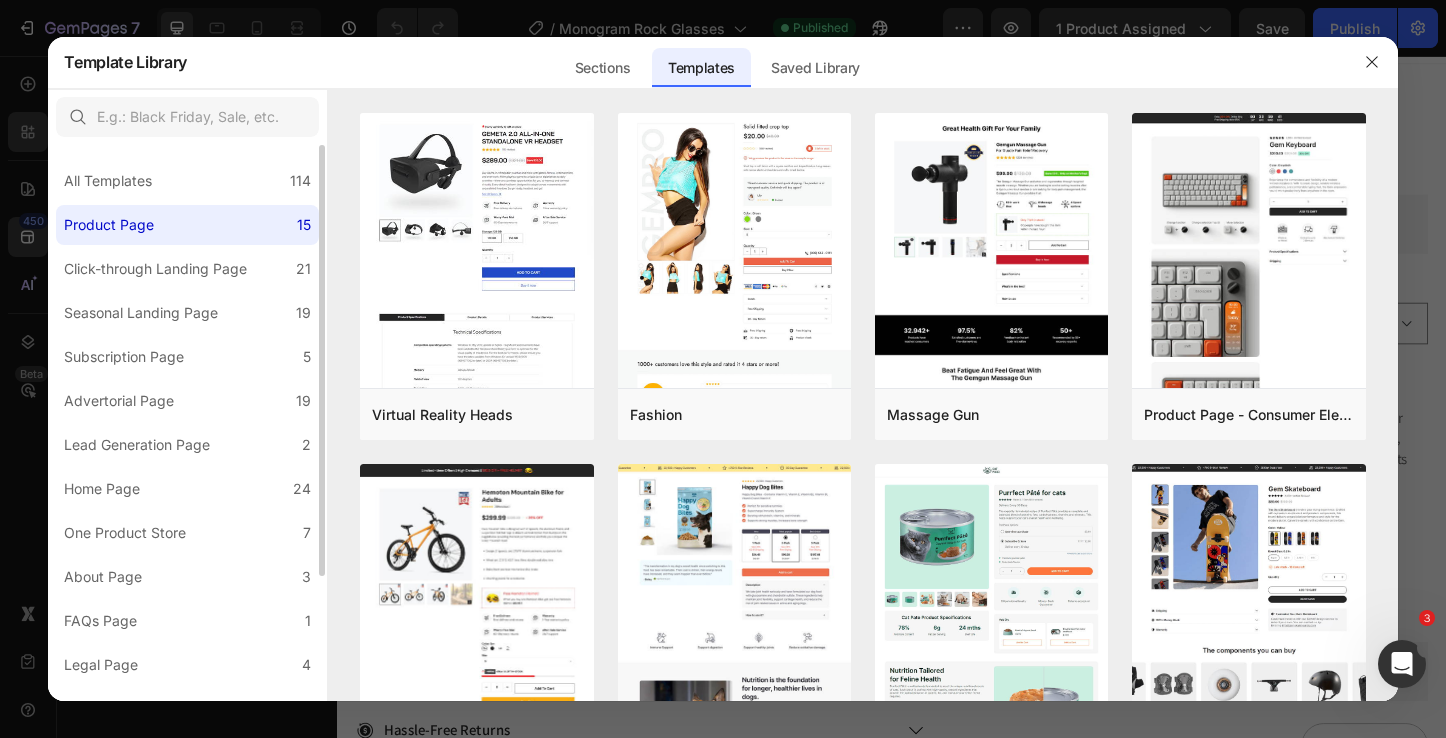 scroll, scrollTop: 160, scrollLeft: 0, axis: vertical 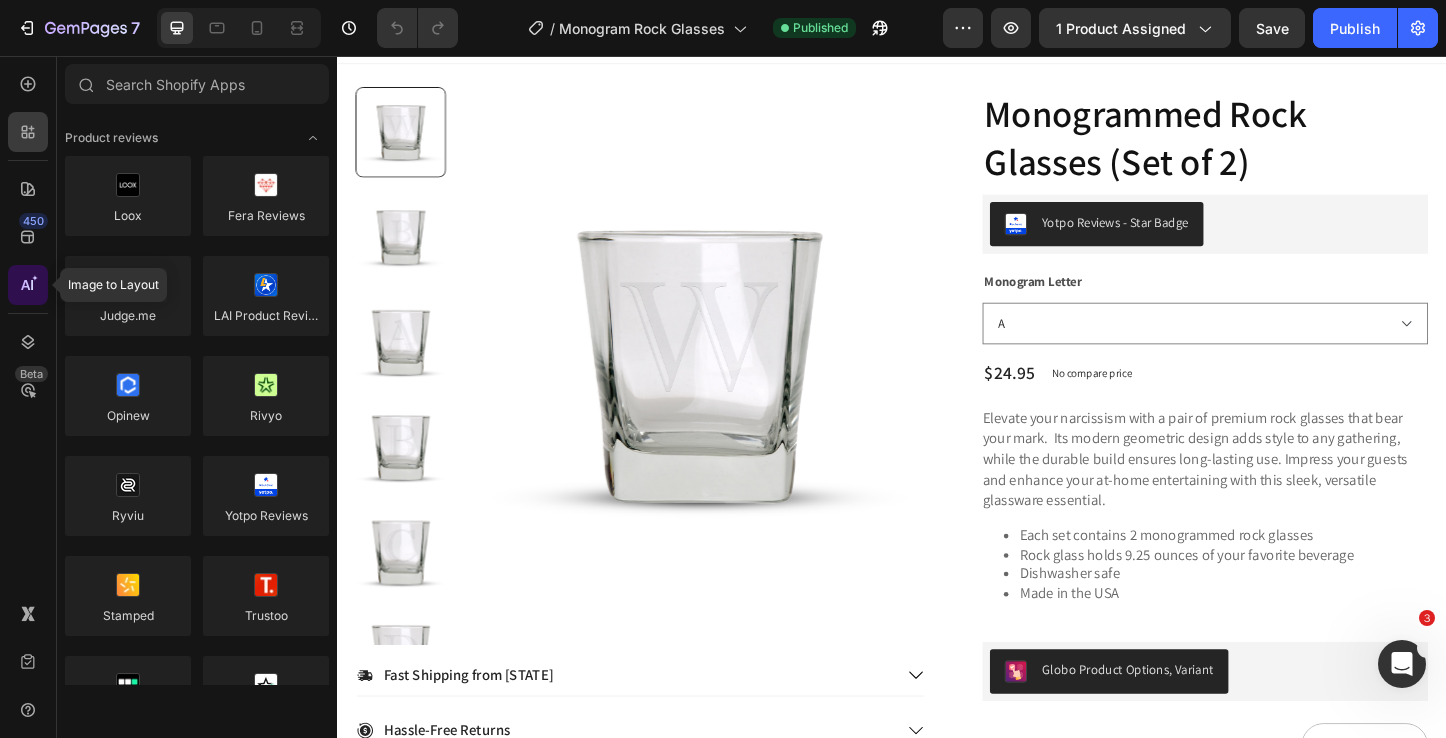 click 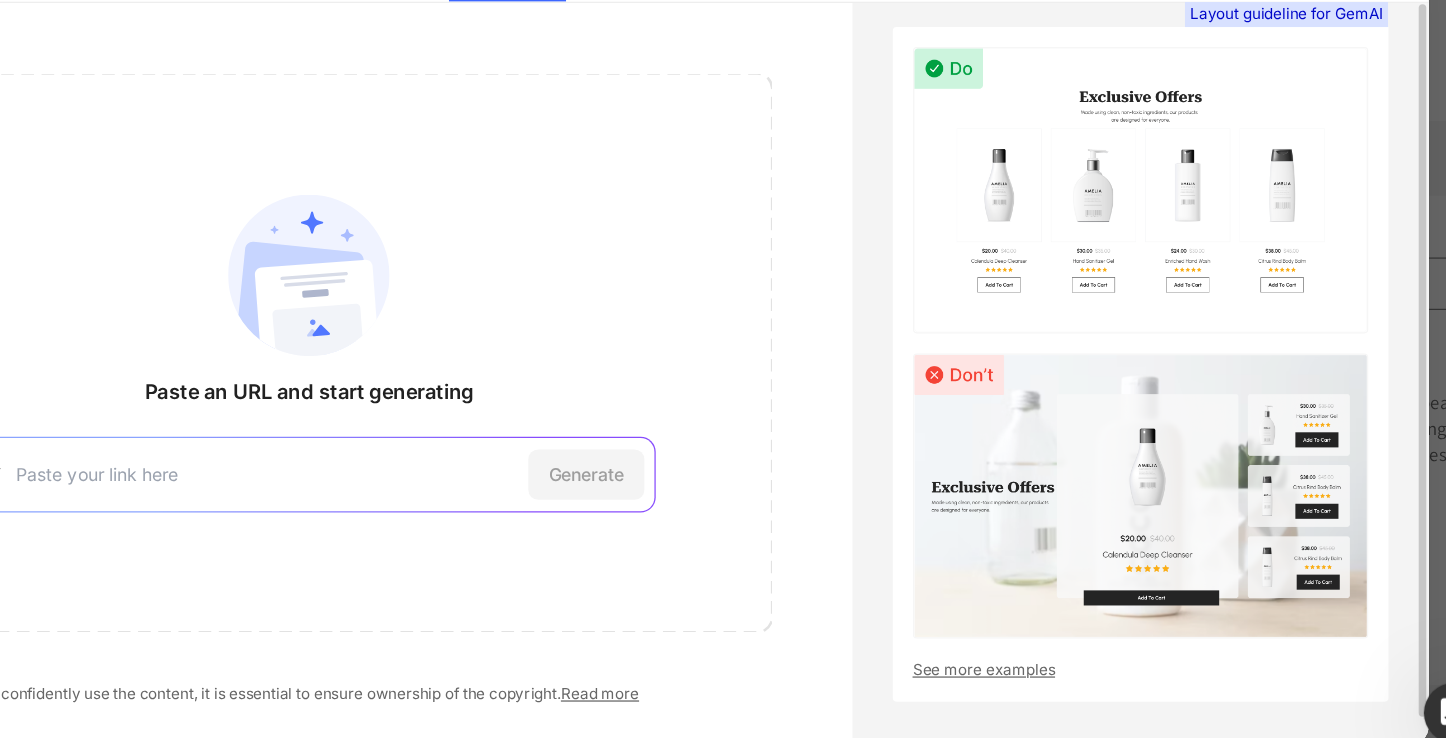 scroll, scrollTop: 25, scrollLeft: 0, axis: vertical 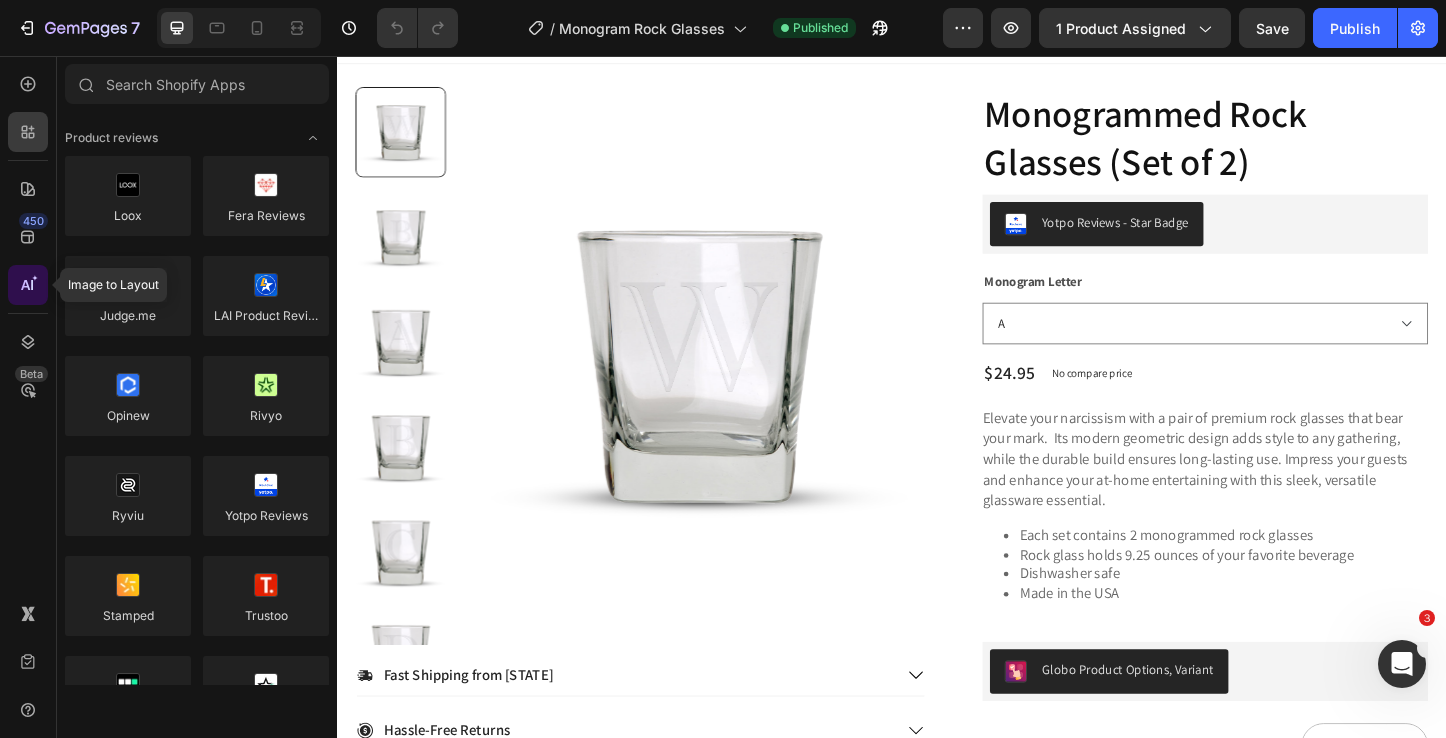 click 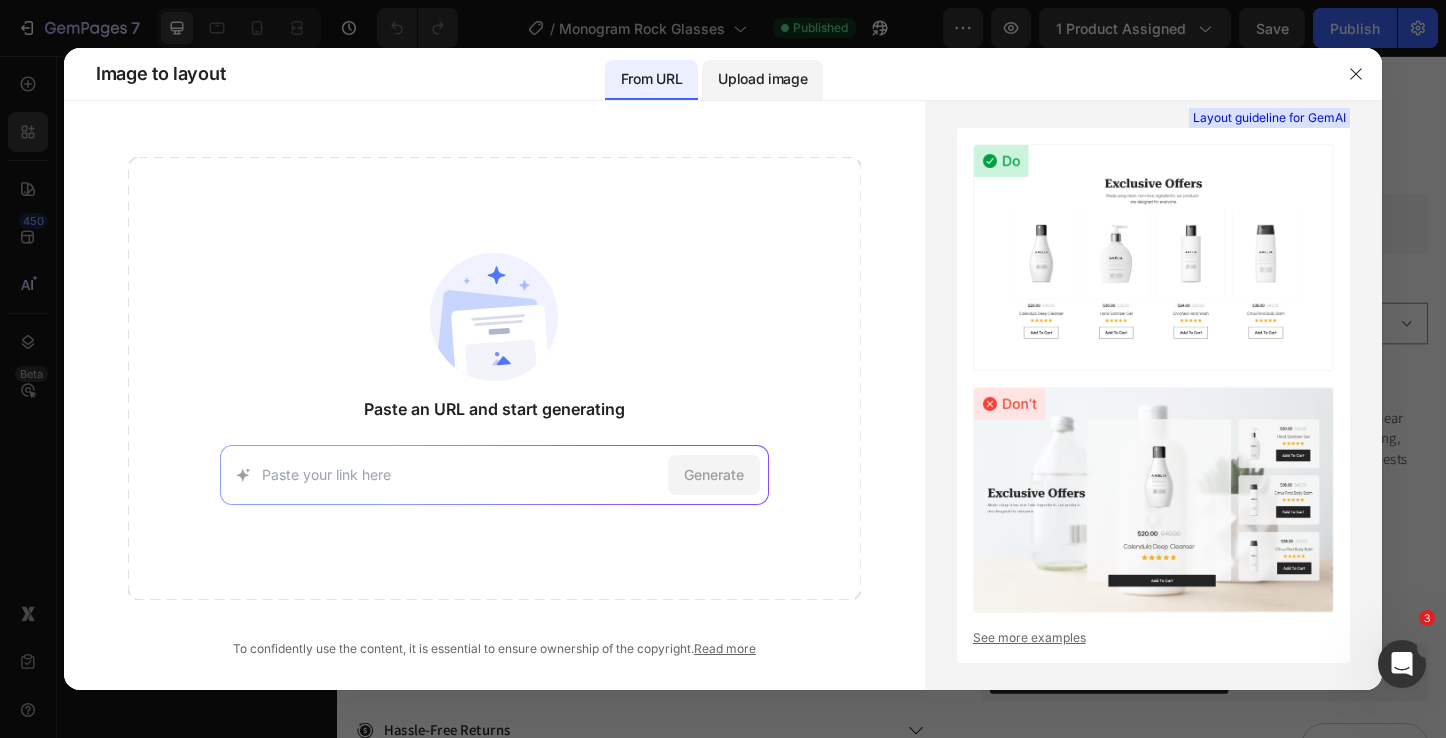 click on "Upload image" at bounding box center (762, 79) 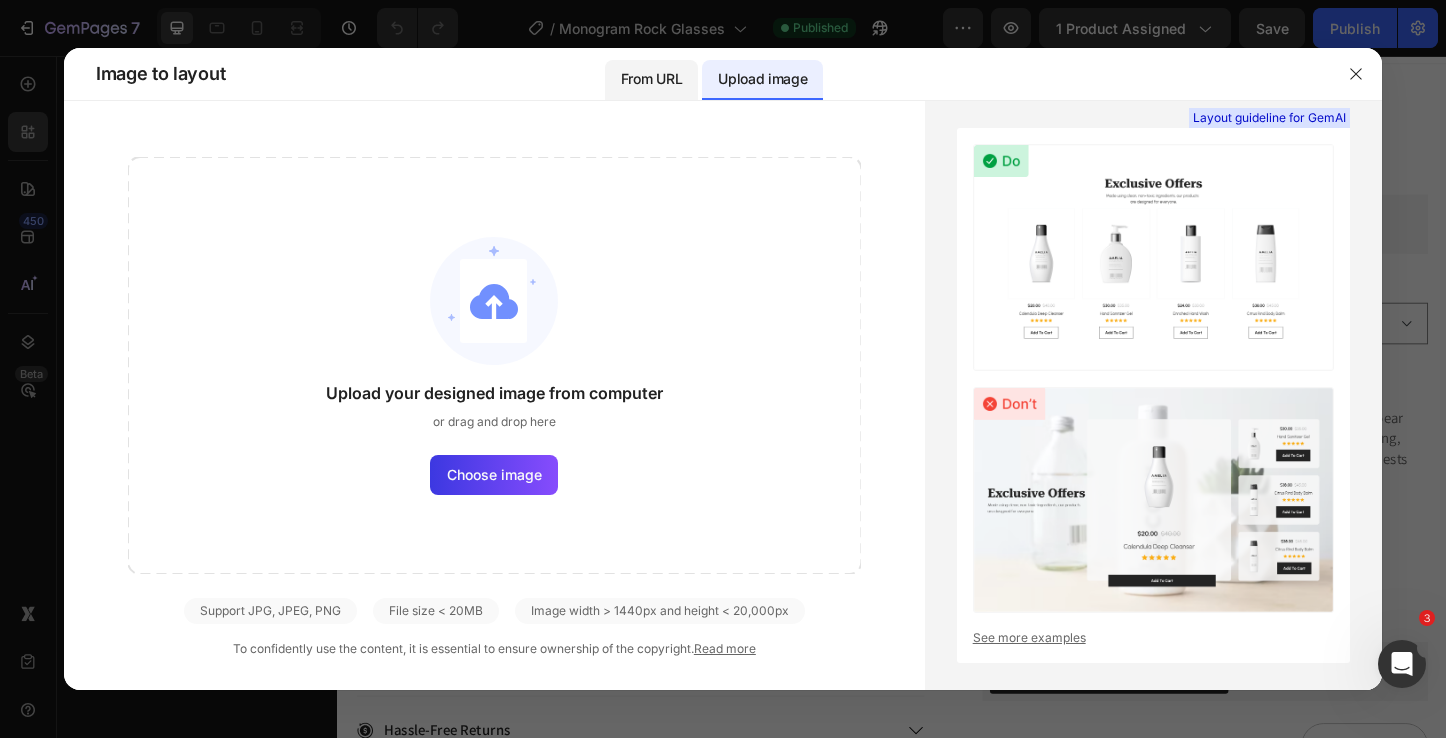 click on "From URL" at bounding box center [651, 79] 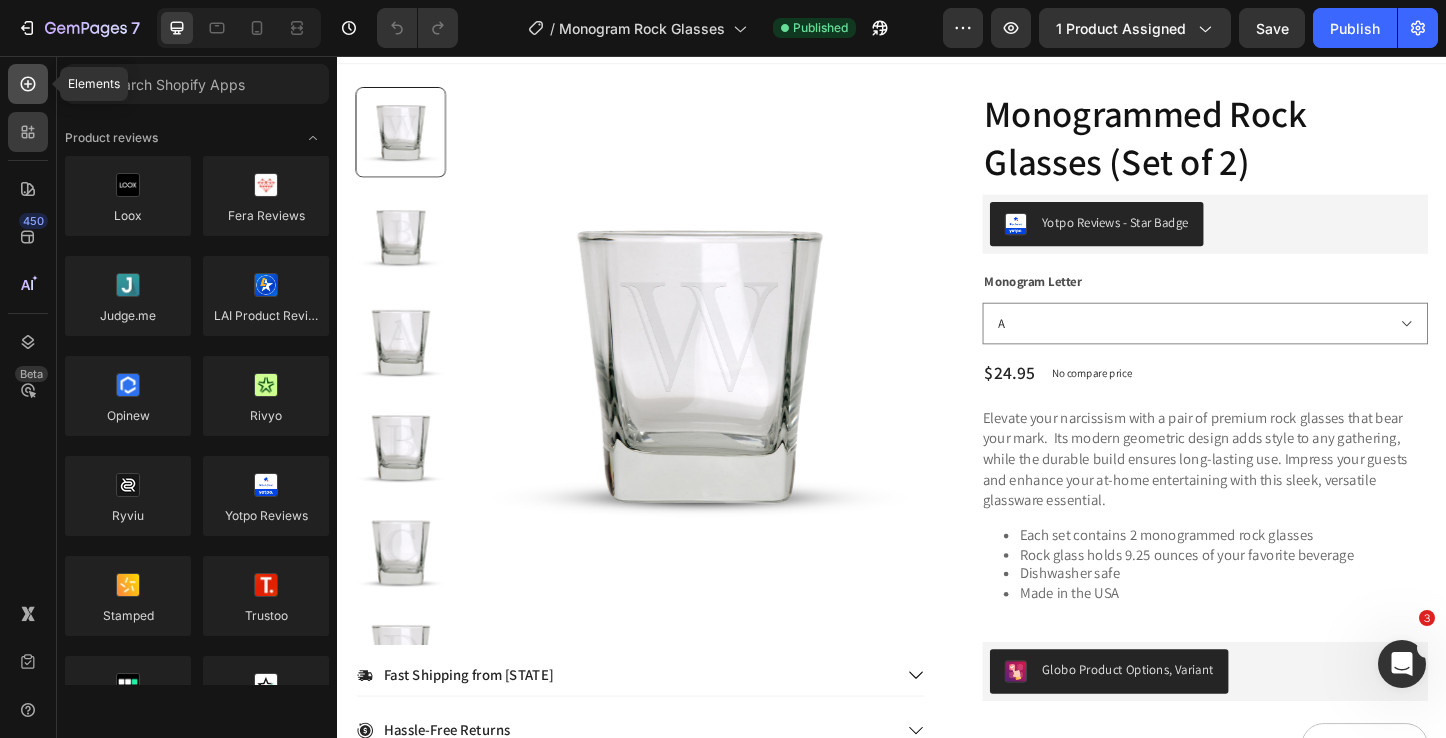 click 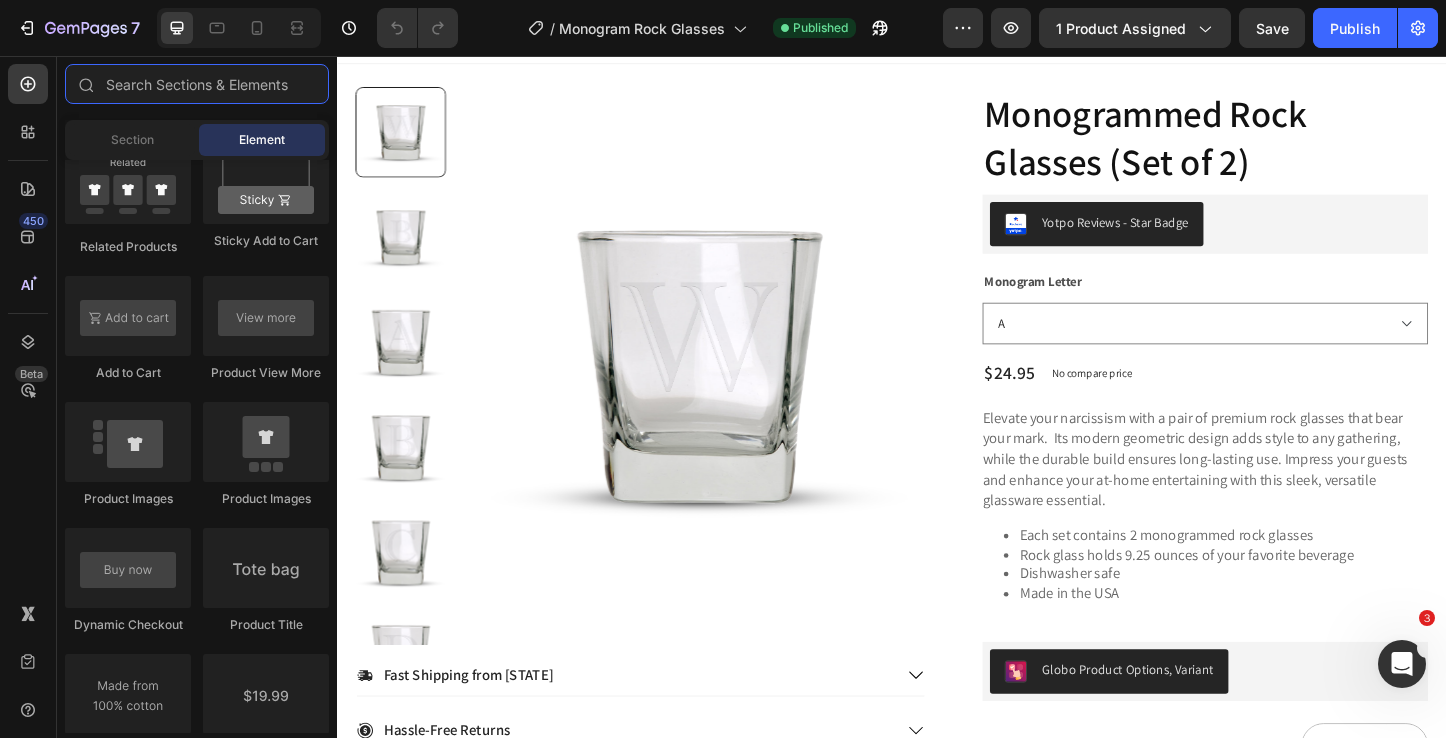 scroll, scrollTop: 2580, scrollLeft: 0, axis: vertical 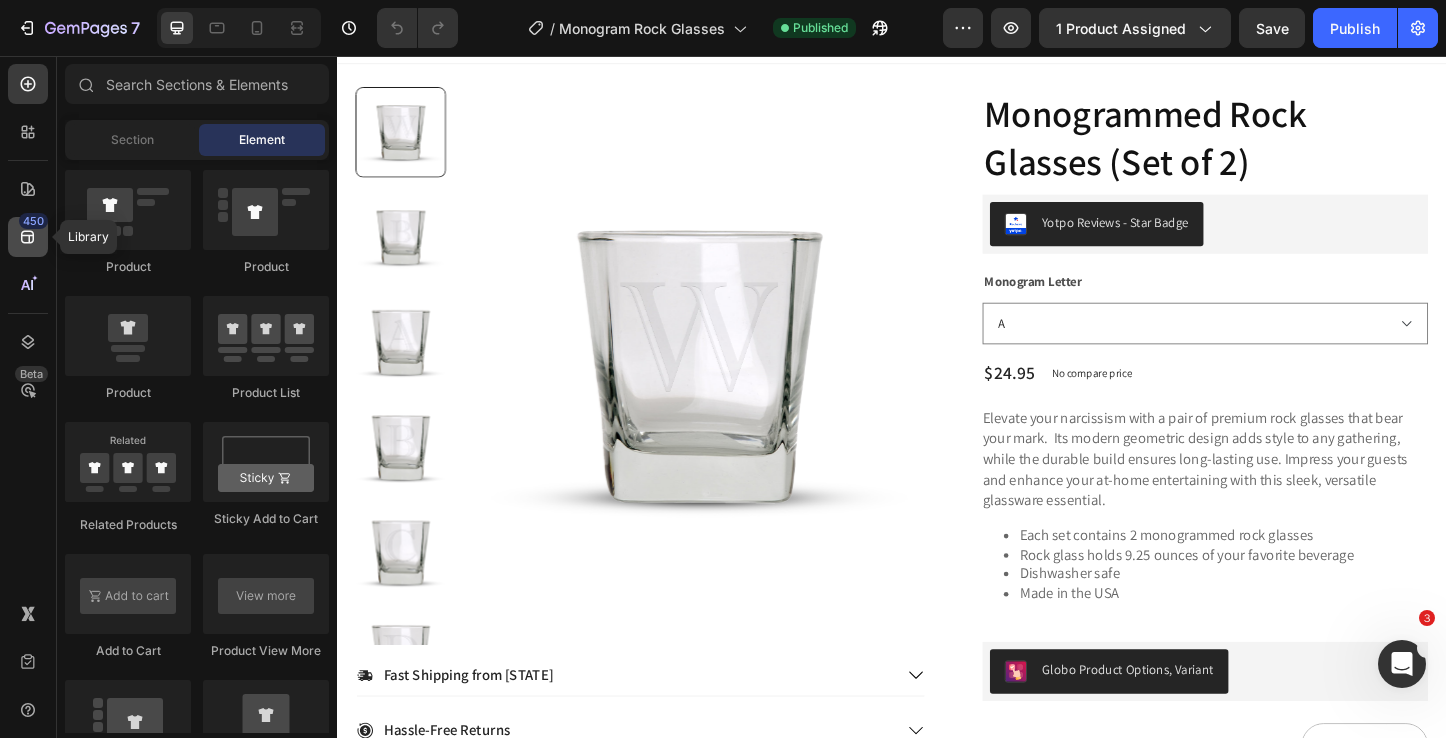 click 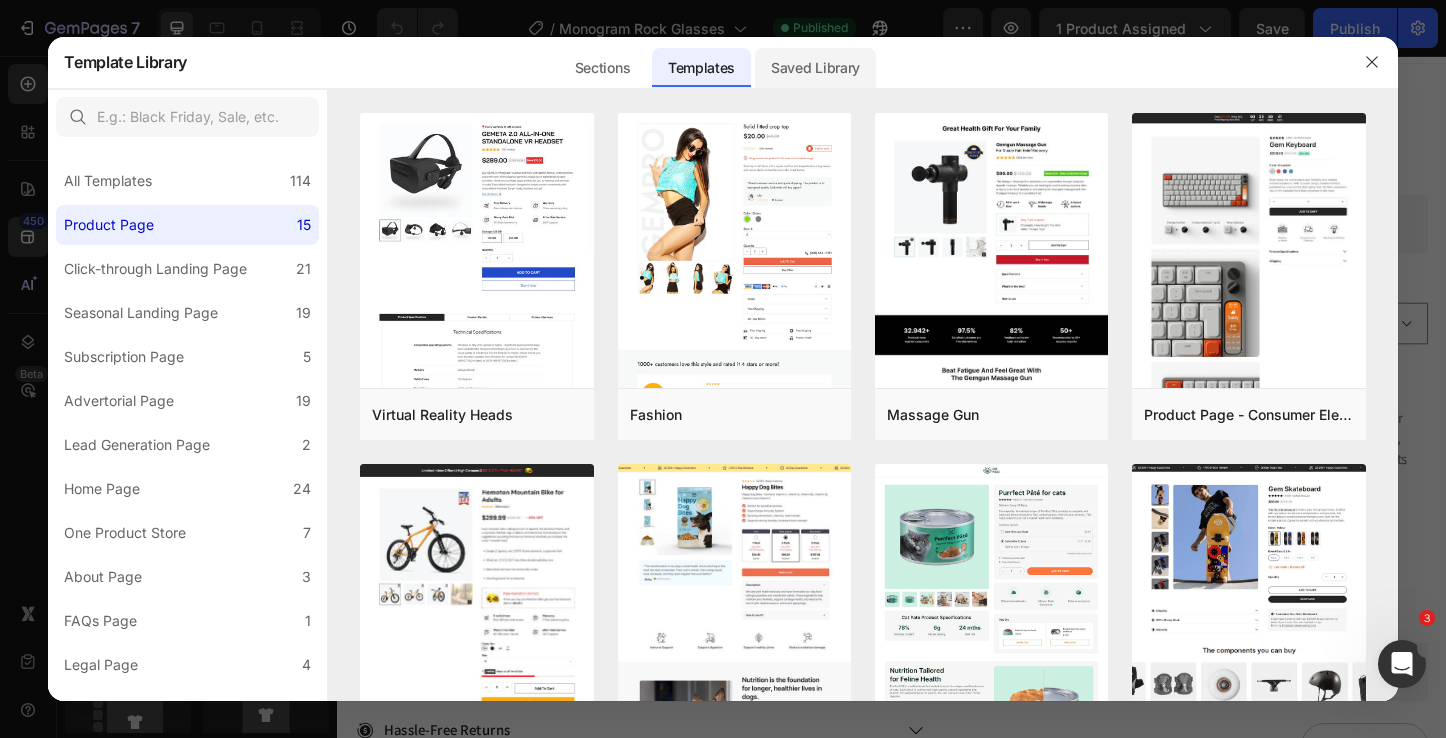 click on "Saved Library" 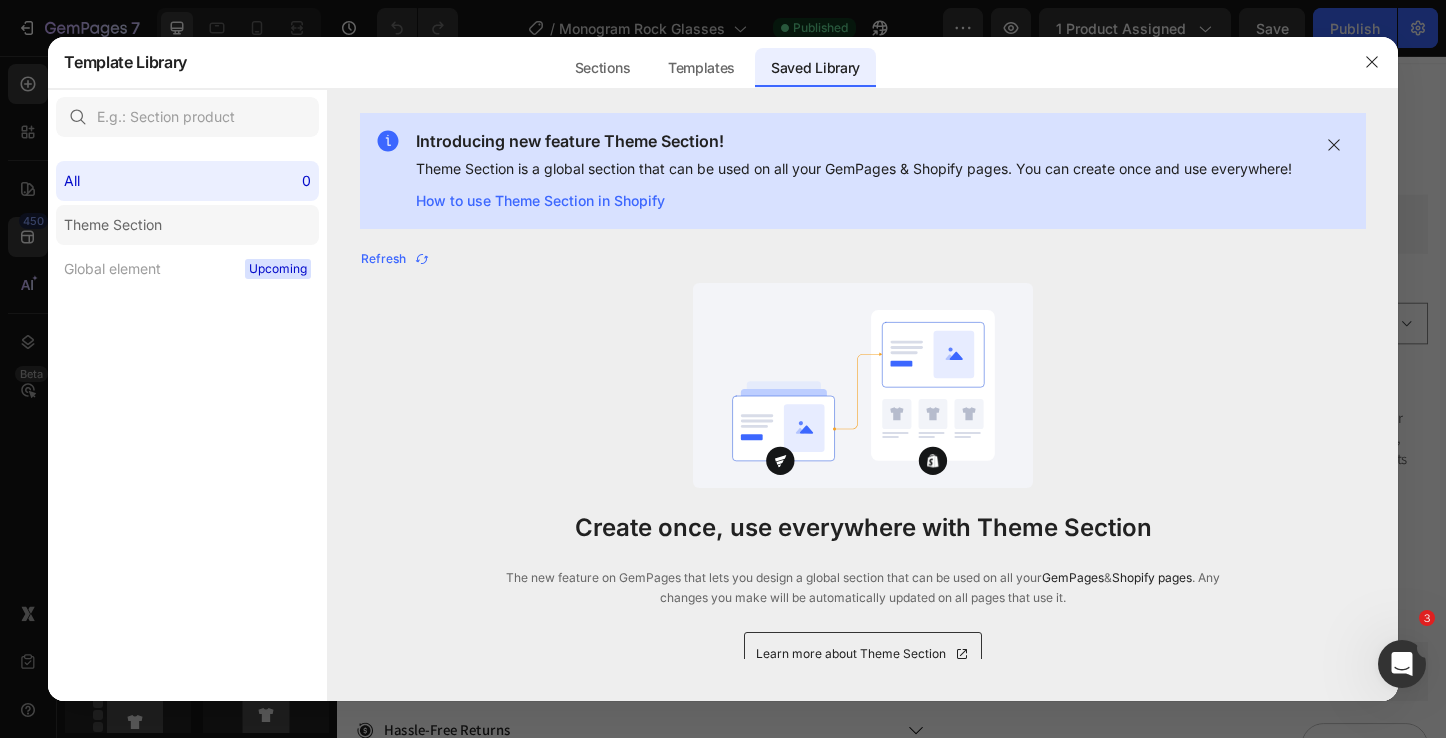 click on "Theme Section" 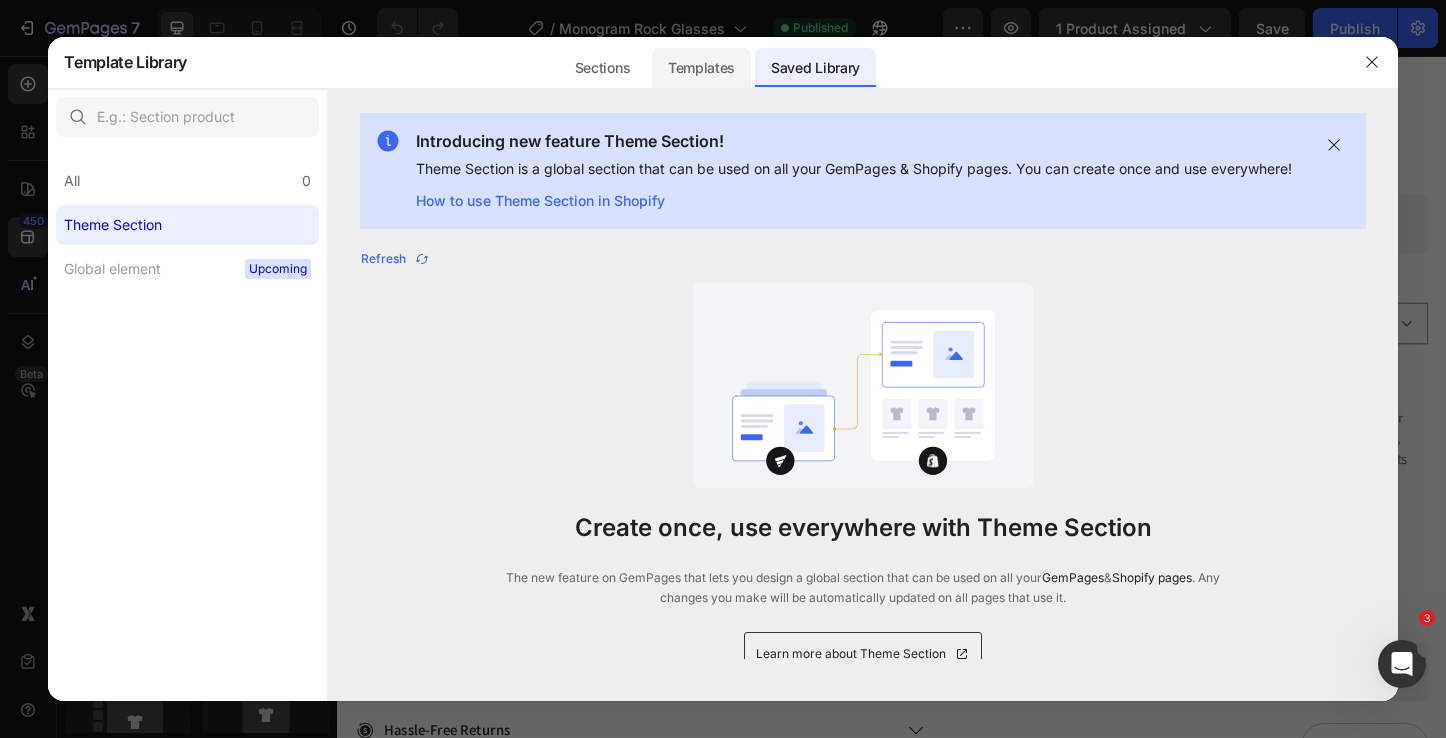 click on "Templates" 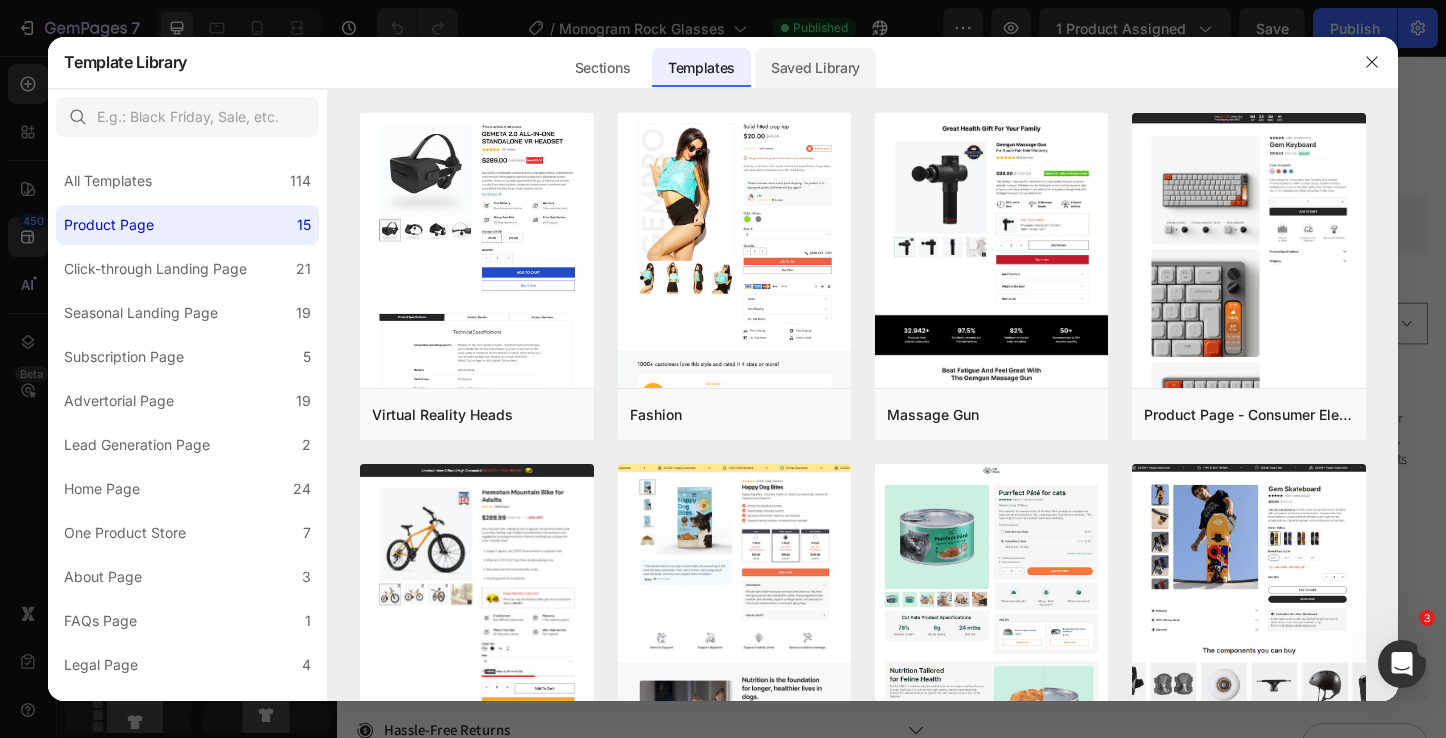 click on "Saved Library" 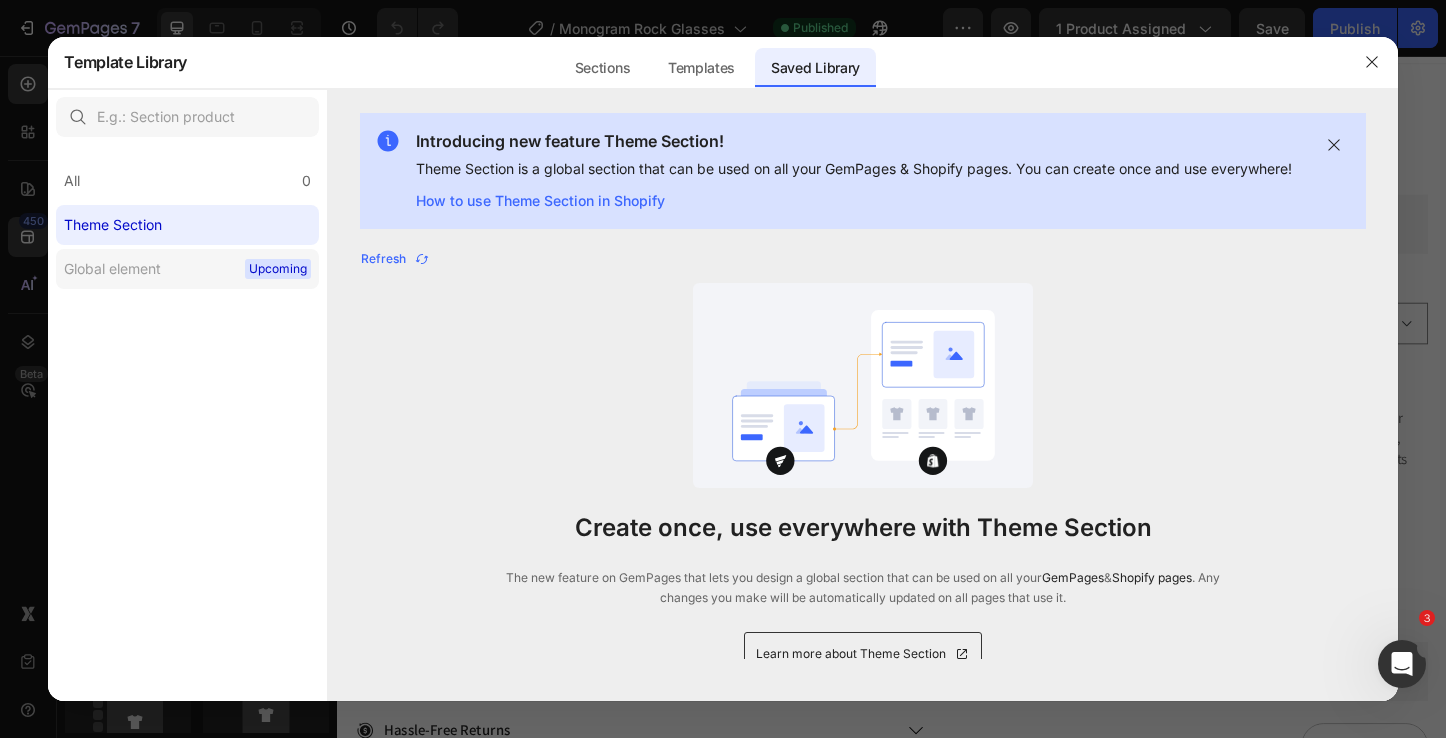 click on "Global element" at bounding box center [112, 269] 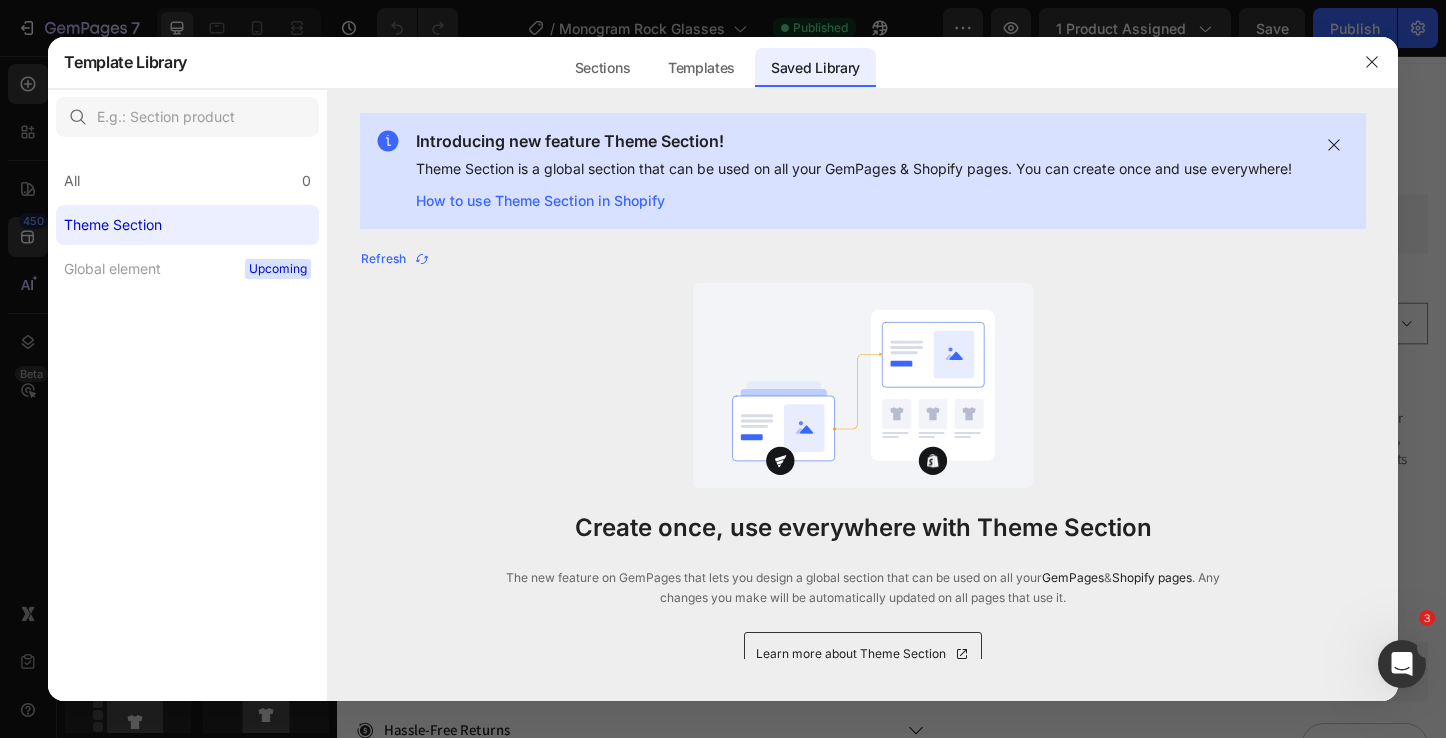 click on "Theme Section" at bounding box center [113, 225] 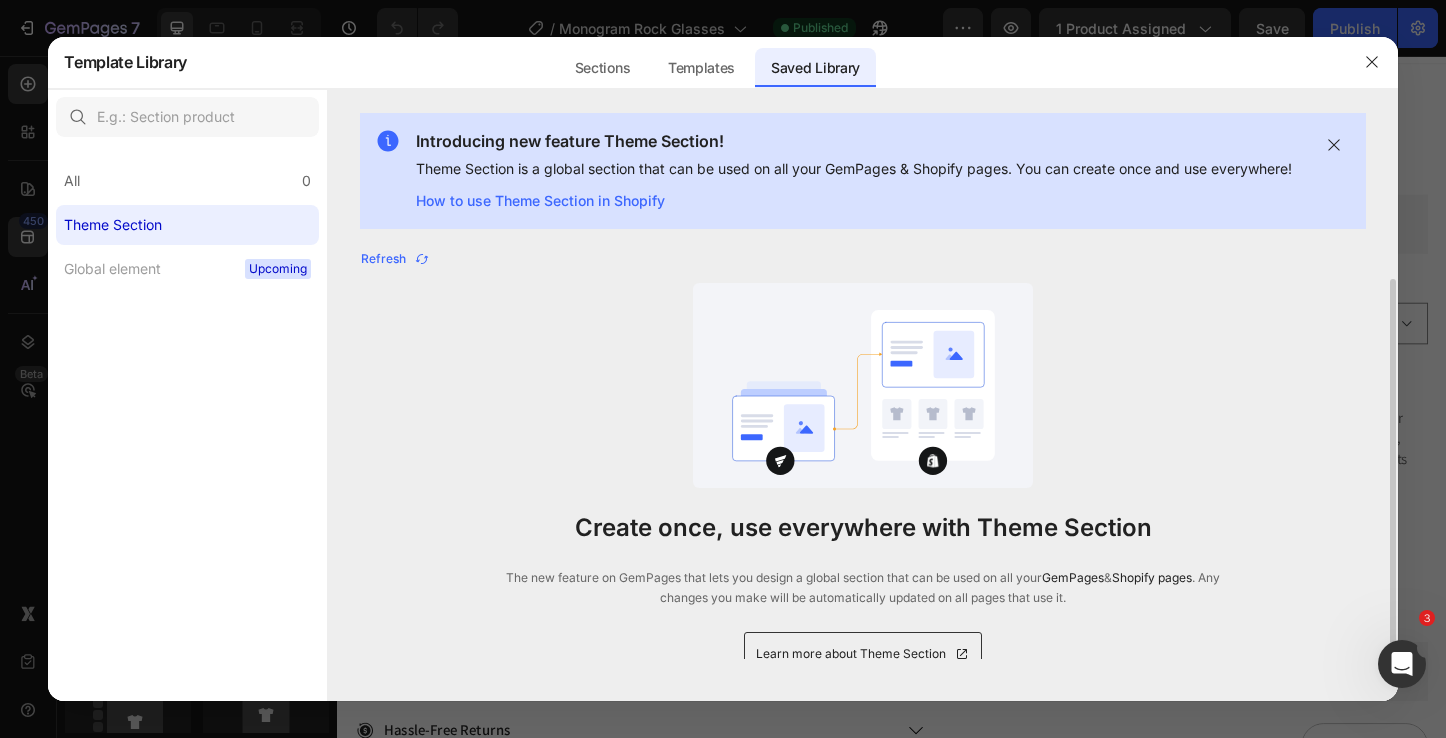 scroll, scrollTop: 17, scrollLeft: 0, axis: vertical 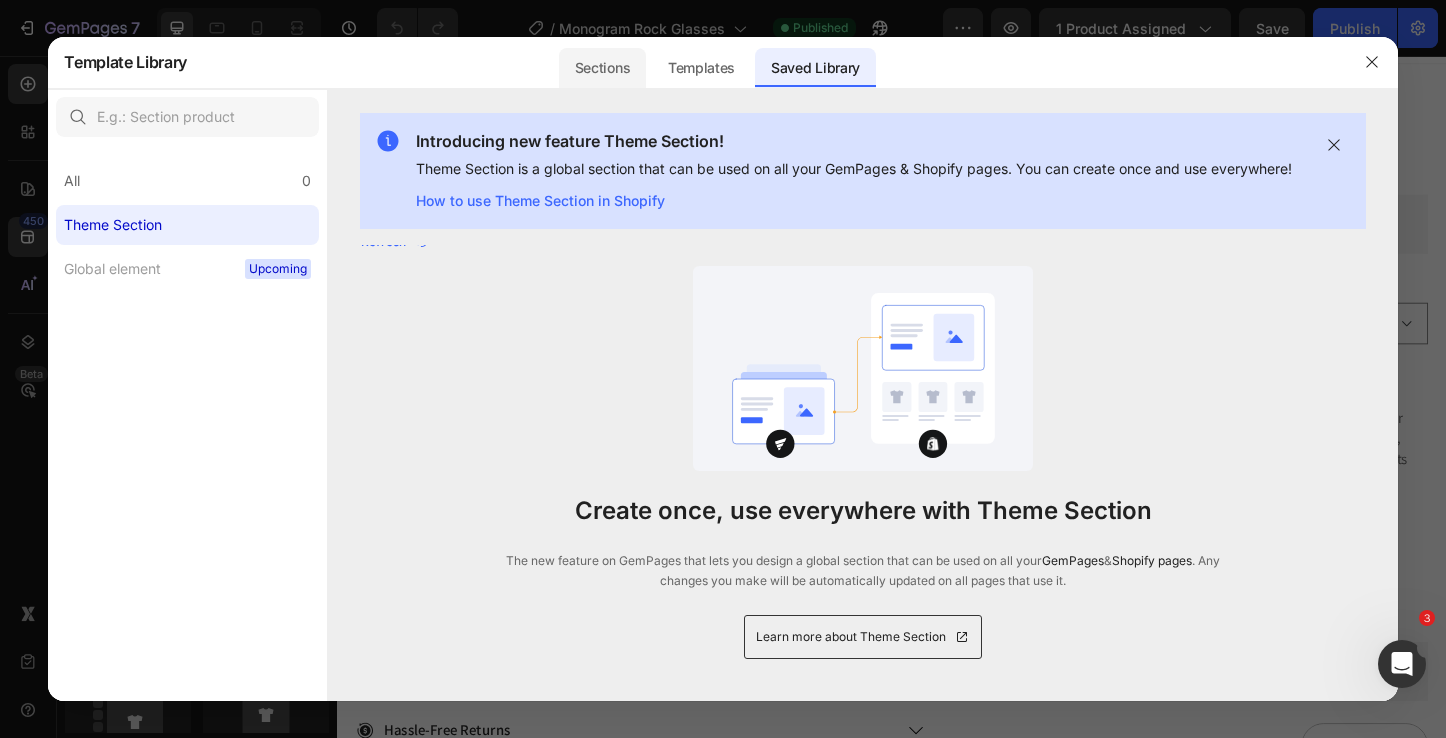 click on "Sections" 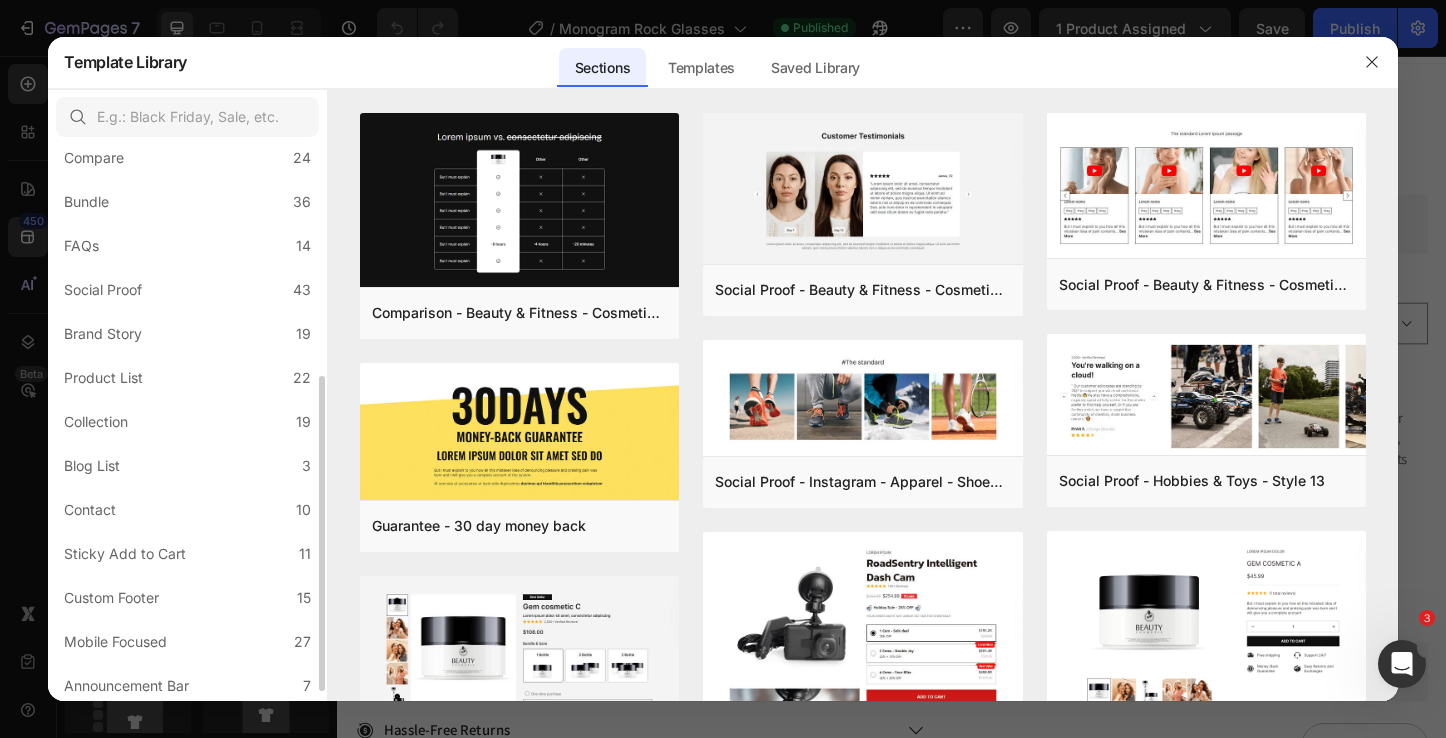scroll, scrollTop: 420, scrollLeft: 0, axis: vertical 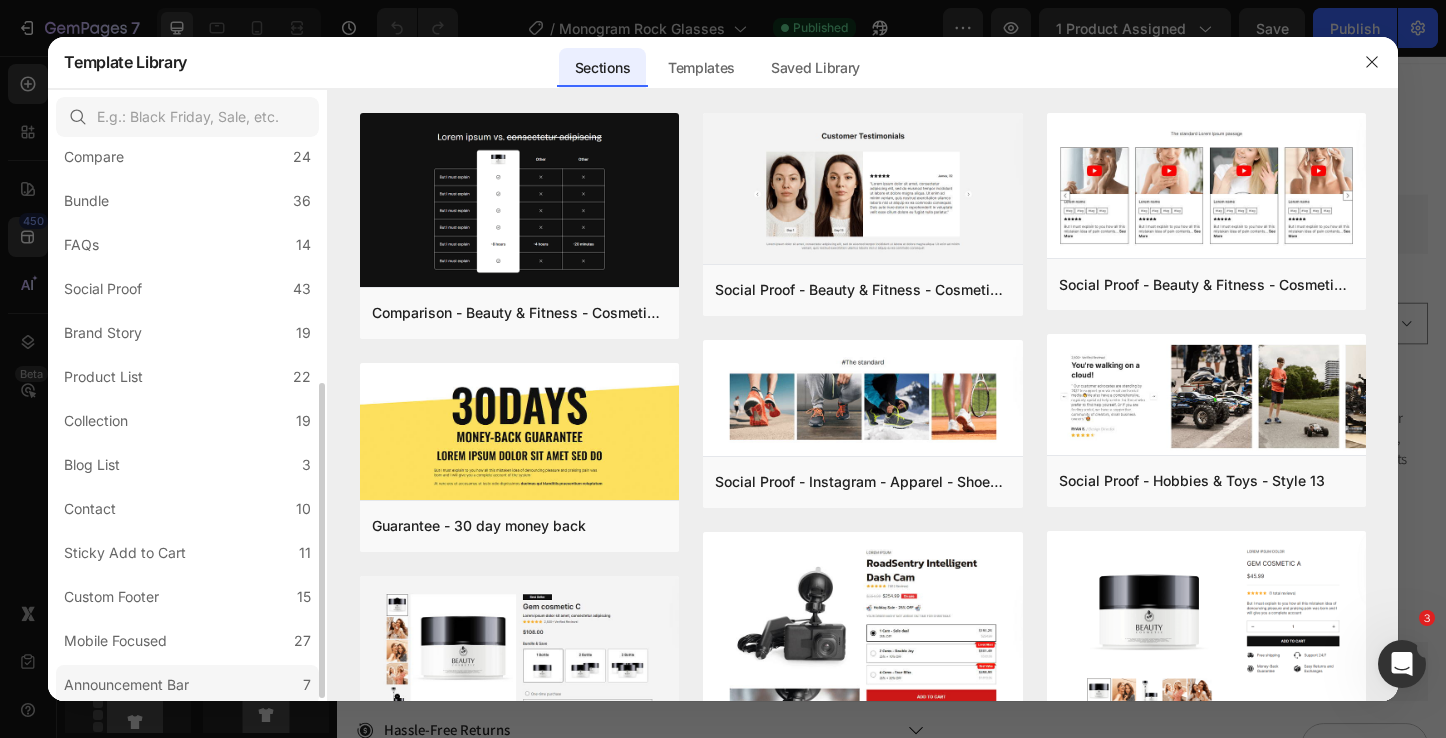 click on "Announcement Bar" at bounding box center [126, 685] 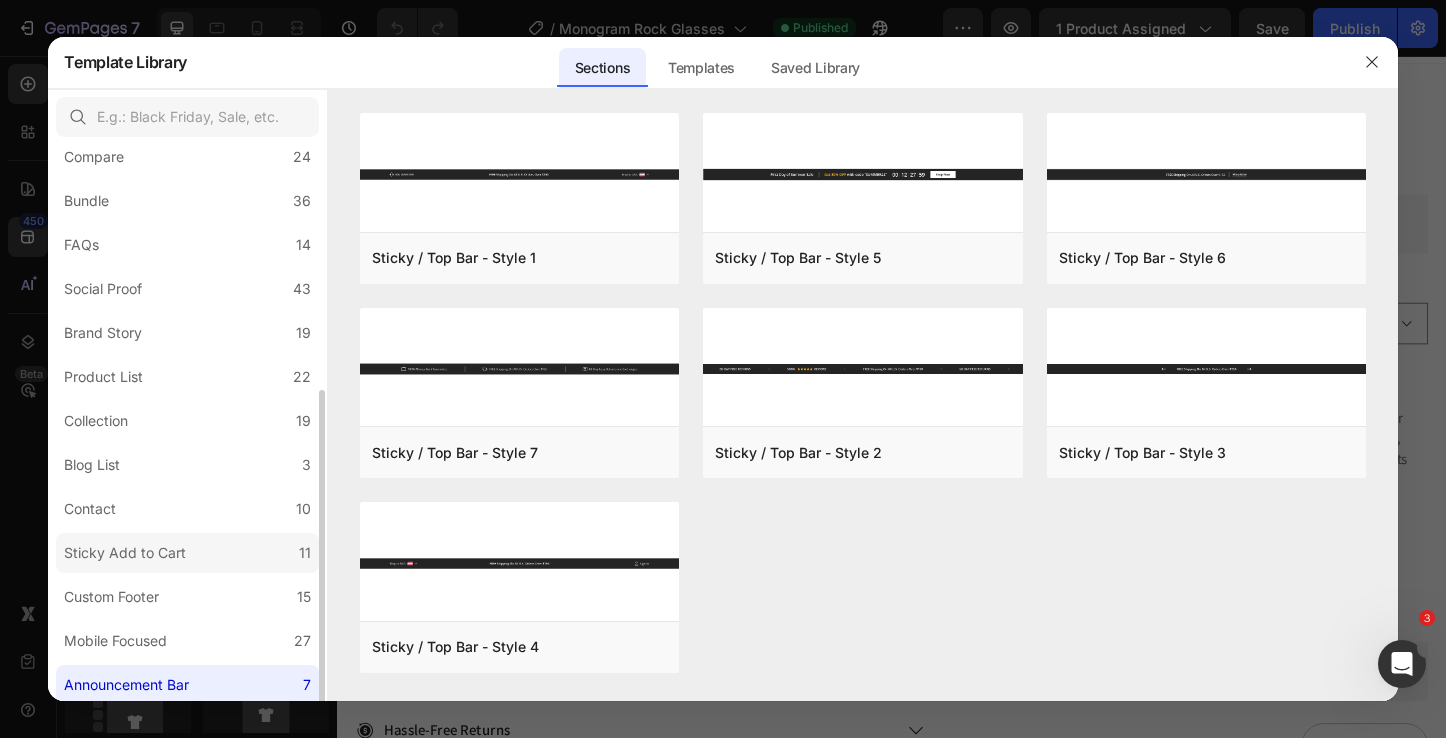 scroll, scrollTop: 424, scrollLeft: 0, axis: vertical 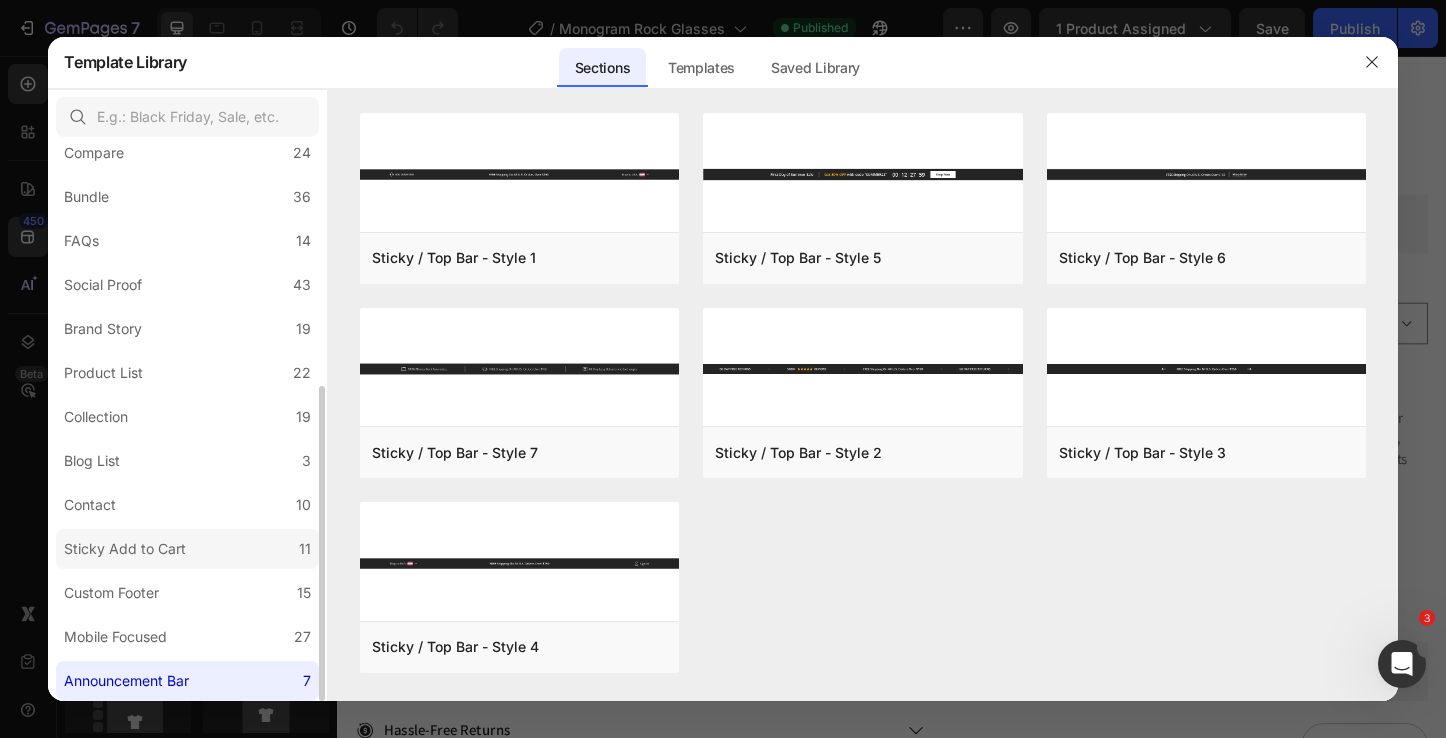 click on "Sticky Add to Cart" at bounding box center (125, 549) 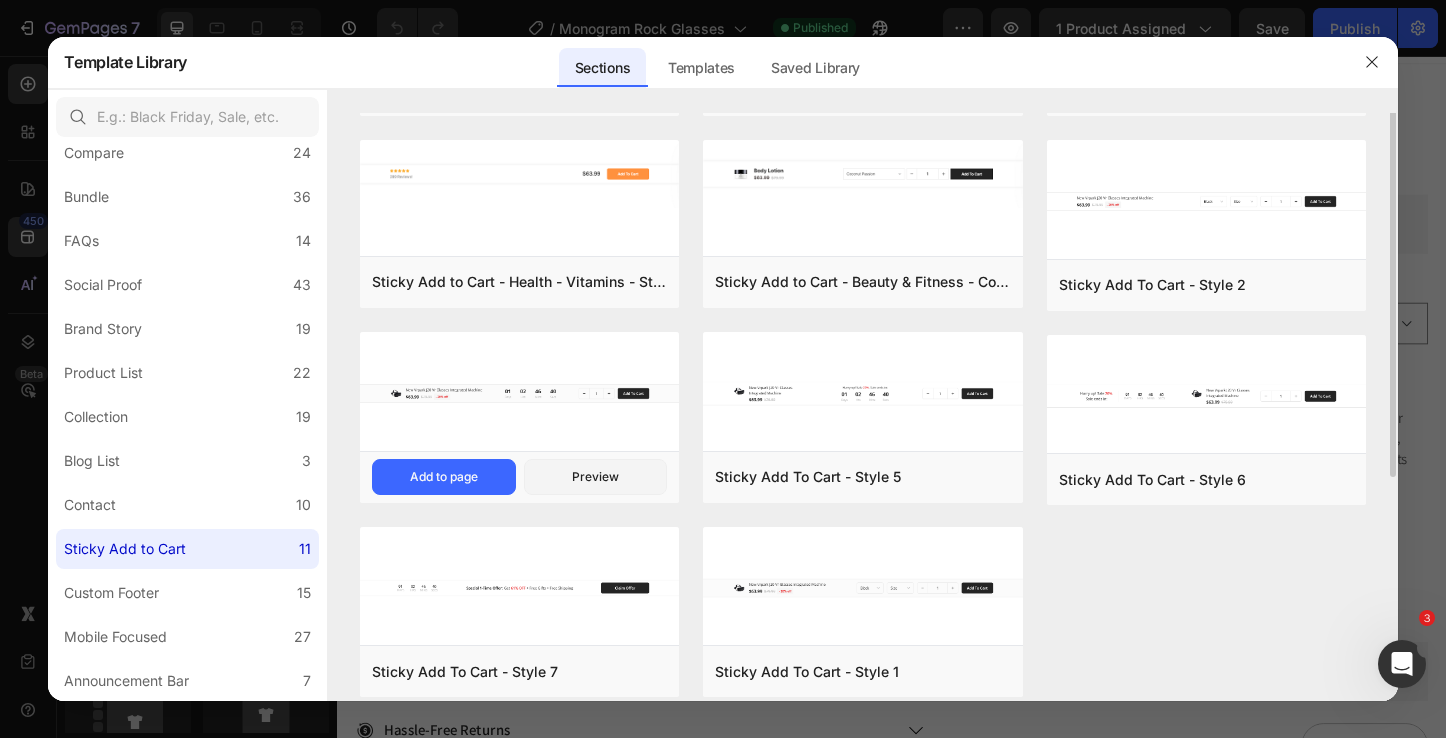 scroll, scrollTop: 185, scrollLeft: 0, axis: vertical 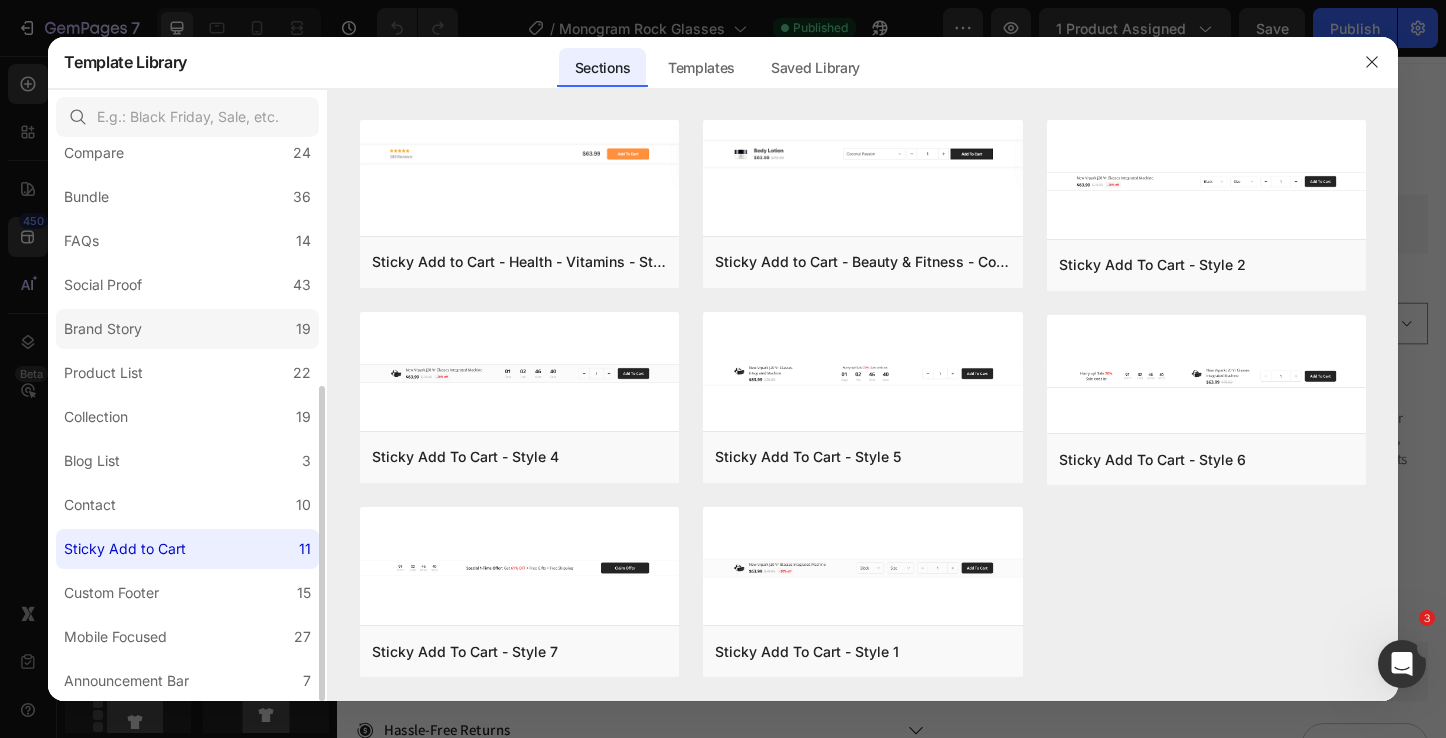 click on "Brand Story 19" 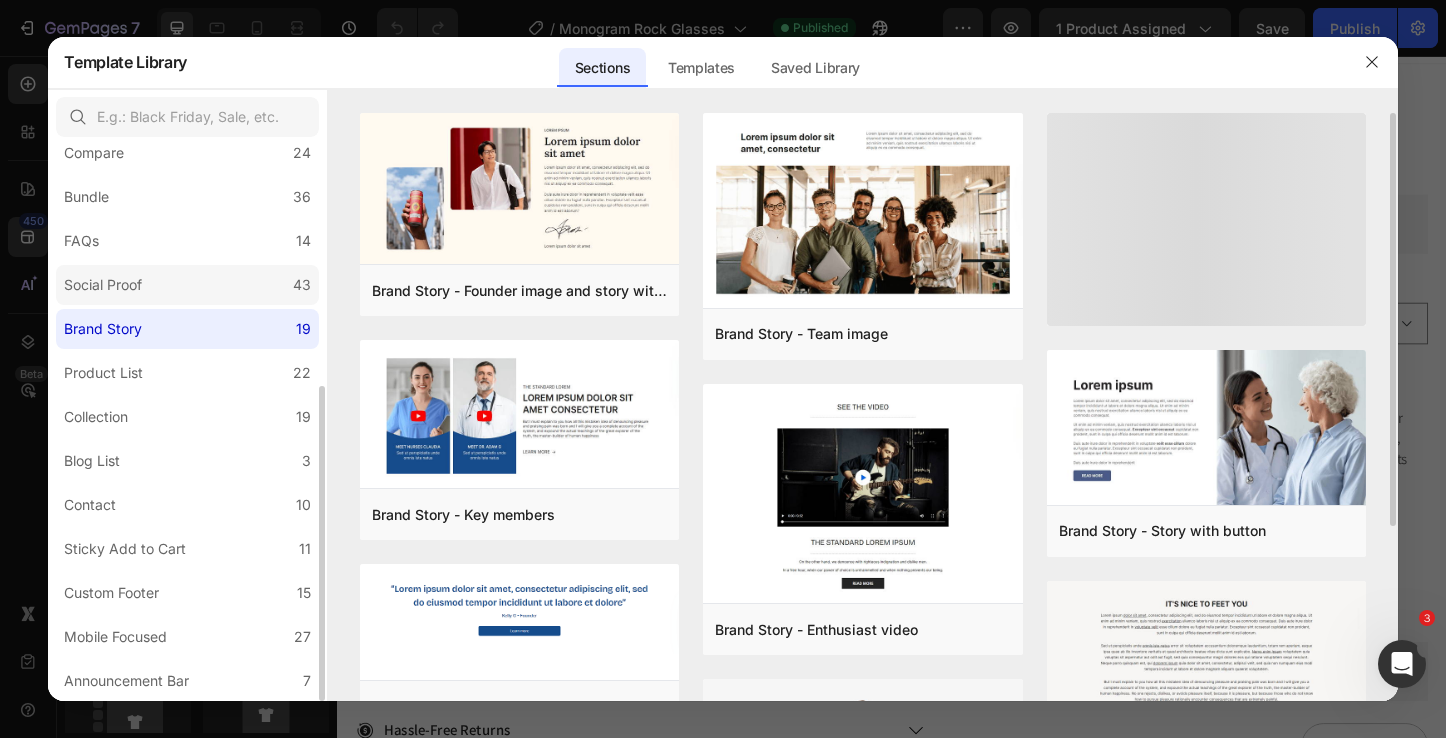 click on "Social Proof 43" 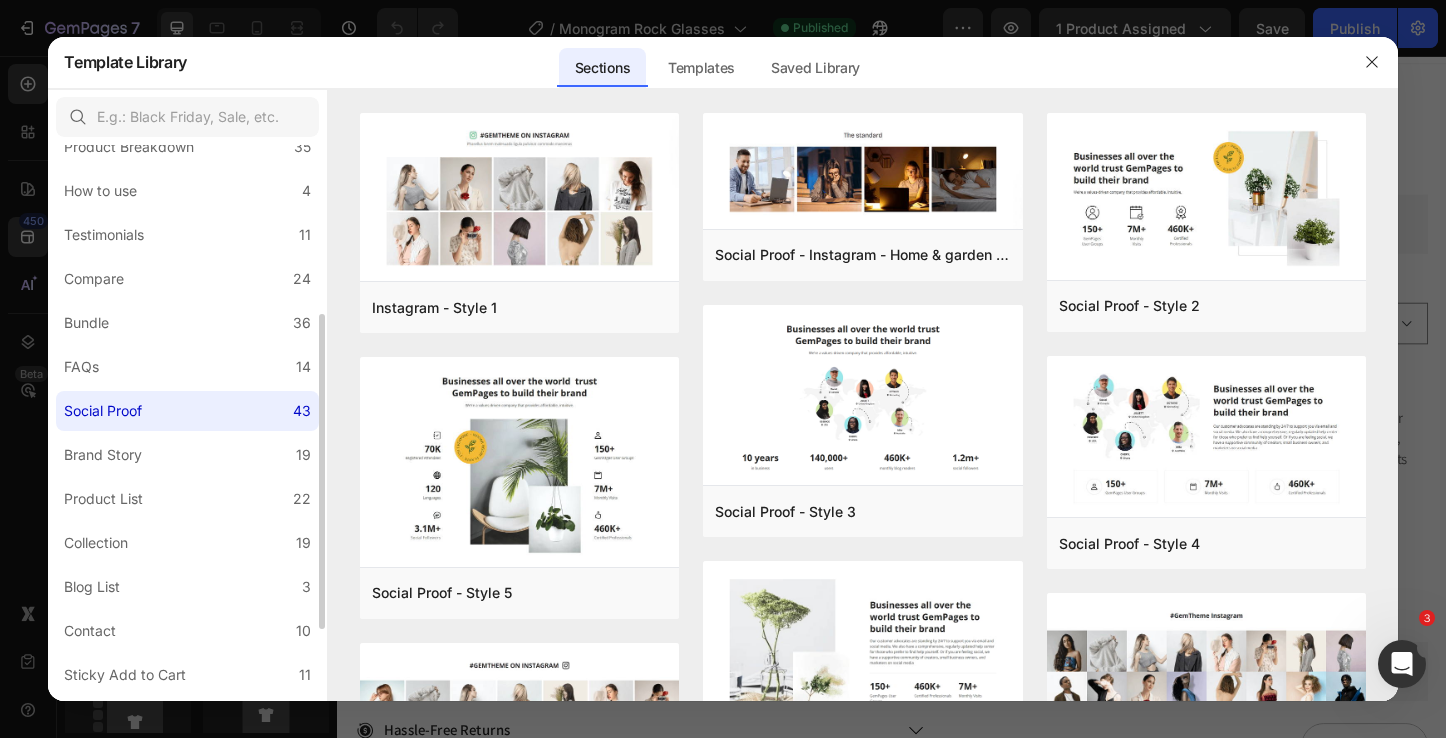 scroll, scrollTop: 292, scrollLeft: 0, axis: vertical 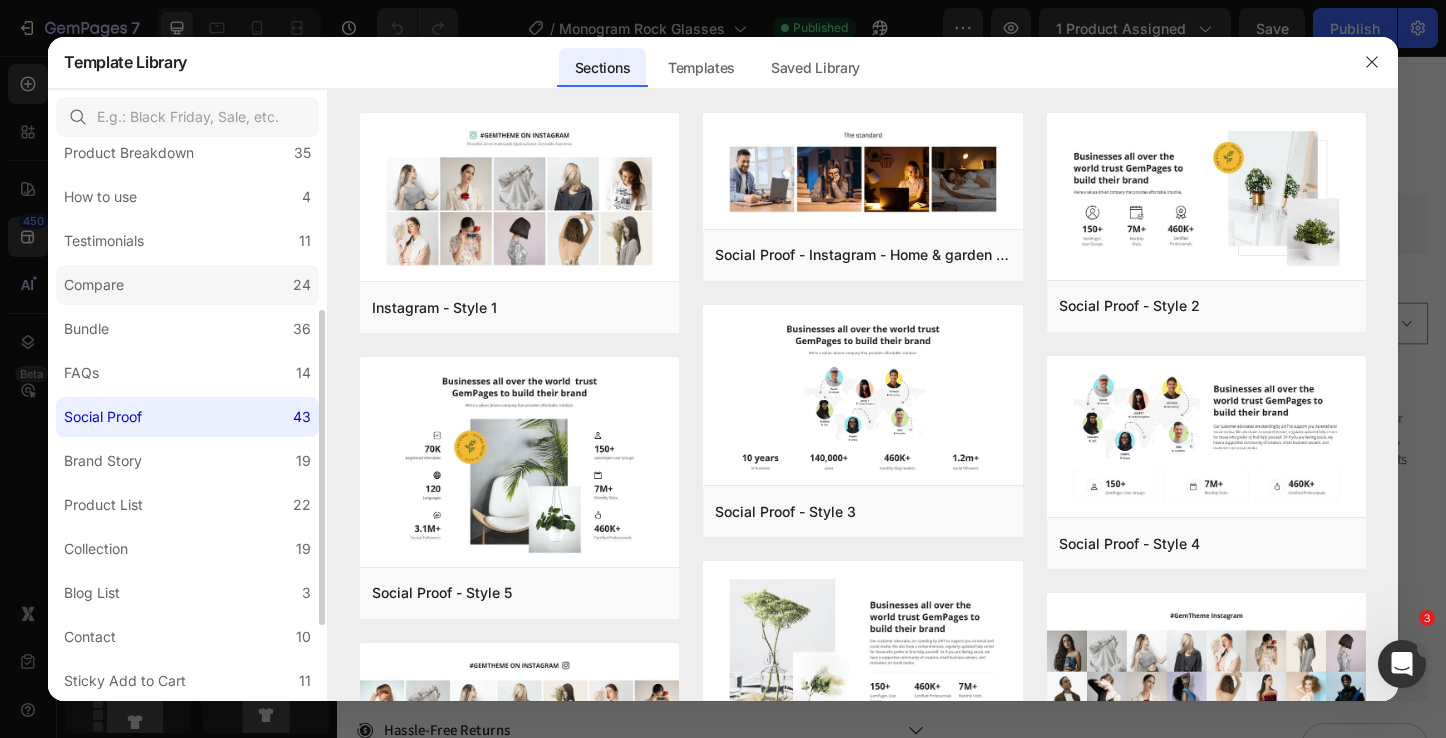 click on "Compare" at bounding box center (98, 285) 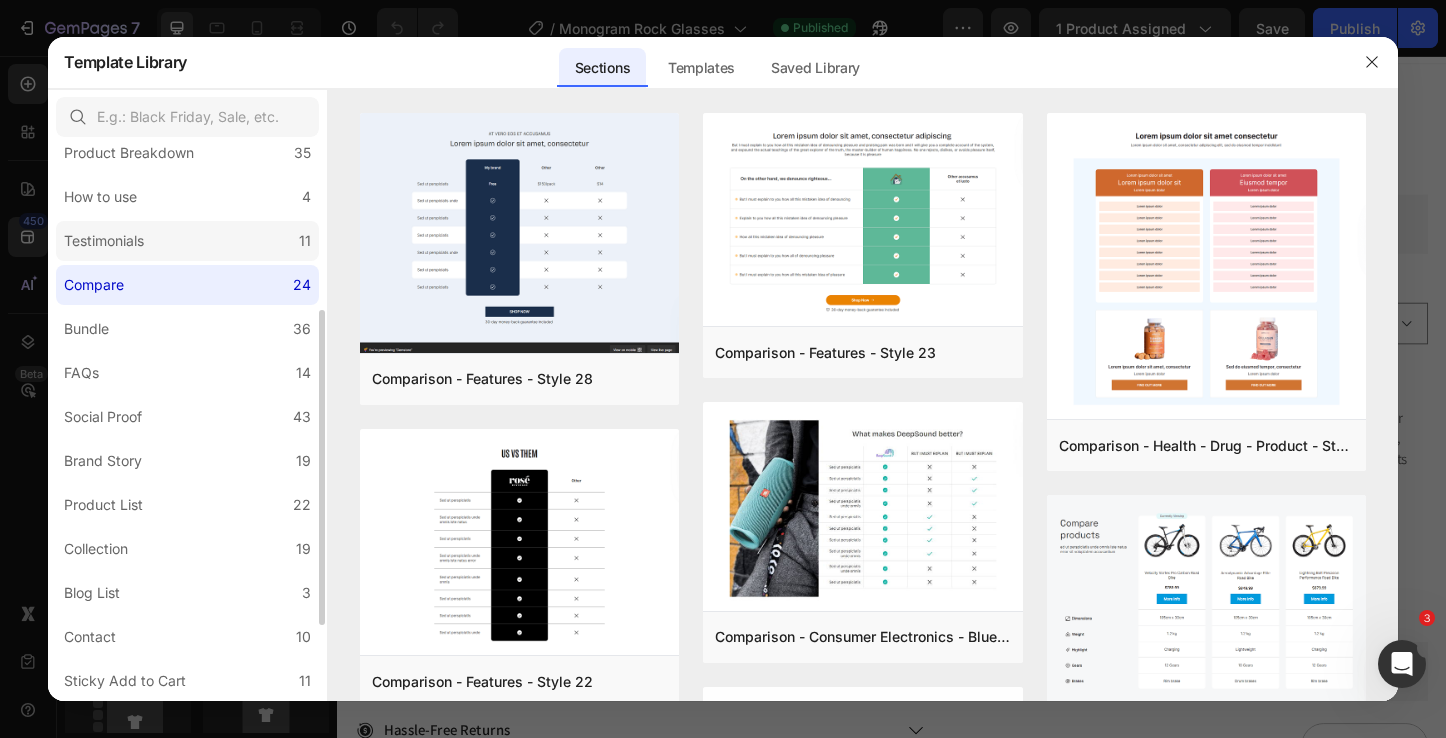 click on "Testimonials" at bounding box center (104, 241) 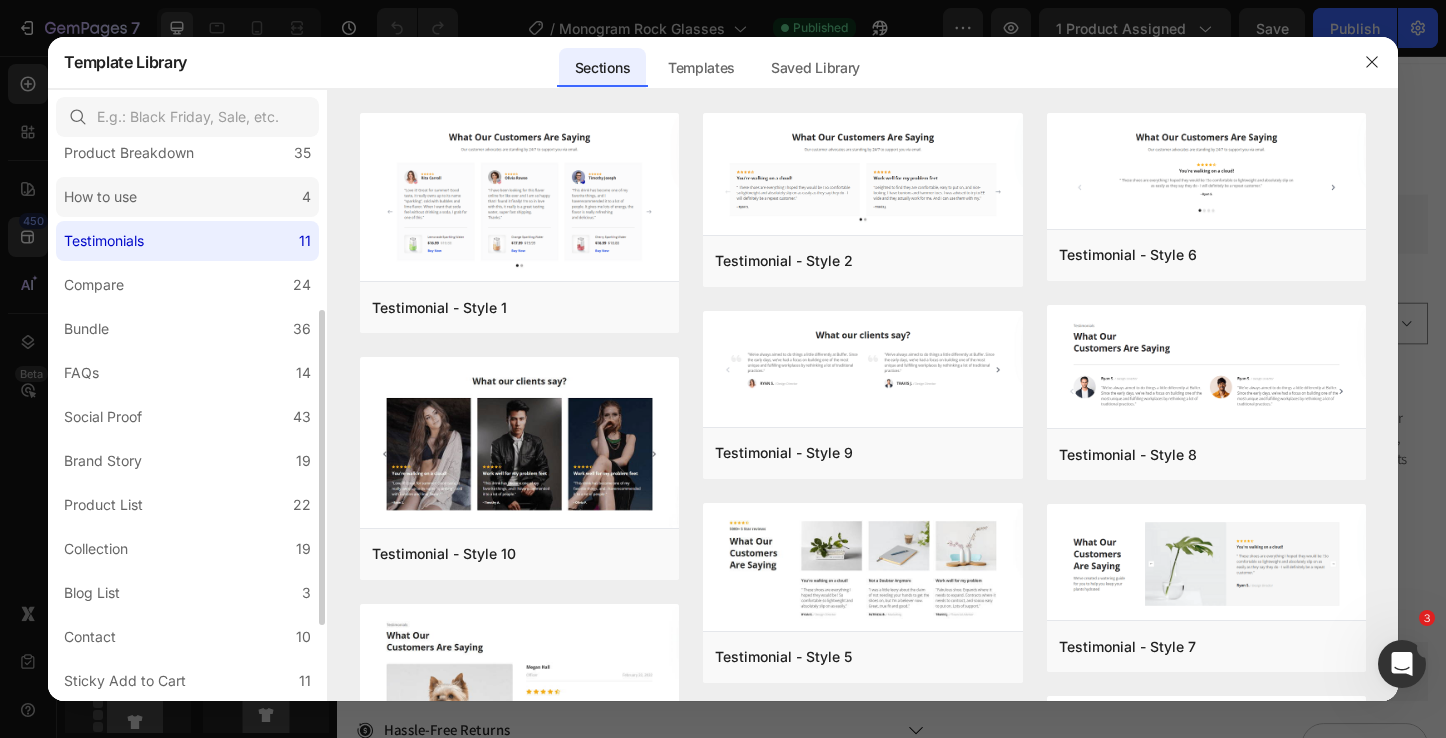 click on "How to use" at bounding box center (100, 197) 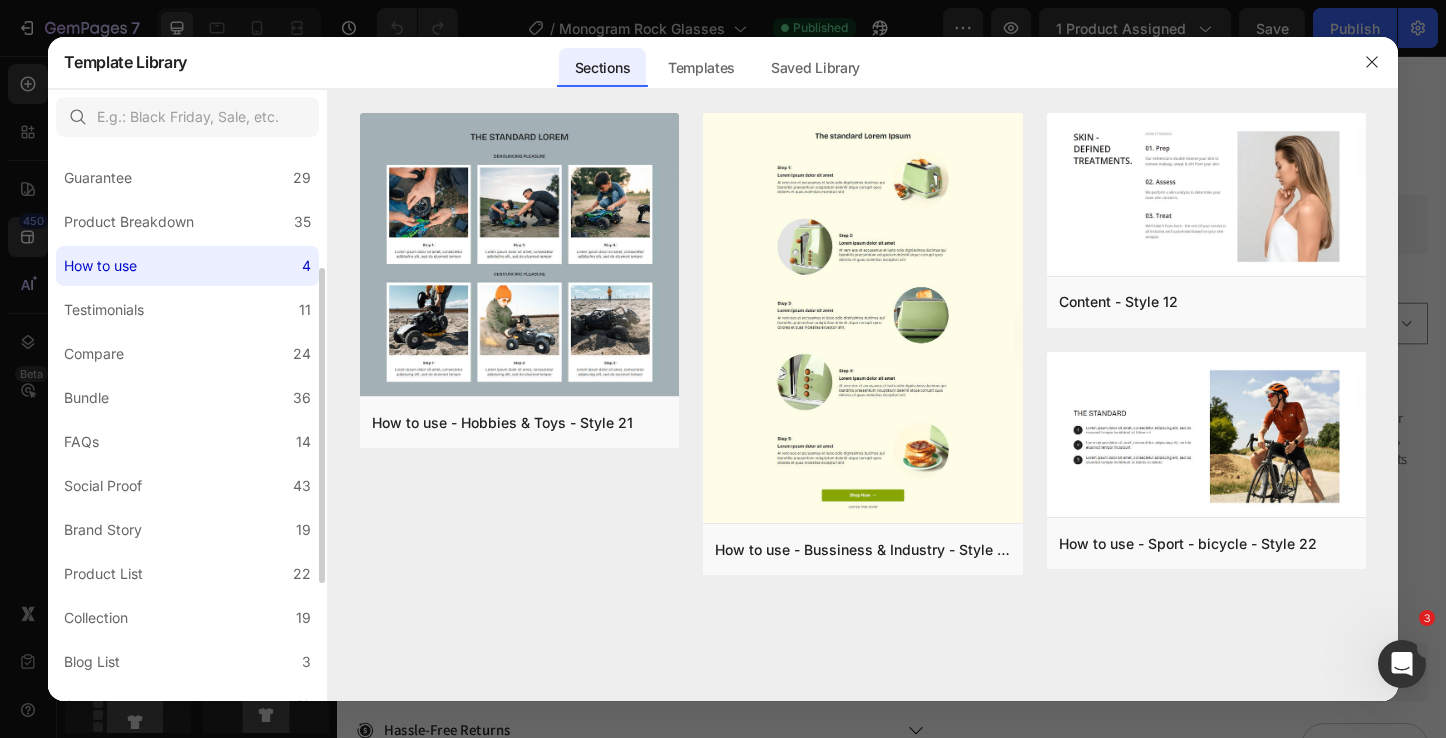 scroll, scrollTop: 221, scrollLeft: 0, axis: vertical 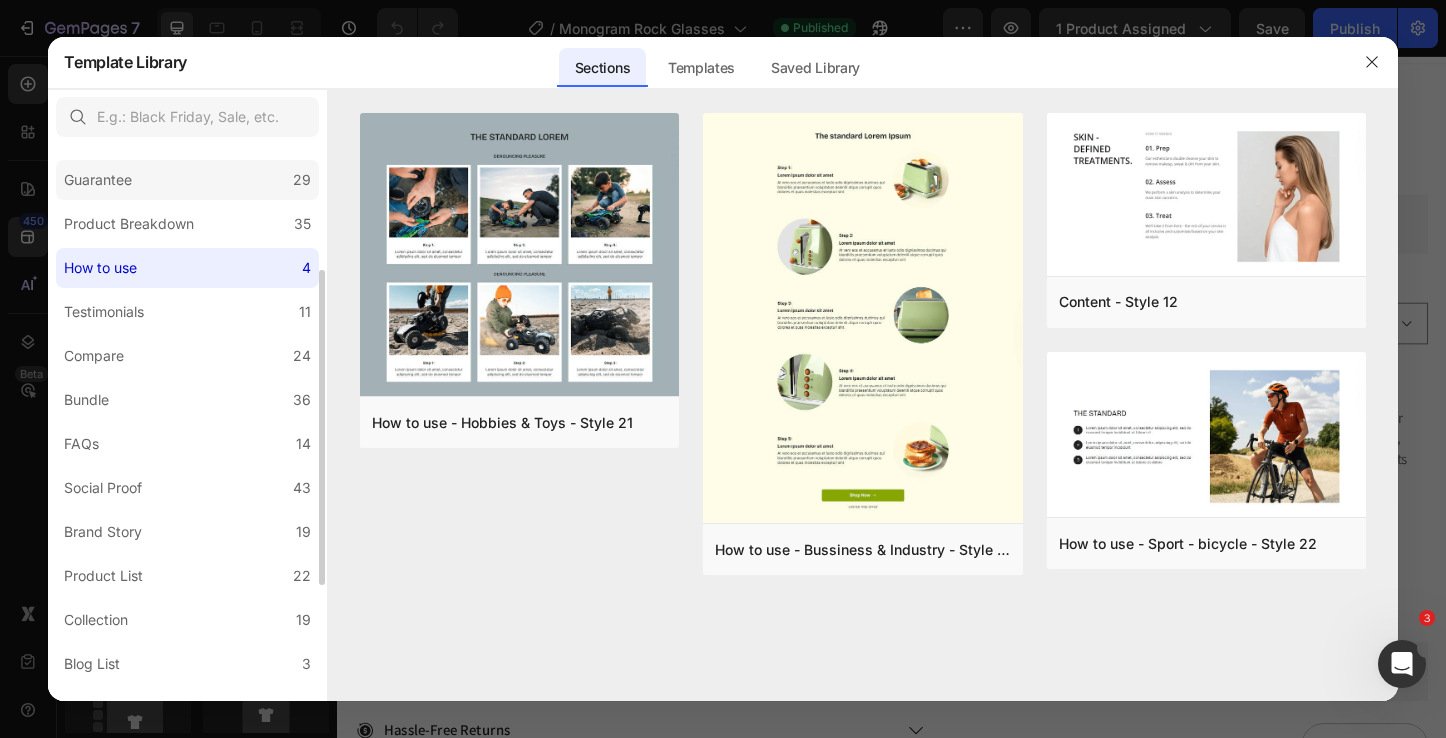 click on "Guarantee" at bounding box center (98, 180) 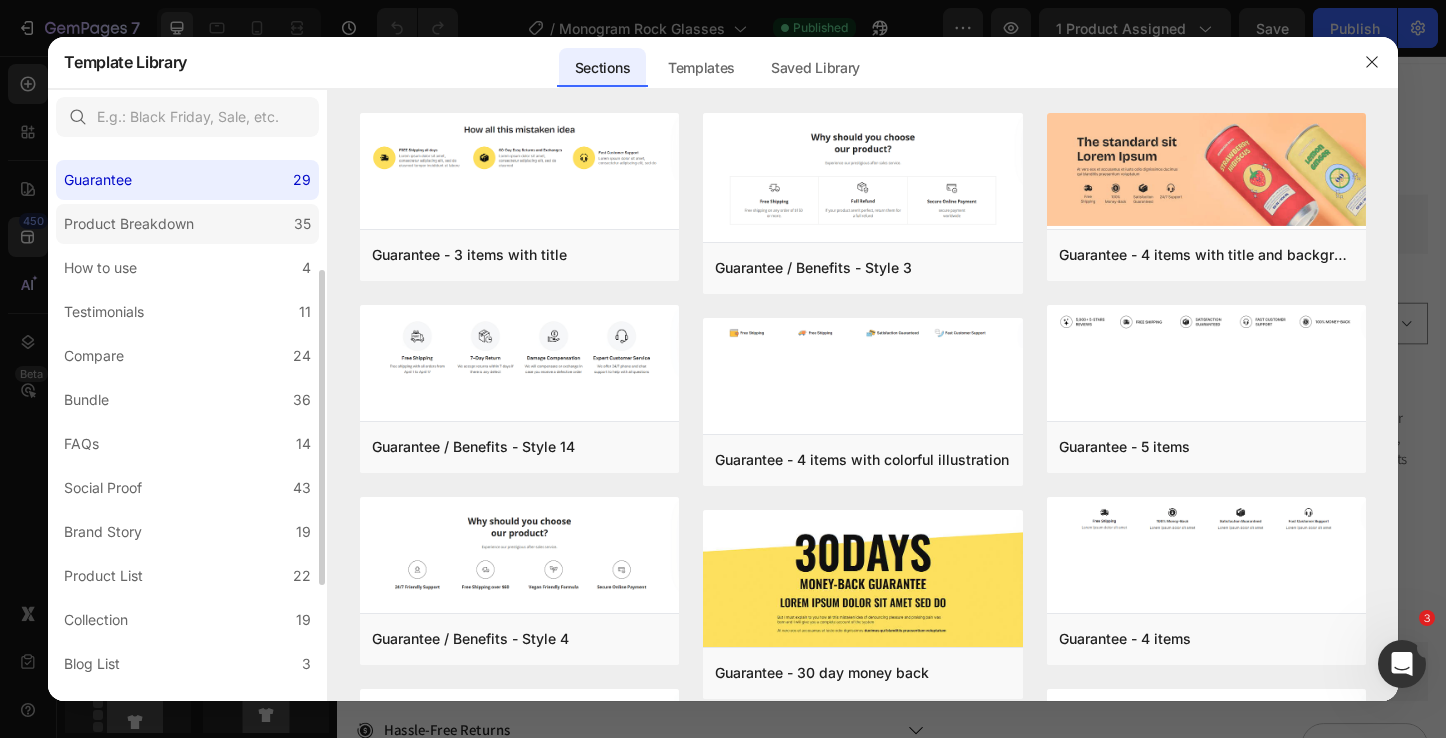 click on "Product Breakdown" at bounding box center [129, 224] 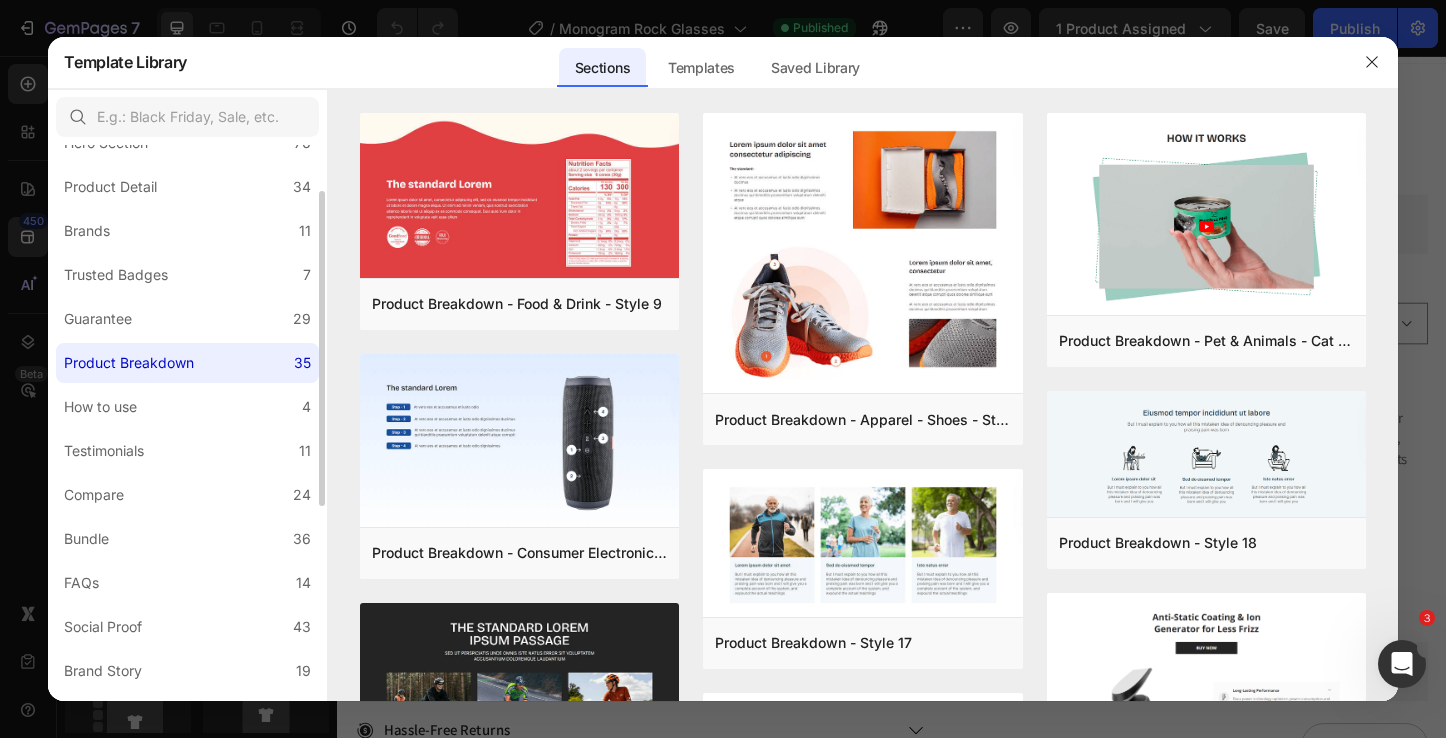 scroll, scrollTop: 0, scrollLeft: 0, axis: both 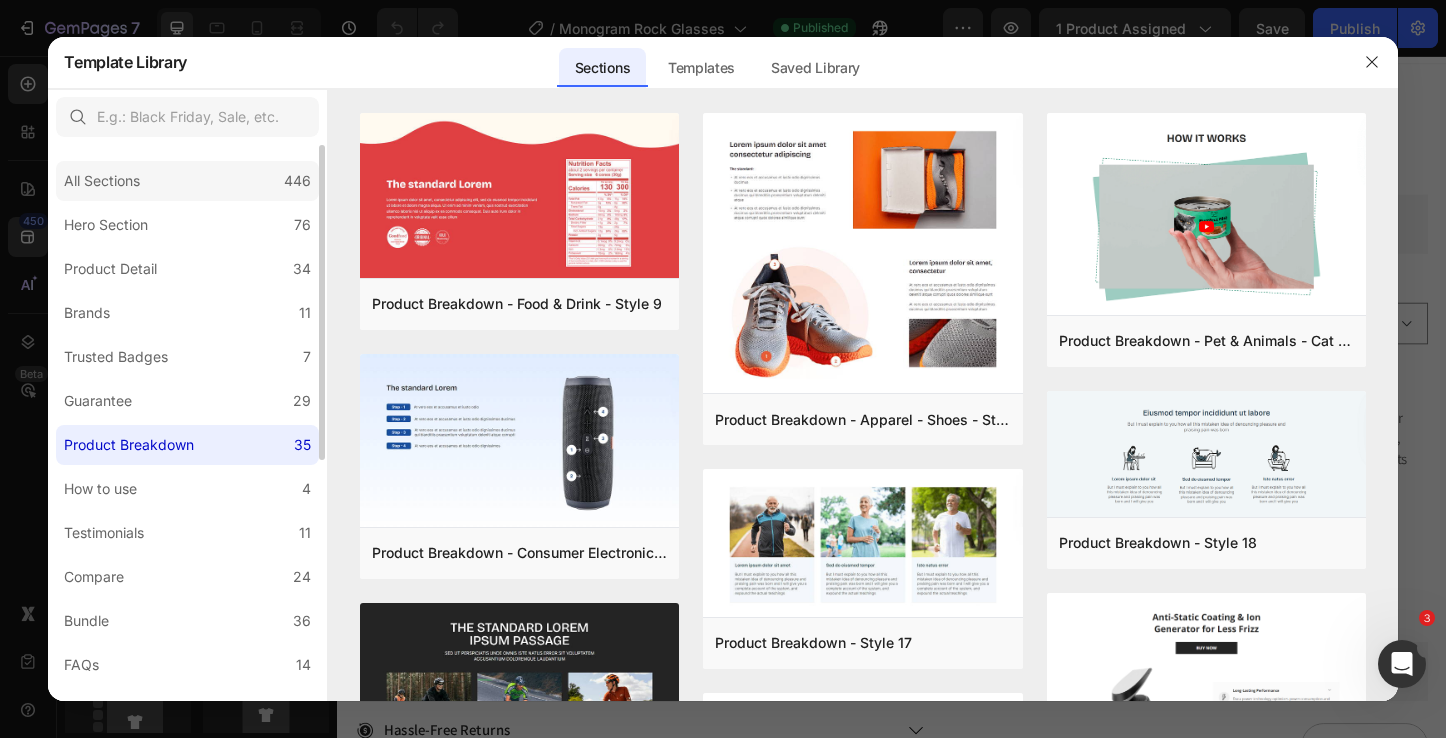 click on "All Sections 446" 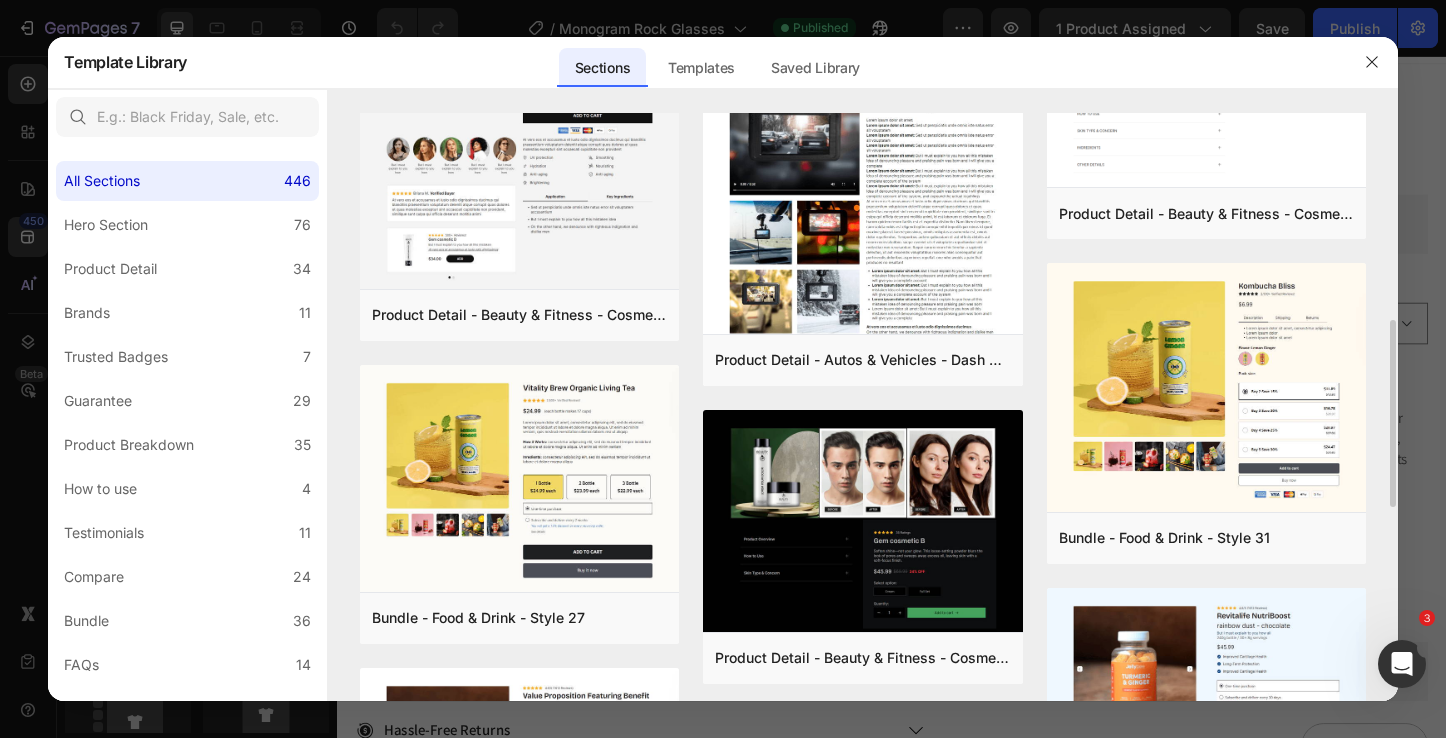 scroll, scrollTop: 636, scrollLeft: 0, axis: vertical 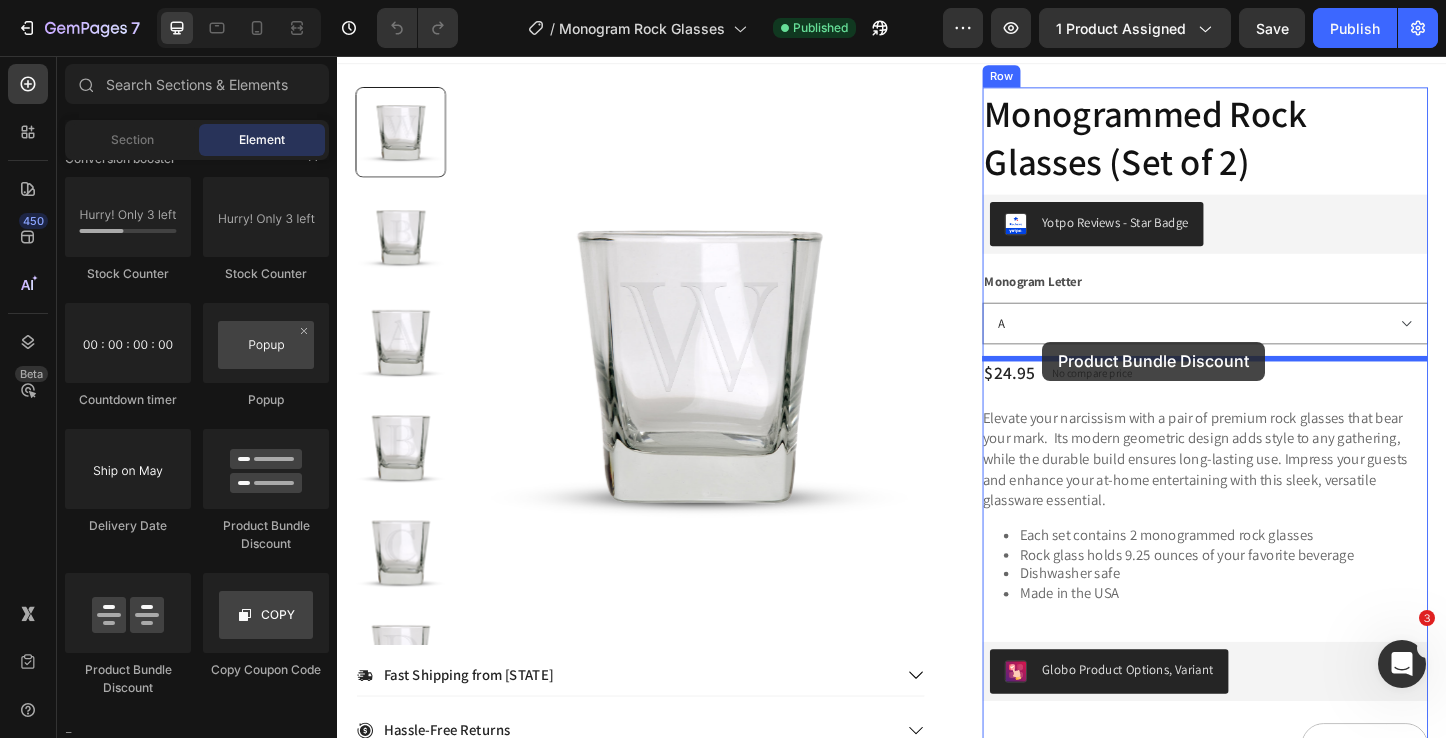 drag, startPoint x: 604, startPoint y: 543, endPoint x: 1100, endPoint y: 366, distance: 526.63556 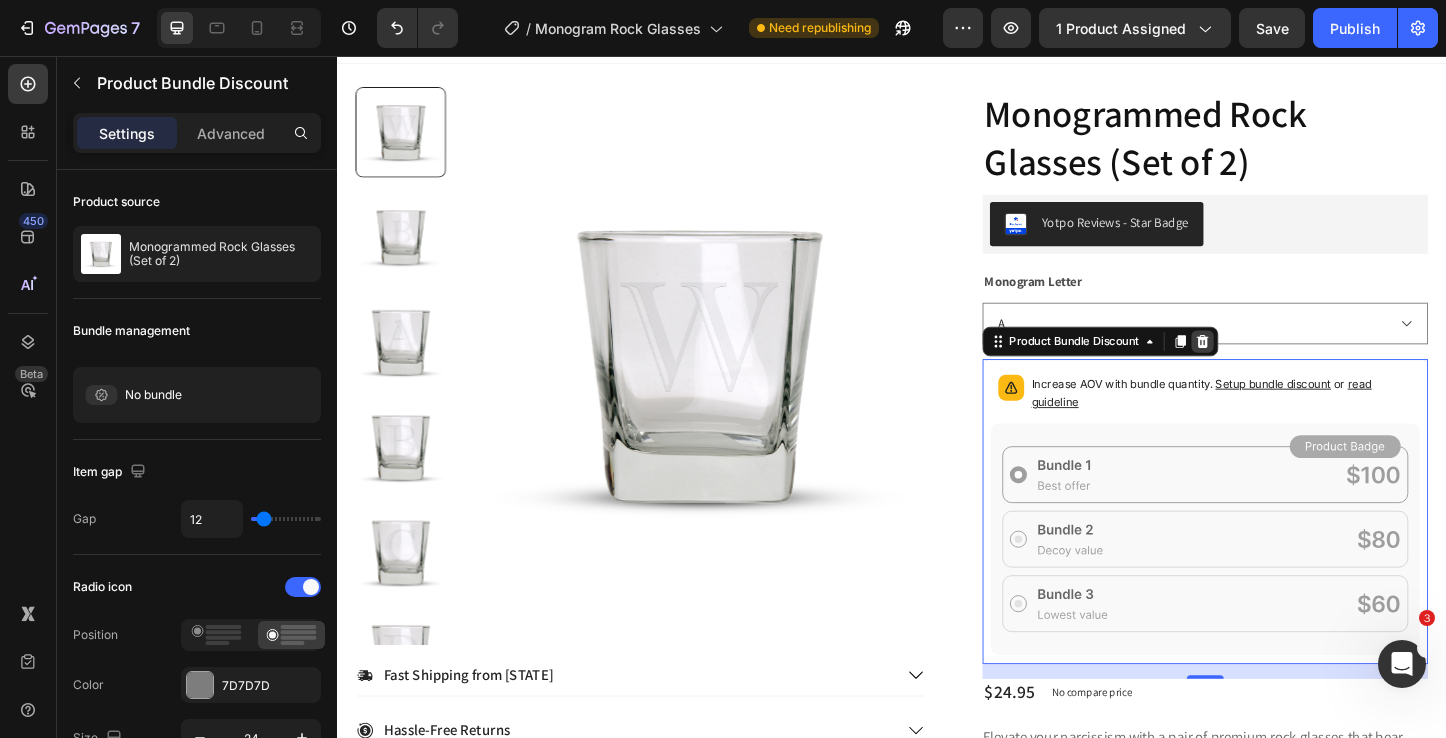 click 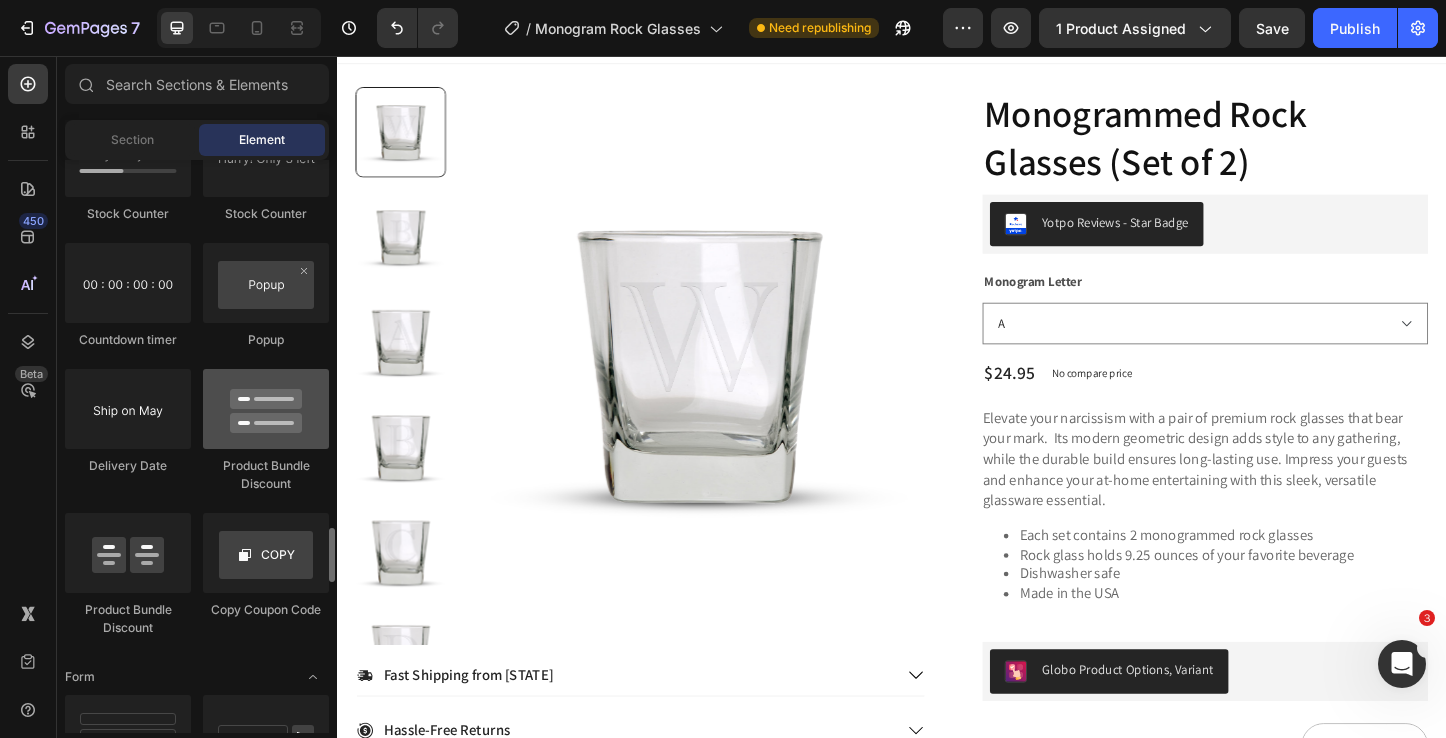 scroll, scrollTop: 4210, scrollLeft: 0, axis: vertical 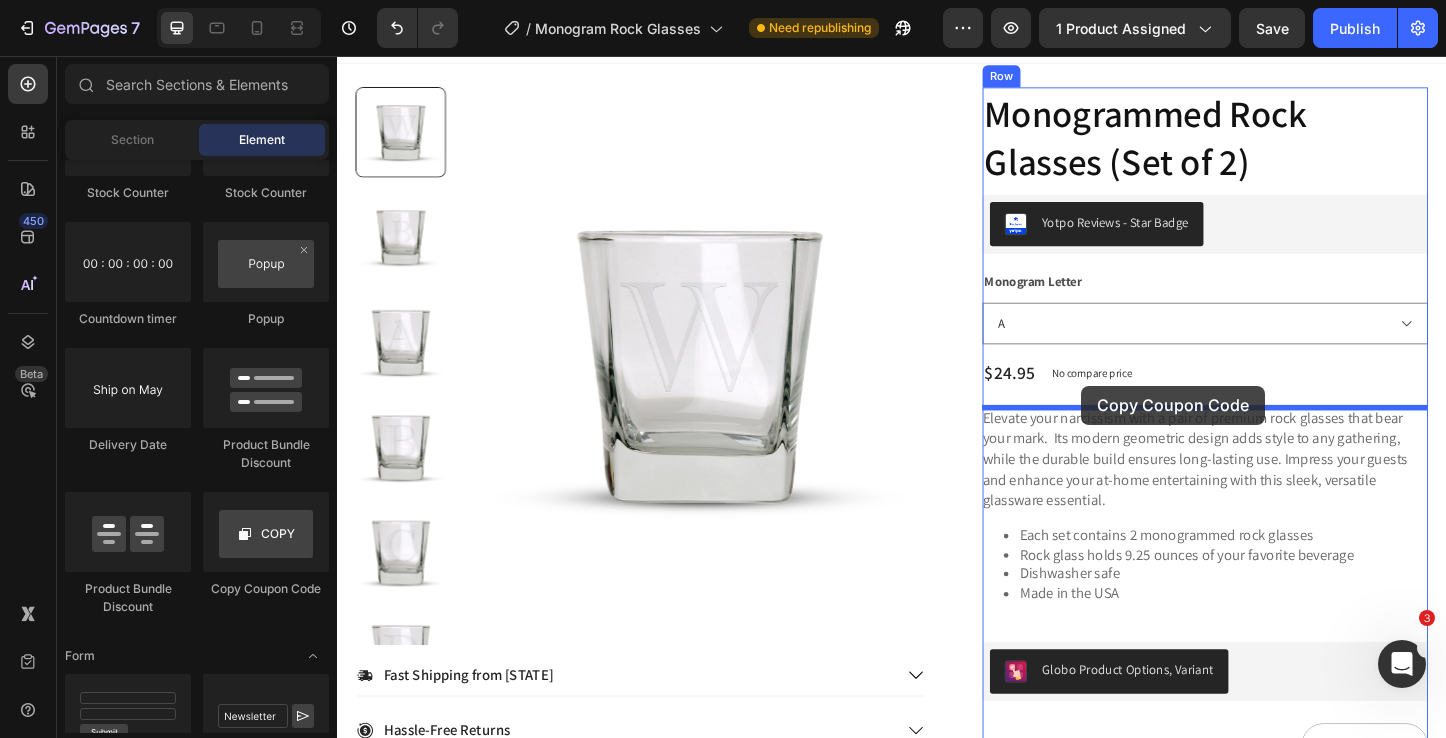 drag, startPoint x: 587, startPoint y: 601, endPoint x: 1142, endPoint y: 413, distance: 585.977 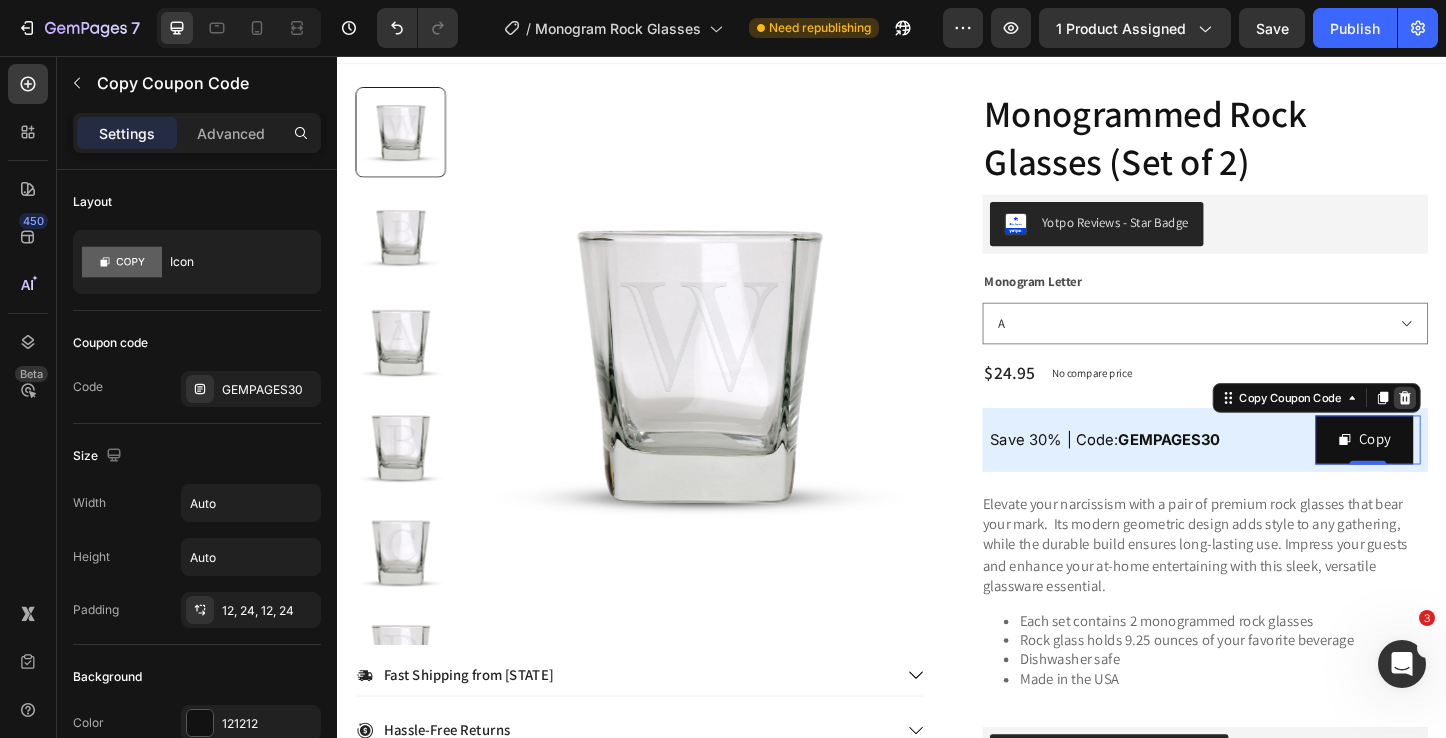 click 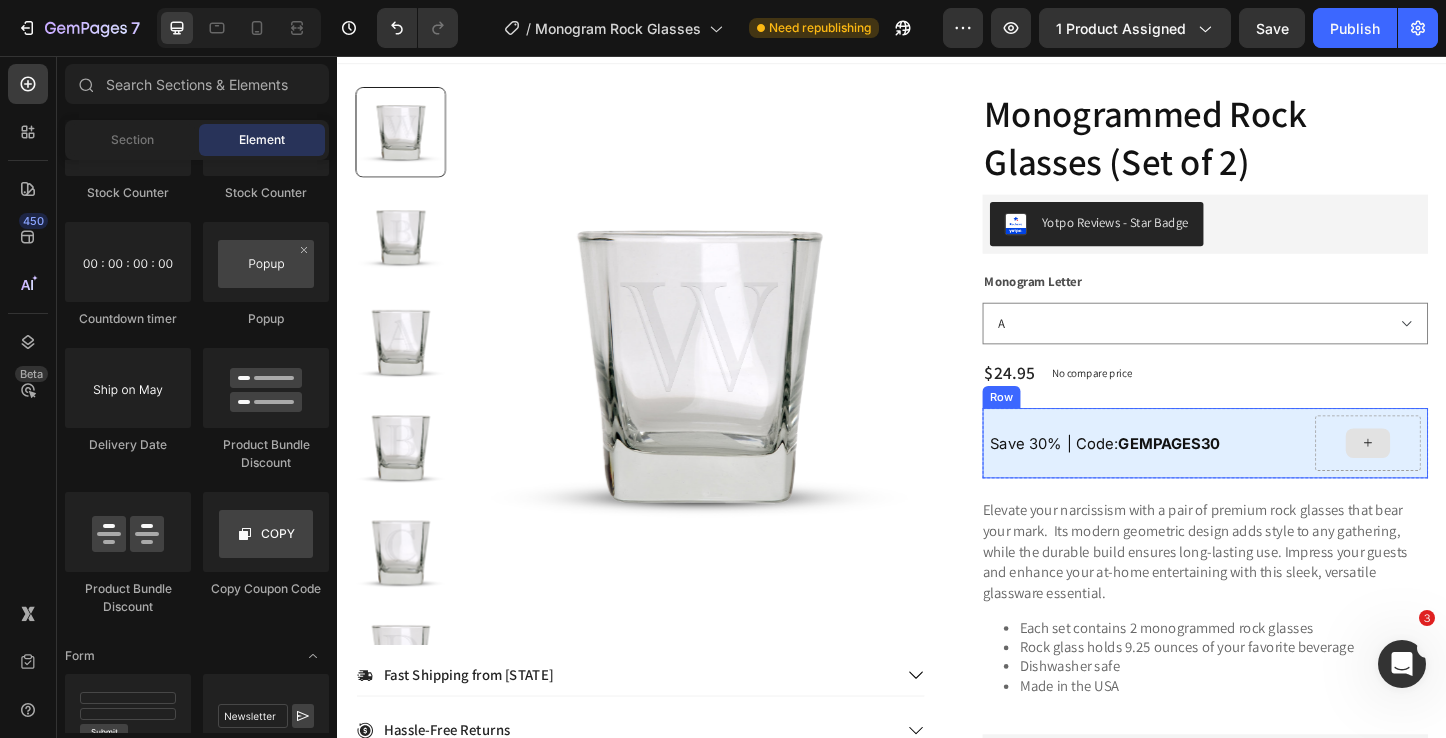 click at bounding box center (1452, 475) 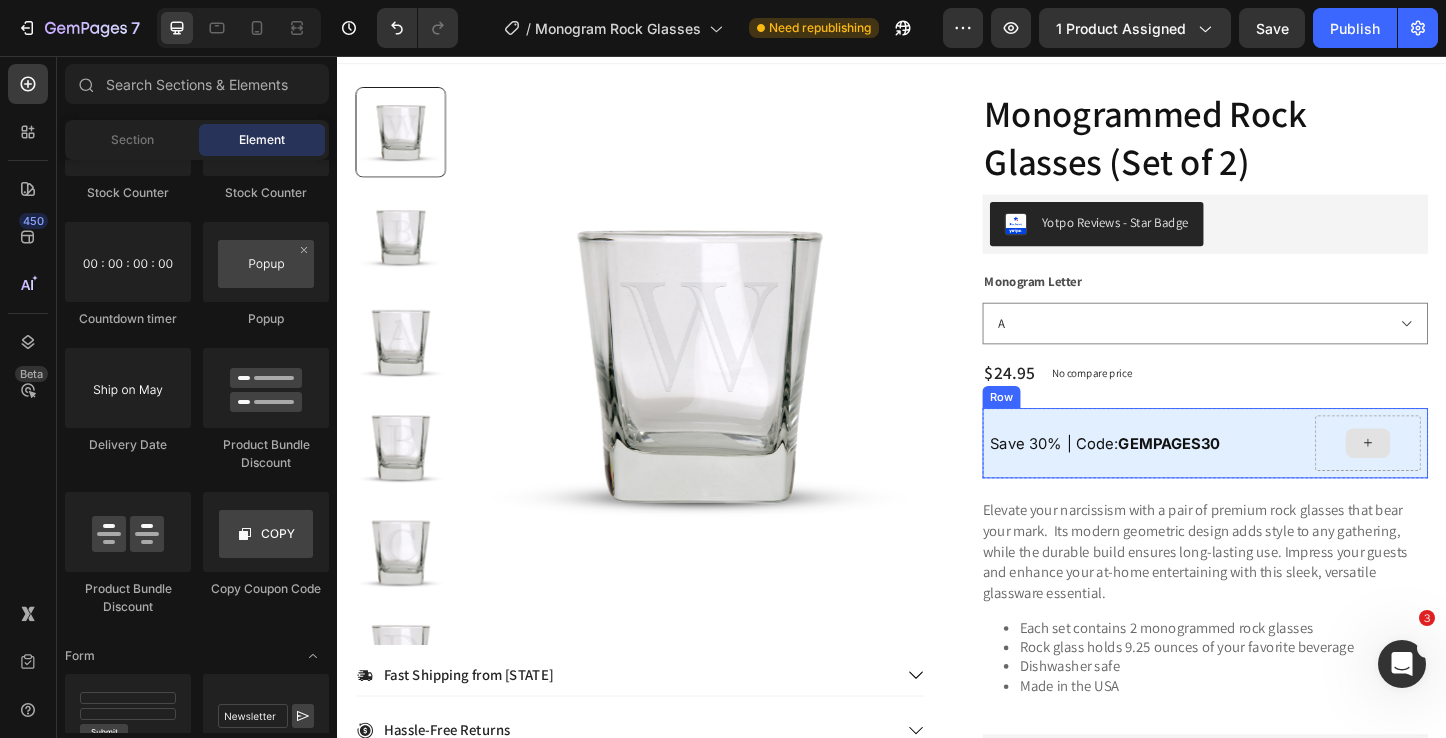 click 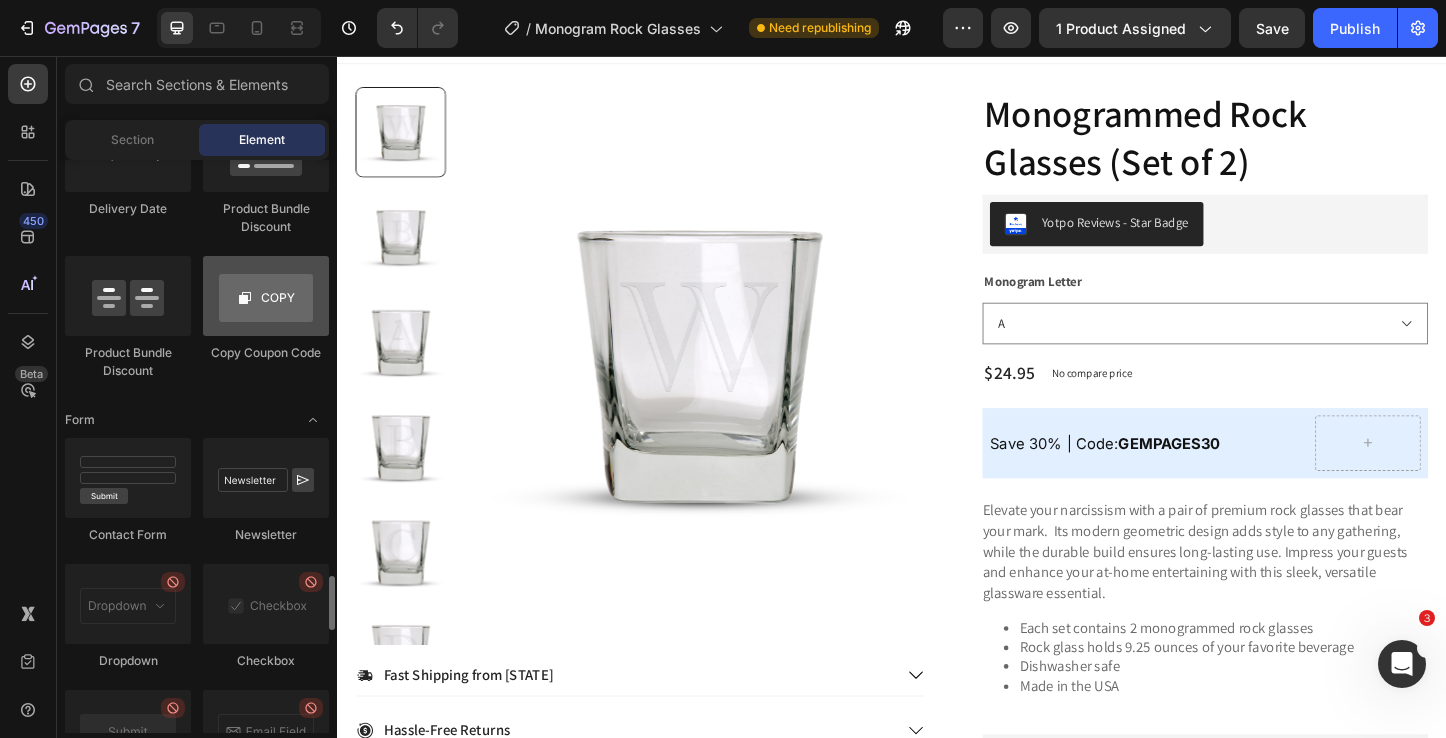 scroll, scrollTop: 4442, scrollLeft: 0, axis: vertical 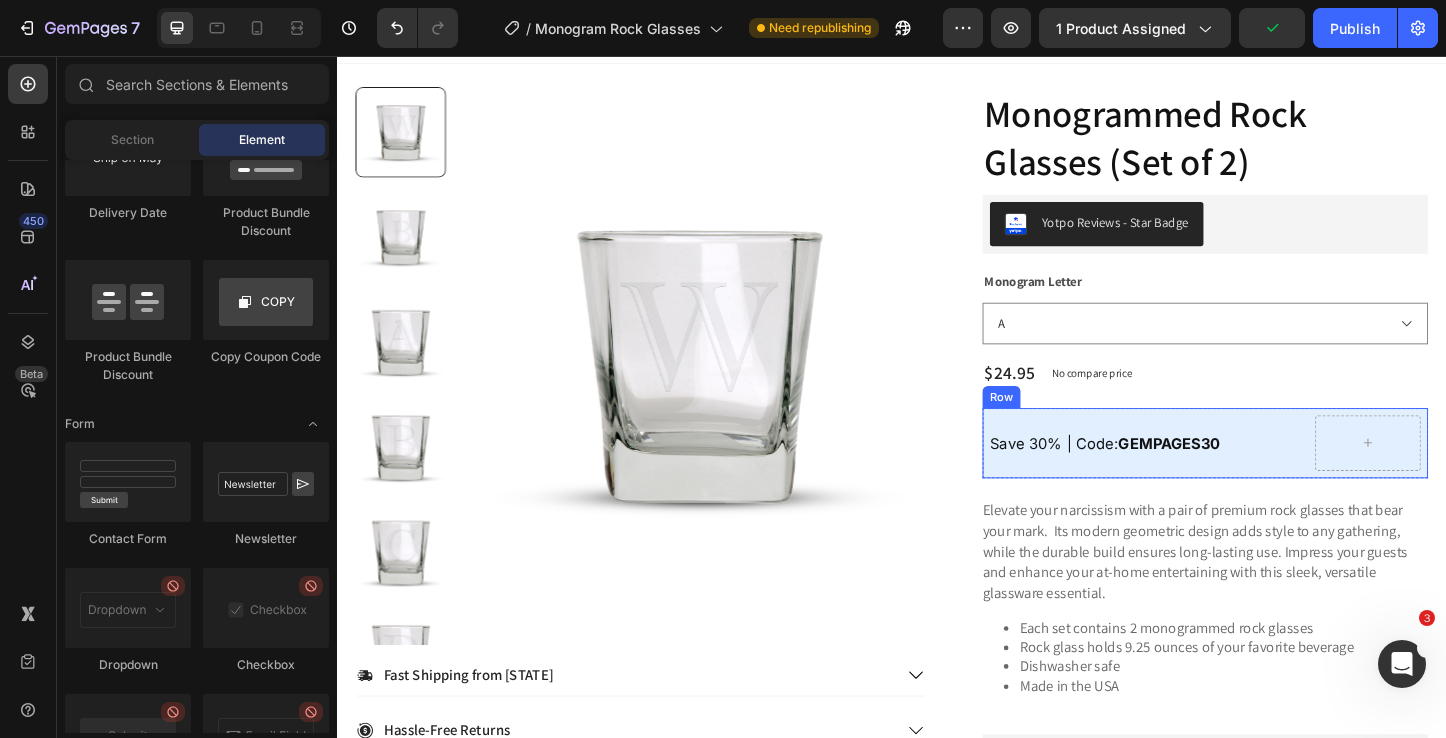 click on "Save 30% | Code:  GEMPAGES30 Text Block" at bounding box center (1215, 475) 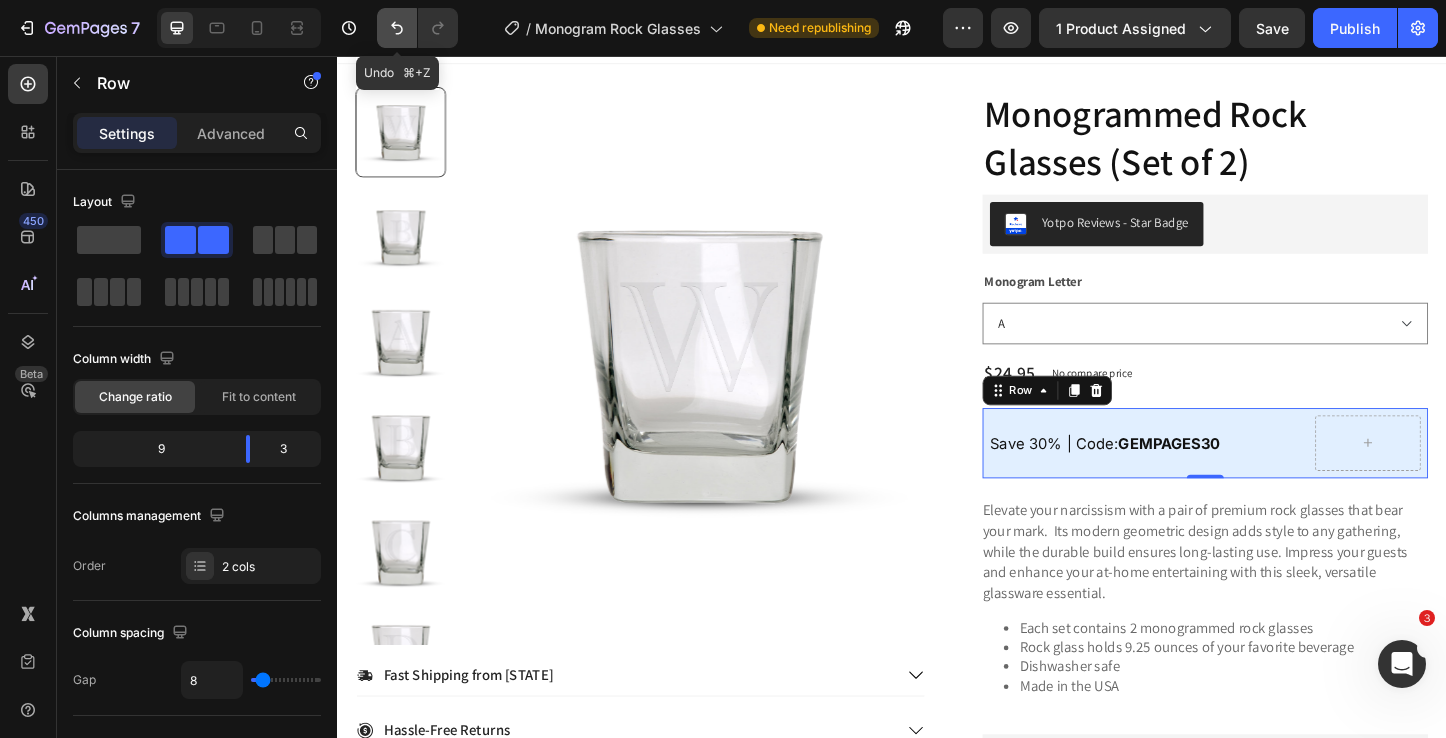 click 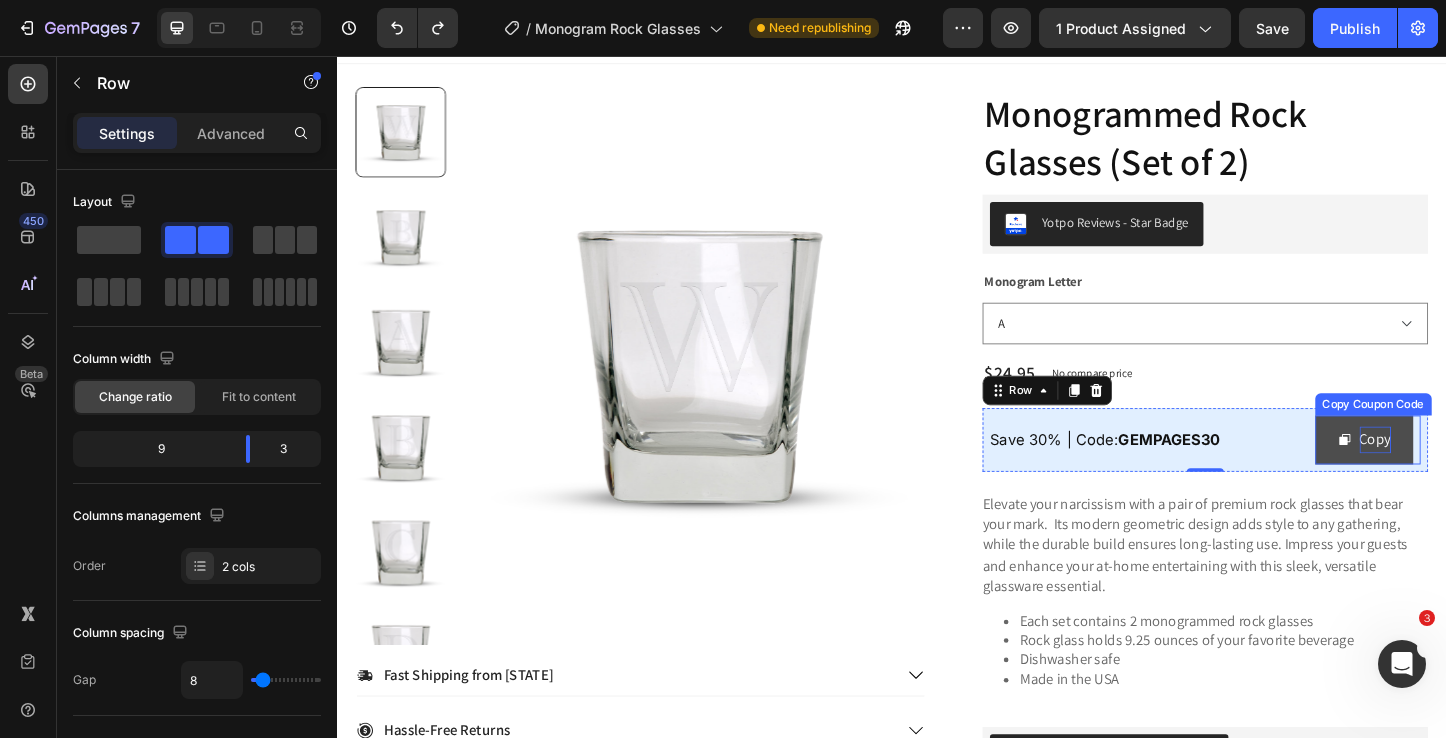 click on "Copy" at bounding box center (1460, 471) 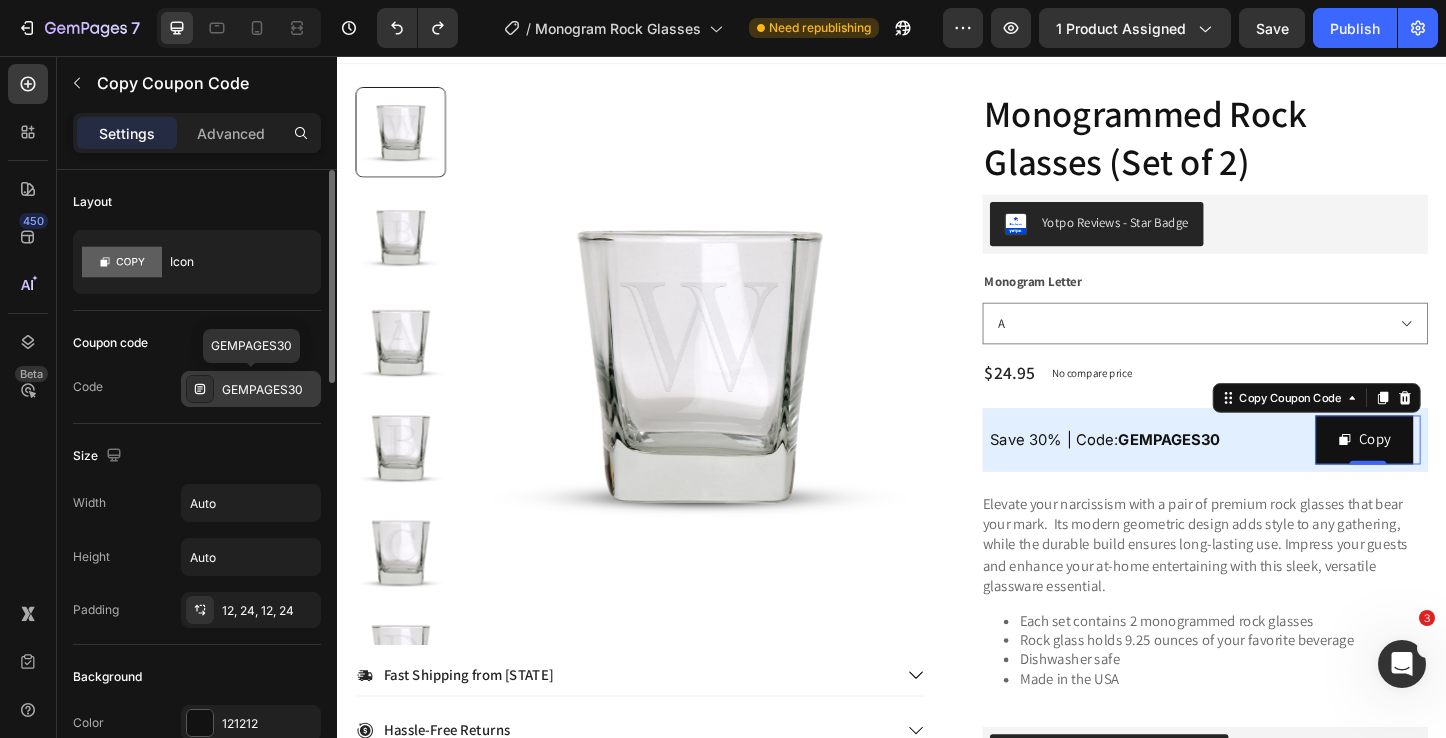 click on "GEMPAGES30" at bounding box center [269, 390] 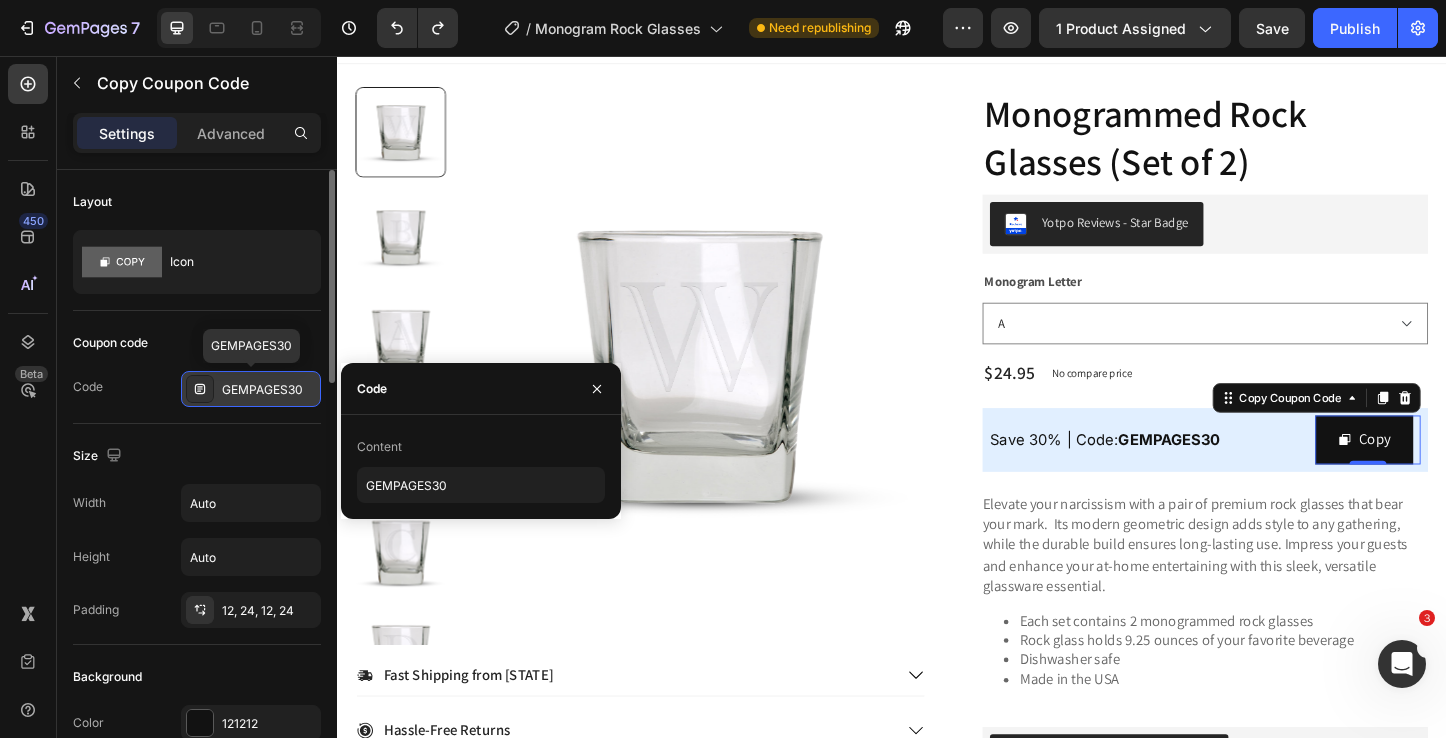 click on "GEMPAGES30" at bounding box center (269, 390) 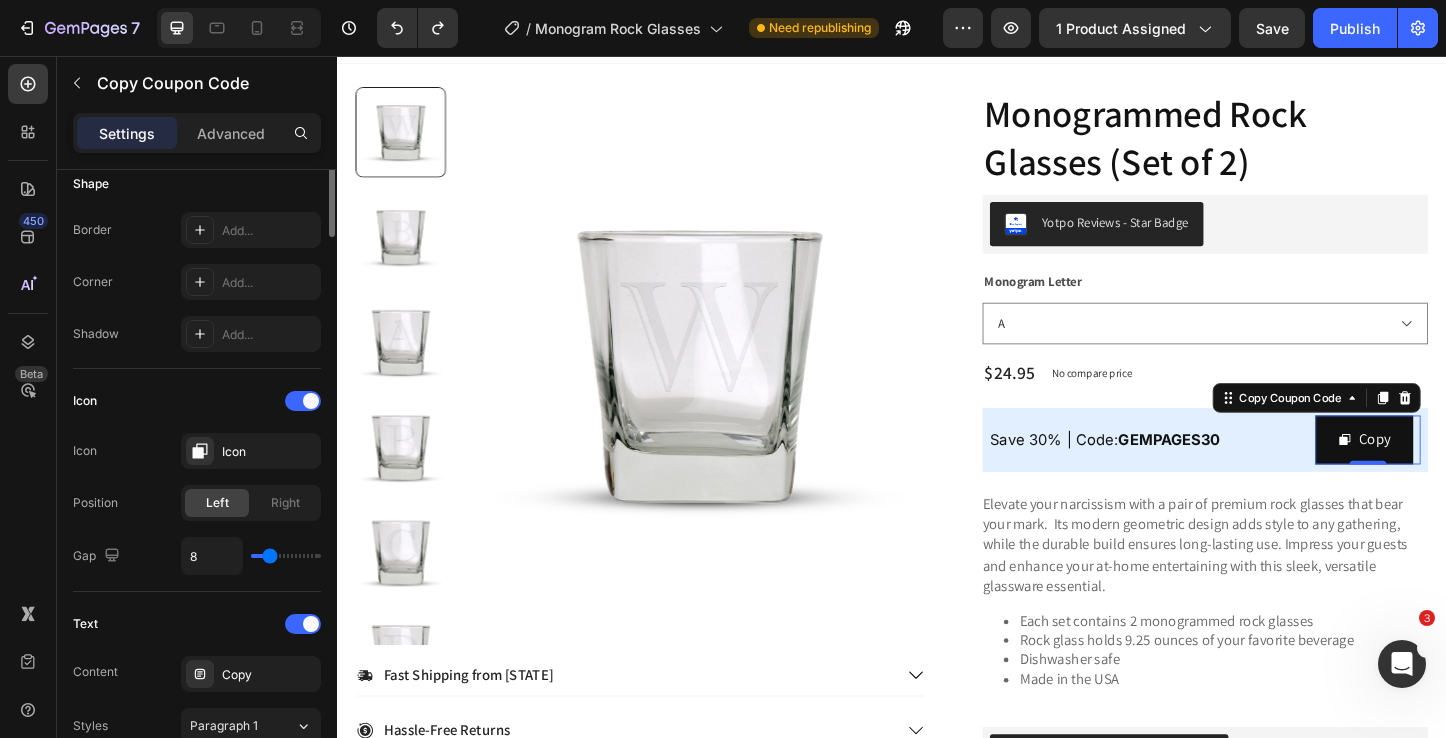 scroll, scrollTop: 0, scrollLeft: 0, axis: both 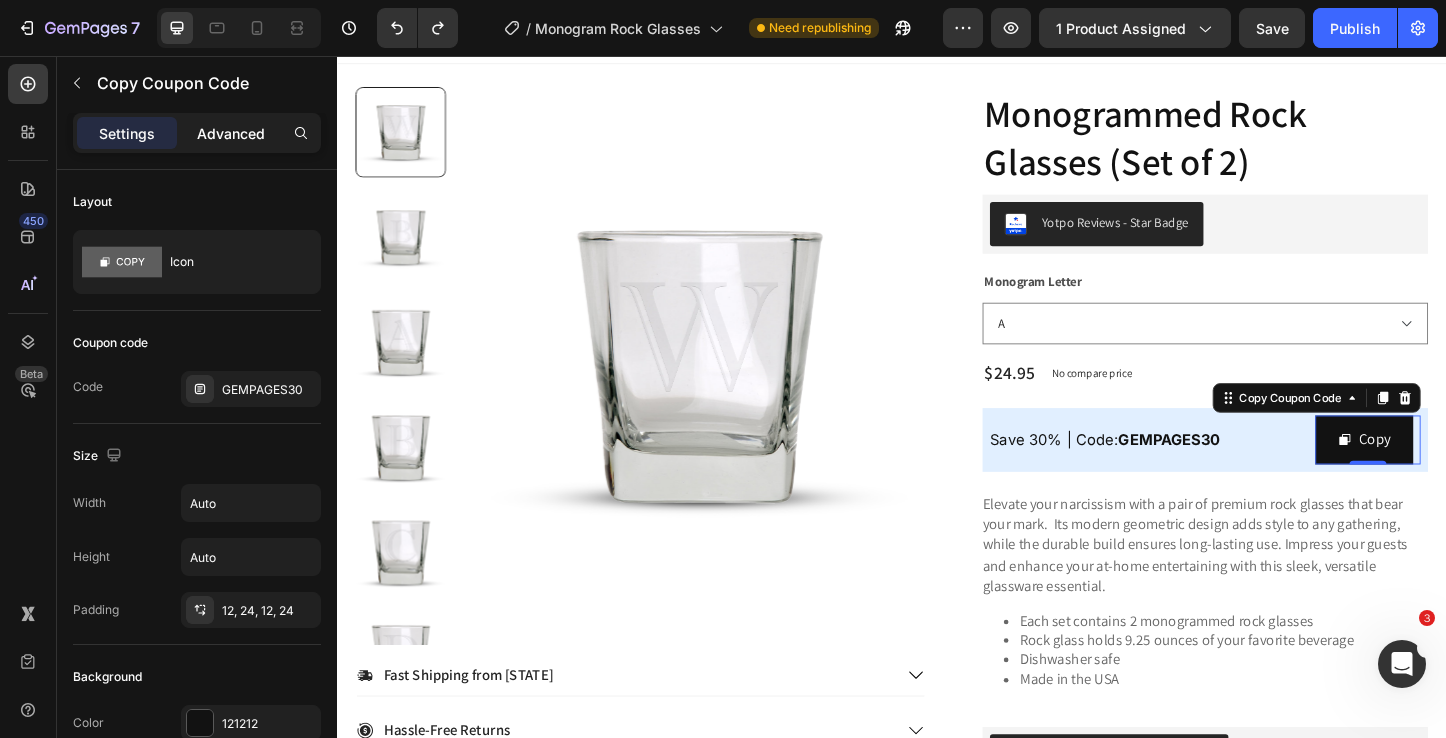 click on "Advanced" at bounding box center (231, 133) 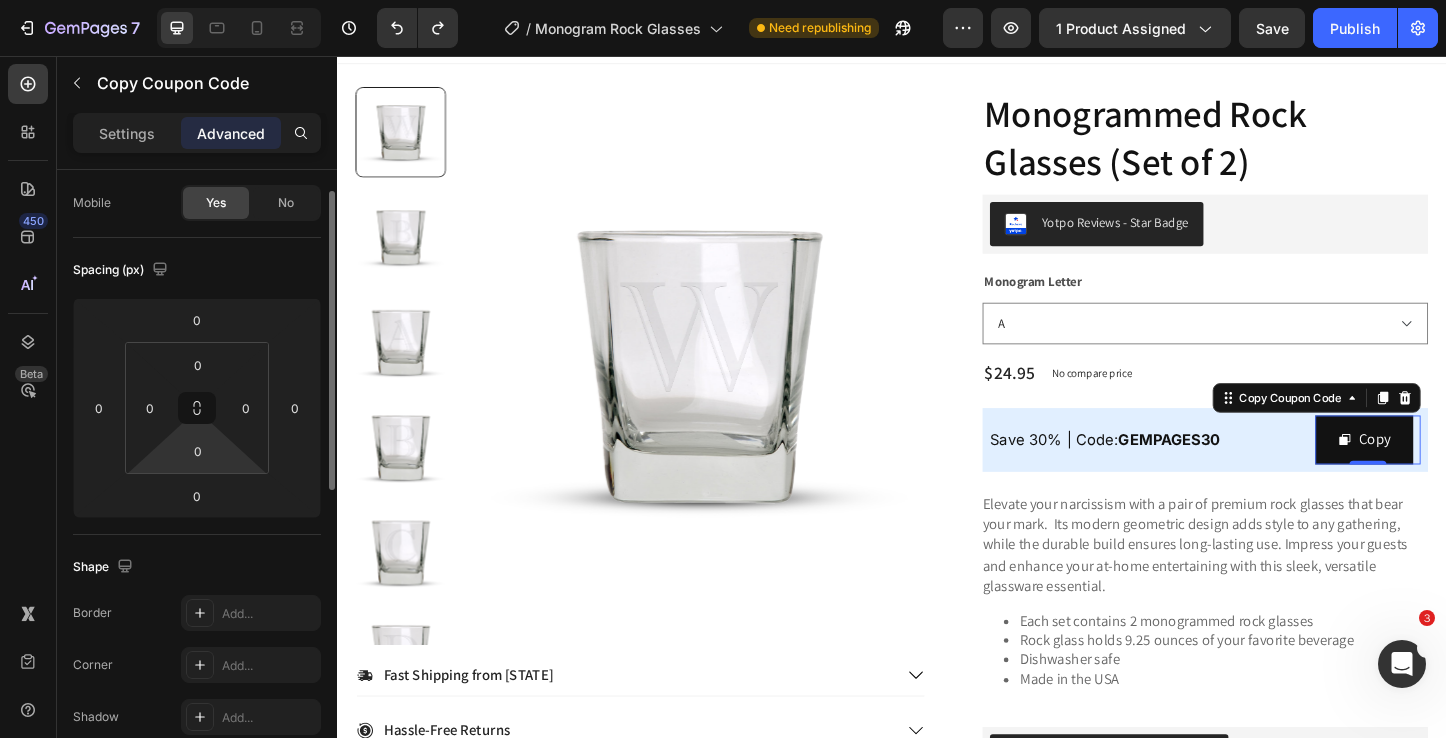 scroll, scrollTop: 0, scrollLeft: 0, axis: both 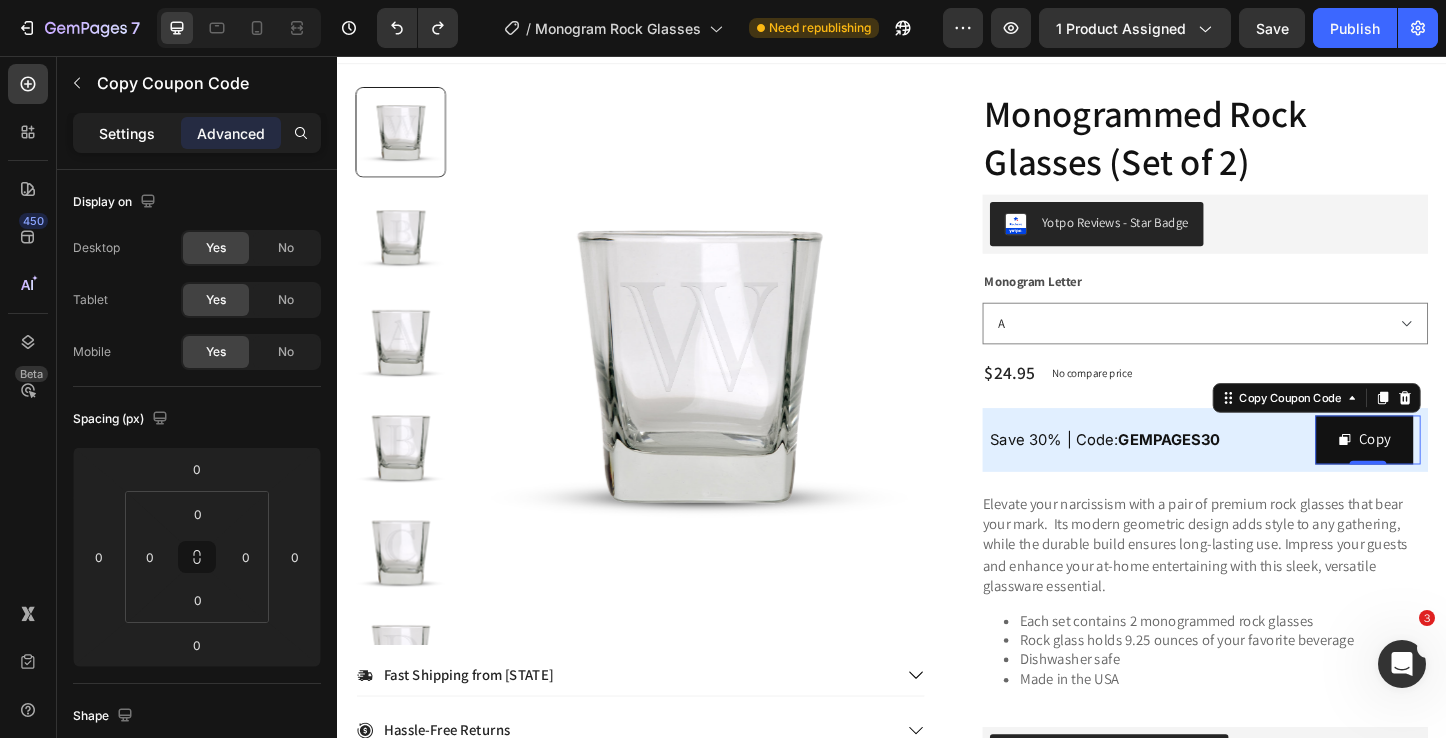 click on "Settings" at bounding box center [127, 133] 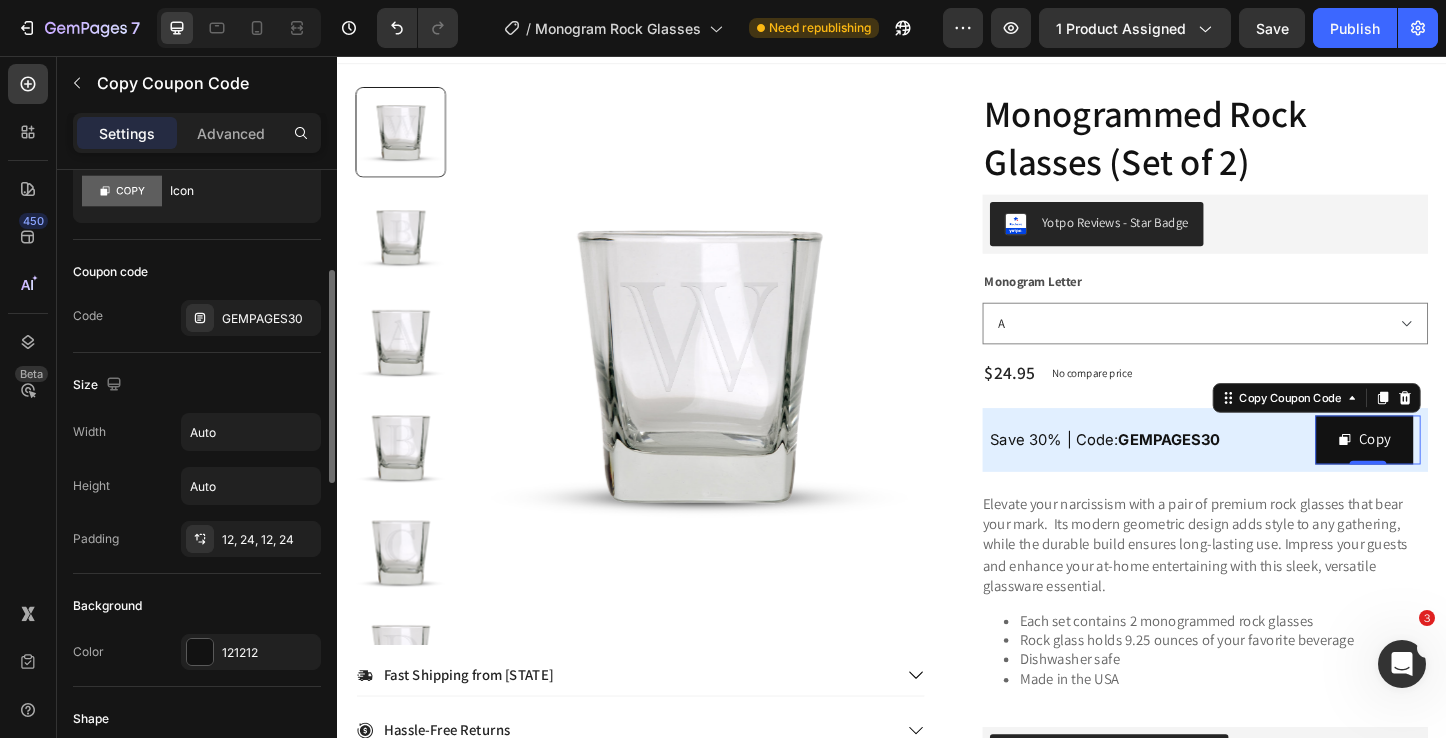scroll, scrollTop: 0, scrollLeft: 0, axis: both 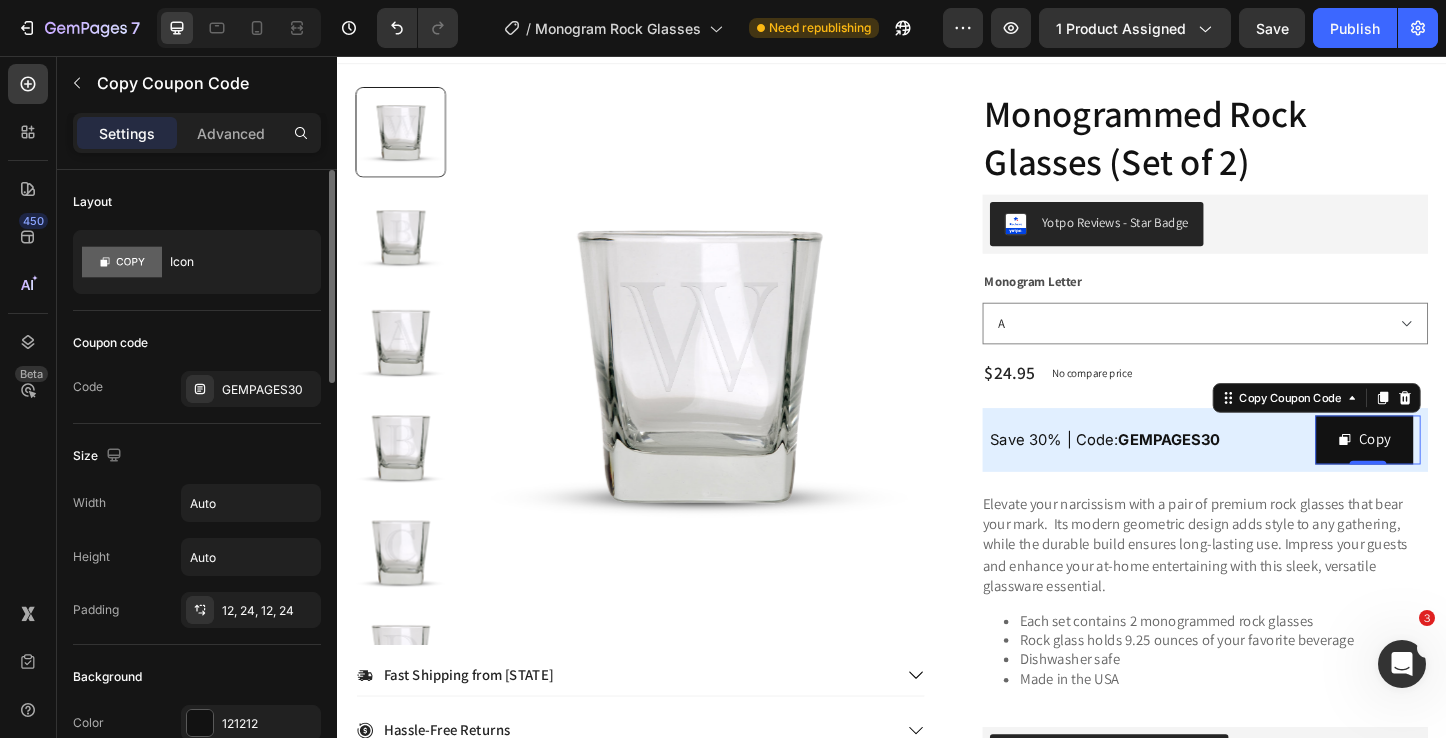 click on "Code GEMPAGES30" at bounding box center (197, 389) 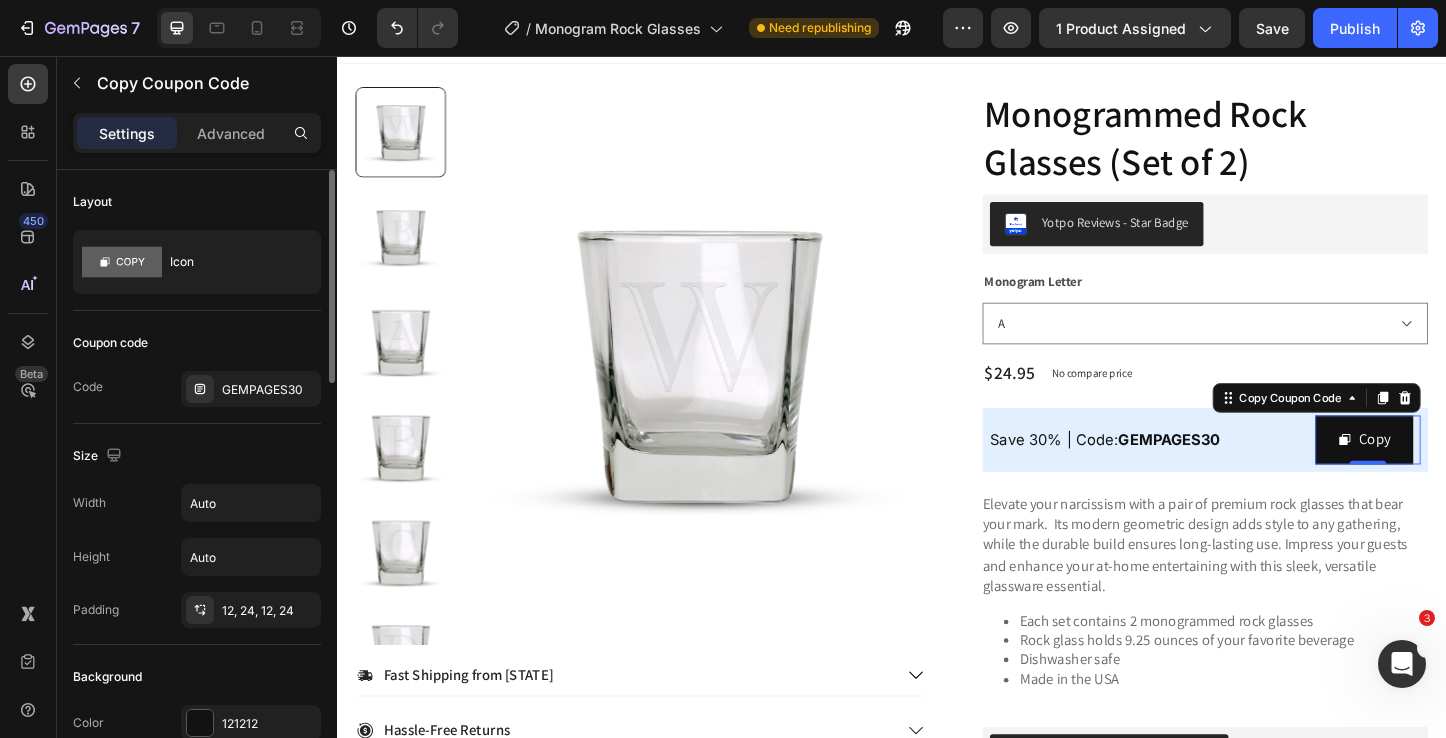 click on "Code GEMPAGES30" at bounding box center [197, 389] 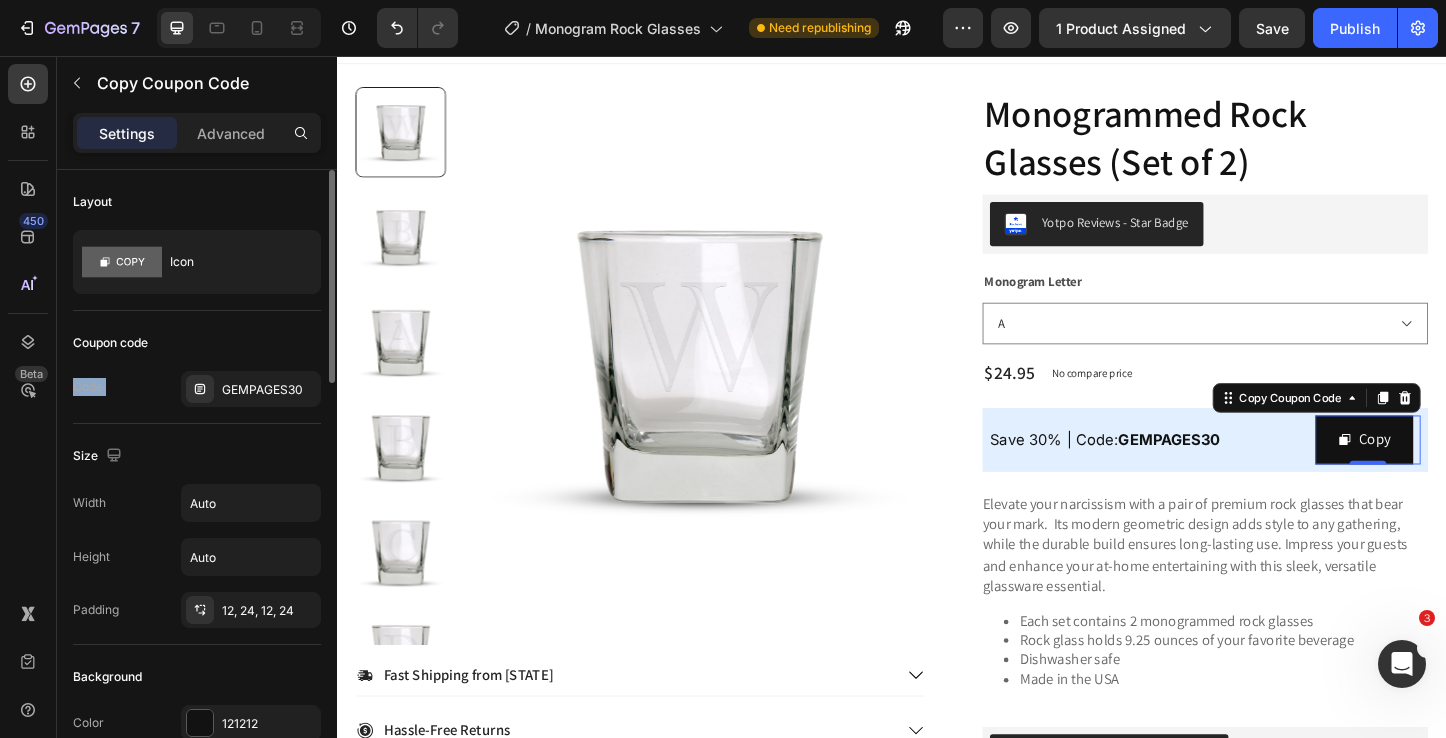 click on "Code GEMPAGES30" at bounding box center (197, 389) 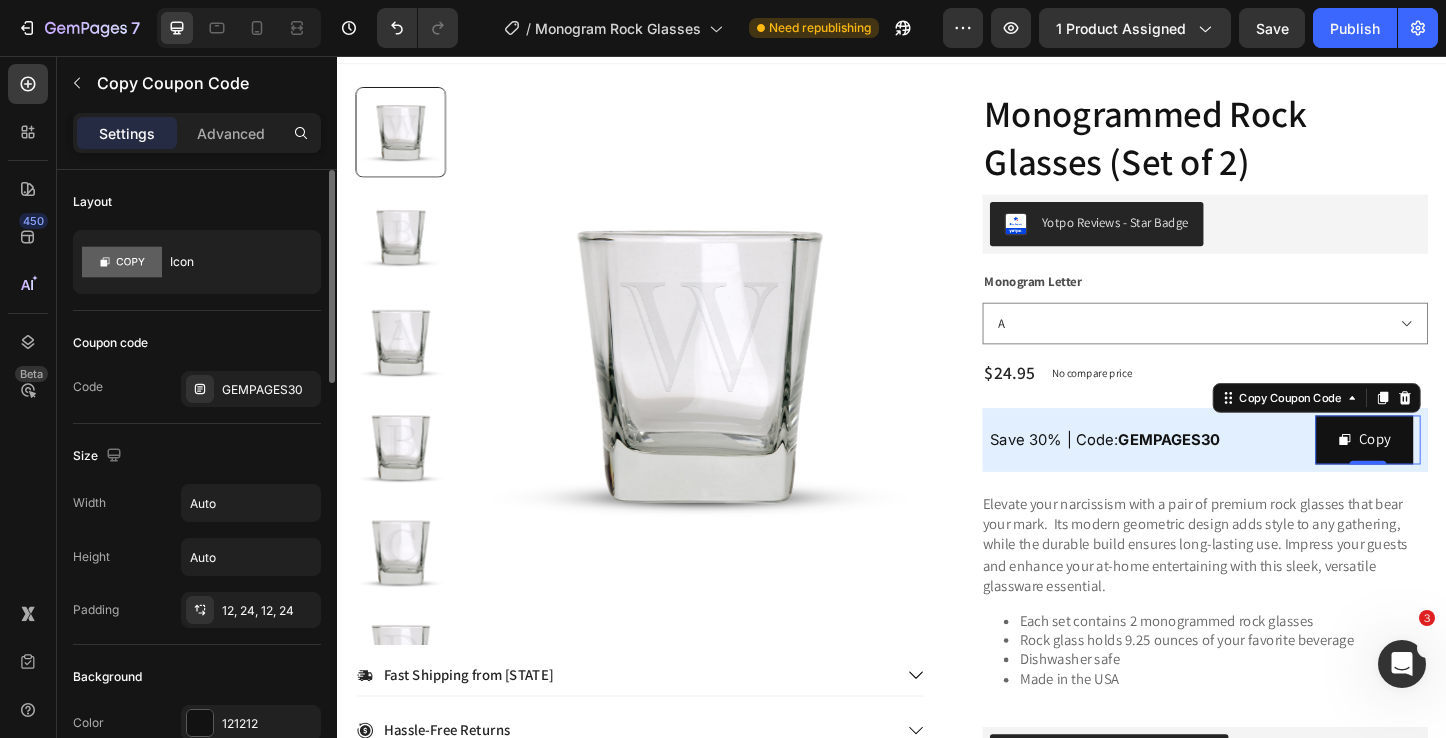 click on "Code" at bounding box center [88, 387] 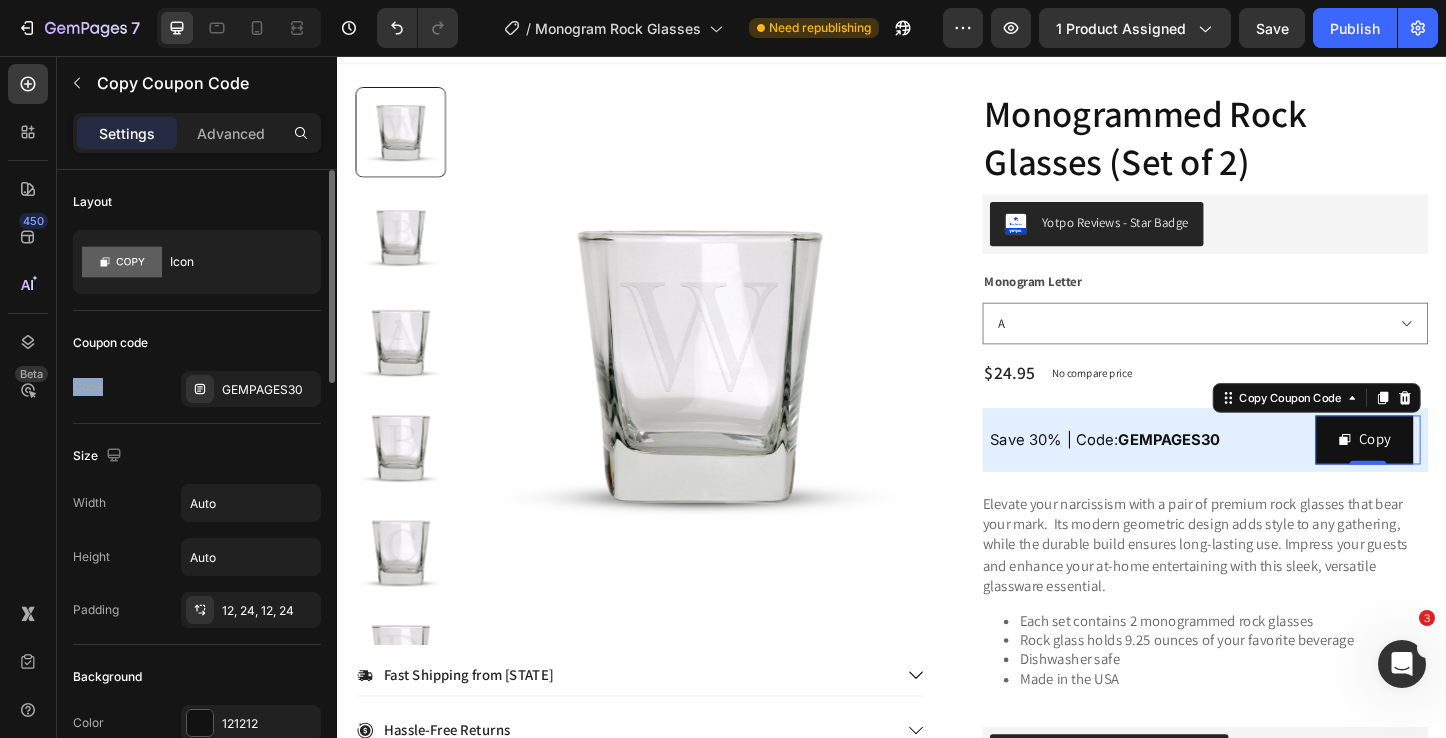click on "Code" at bounding box center [88, 387] 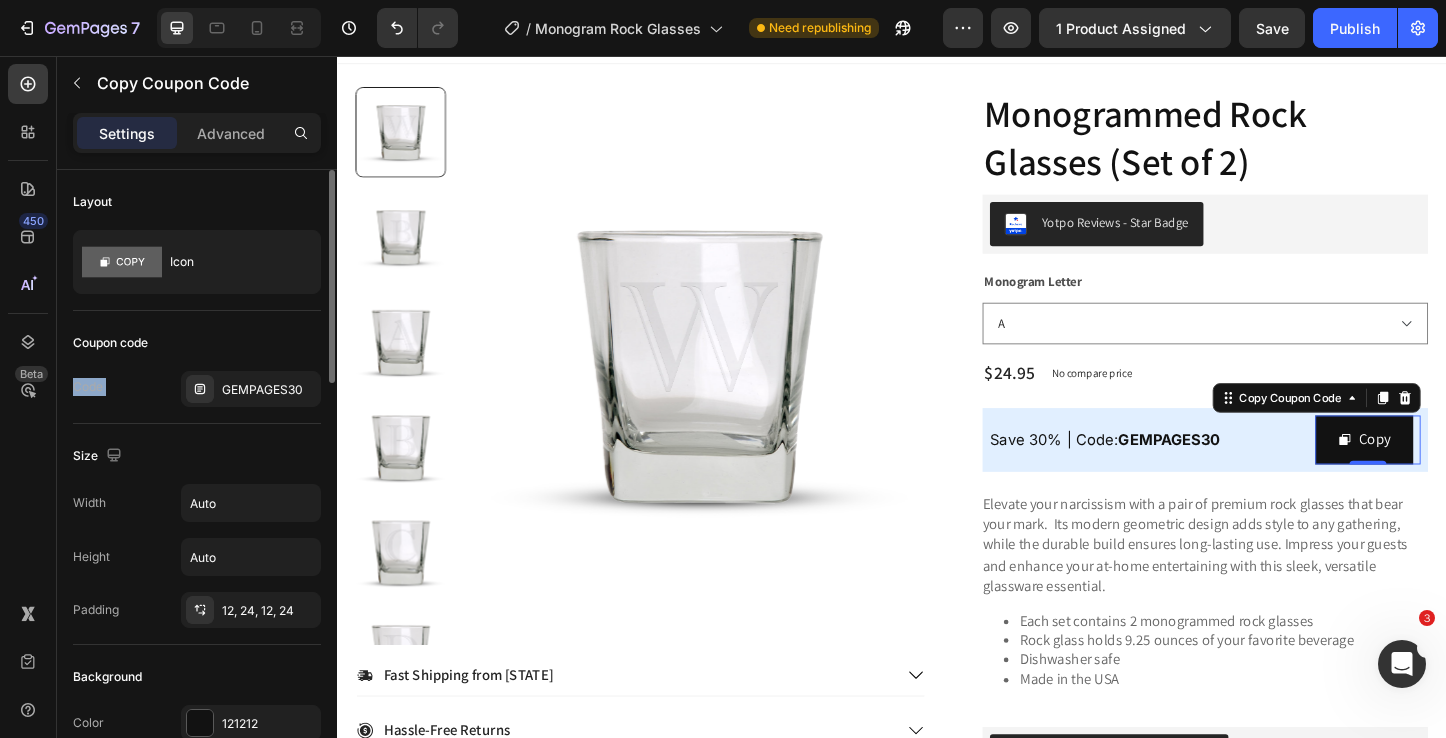 click on "Code" at bounding box center (88, 387) 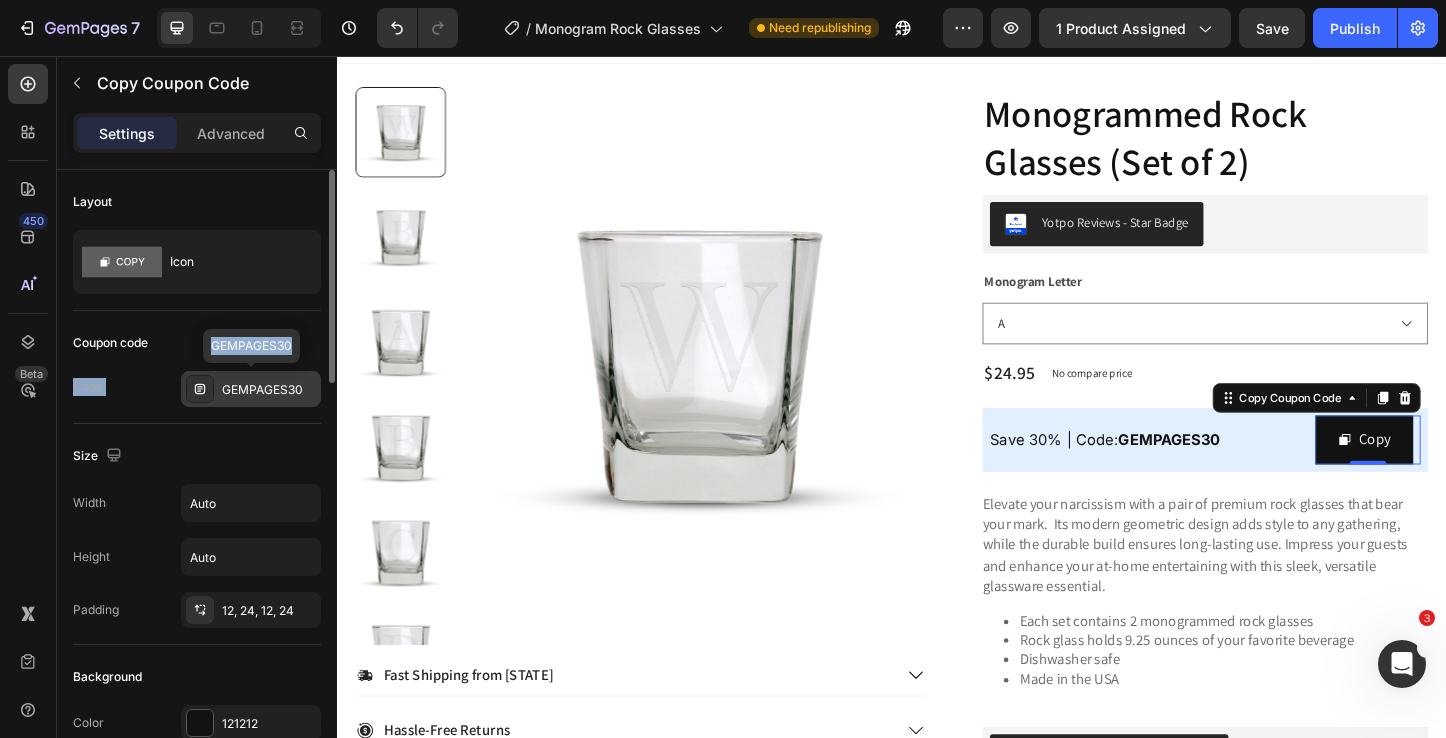 click on "GEMPAGES30" at bounding box center [269, 390] 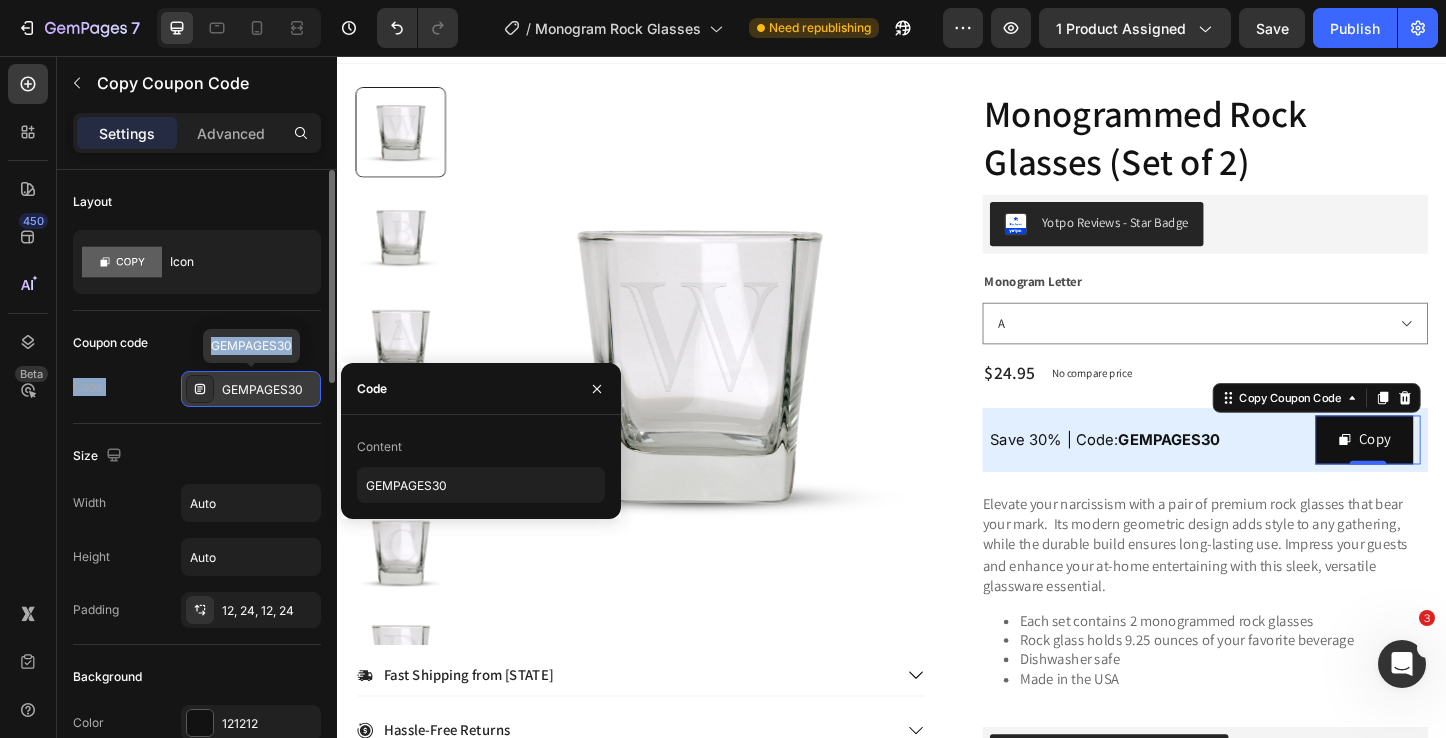 click on "GEMPAGES30" at bounding box center [269, 390] 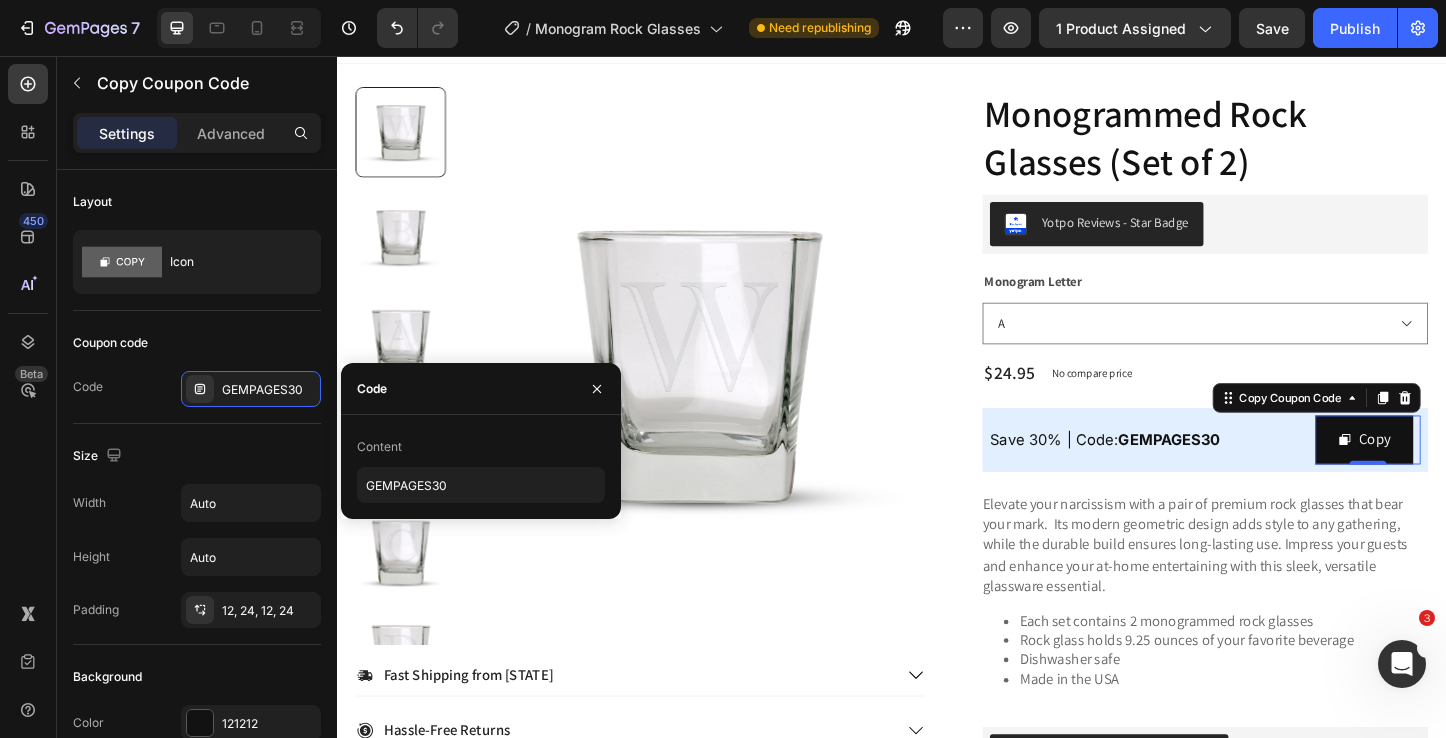 click on "Content GEMPAGES30" at bounding box center (481, 467) 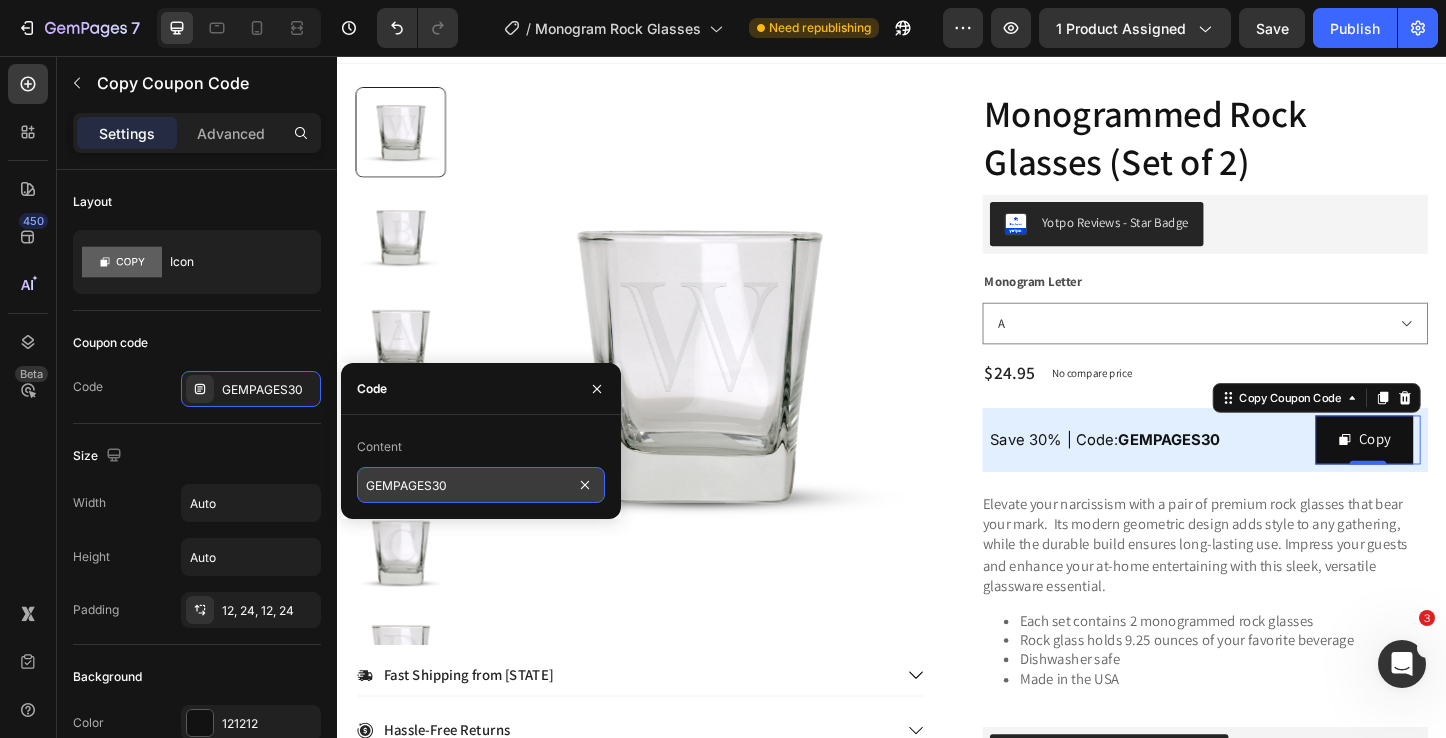click on "GEMPAGES30" at bounding box center (481, 485) 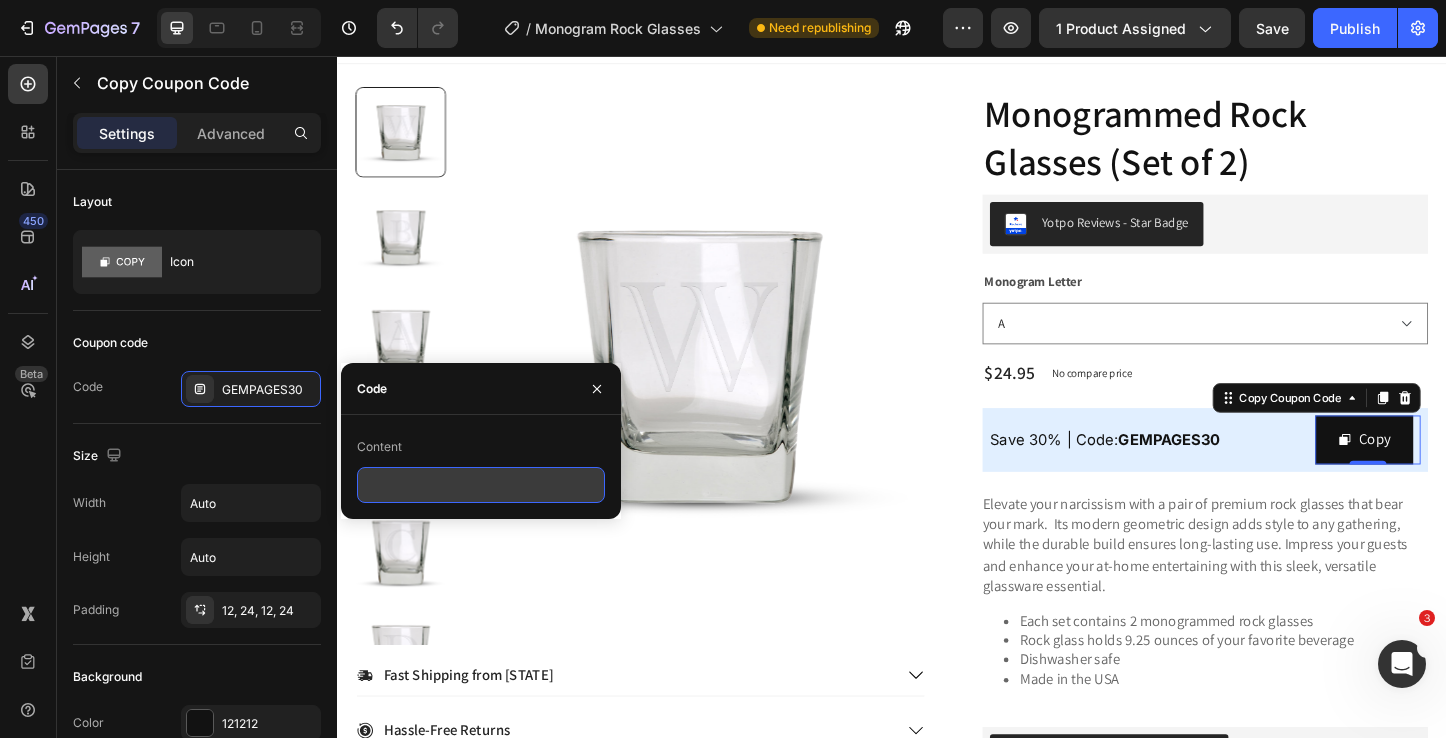 paste on "7" 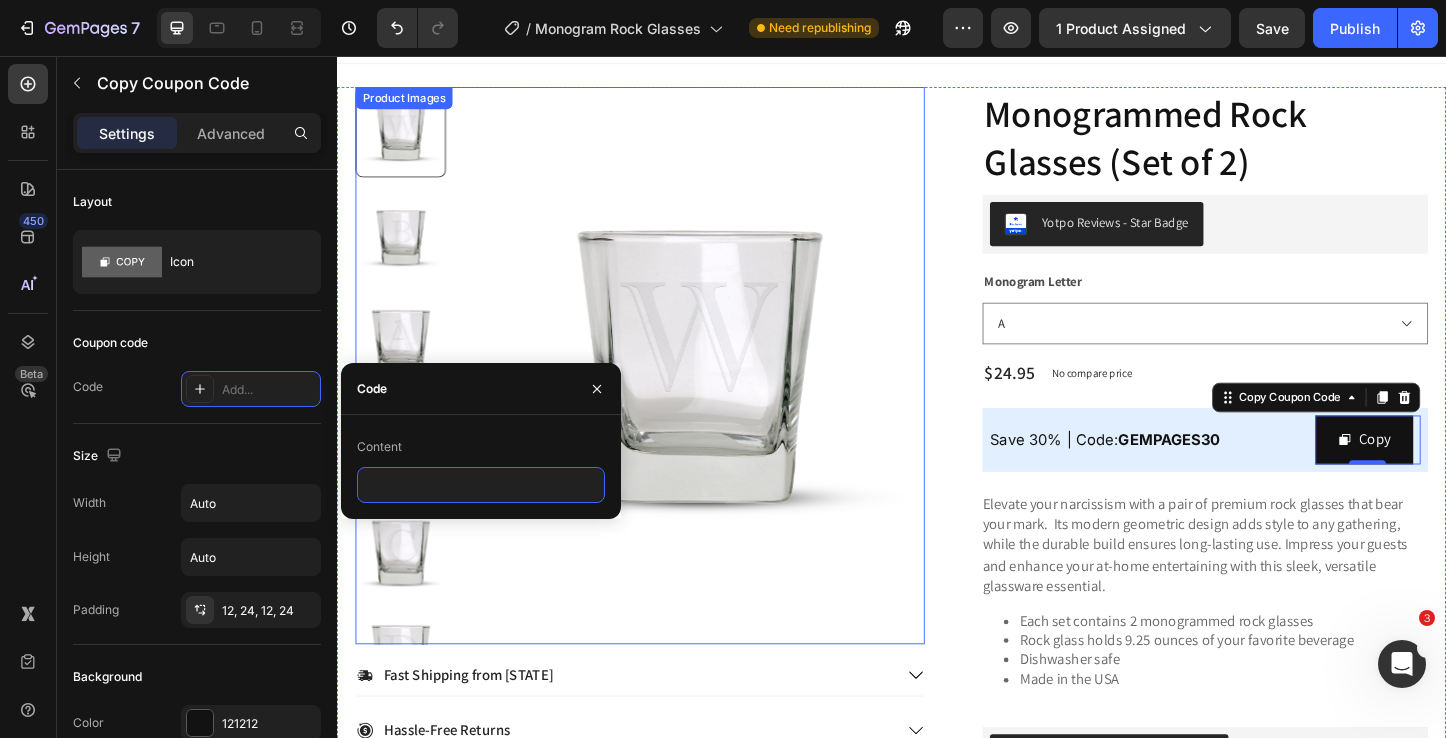 paste on "MonogramBOGO50" 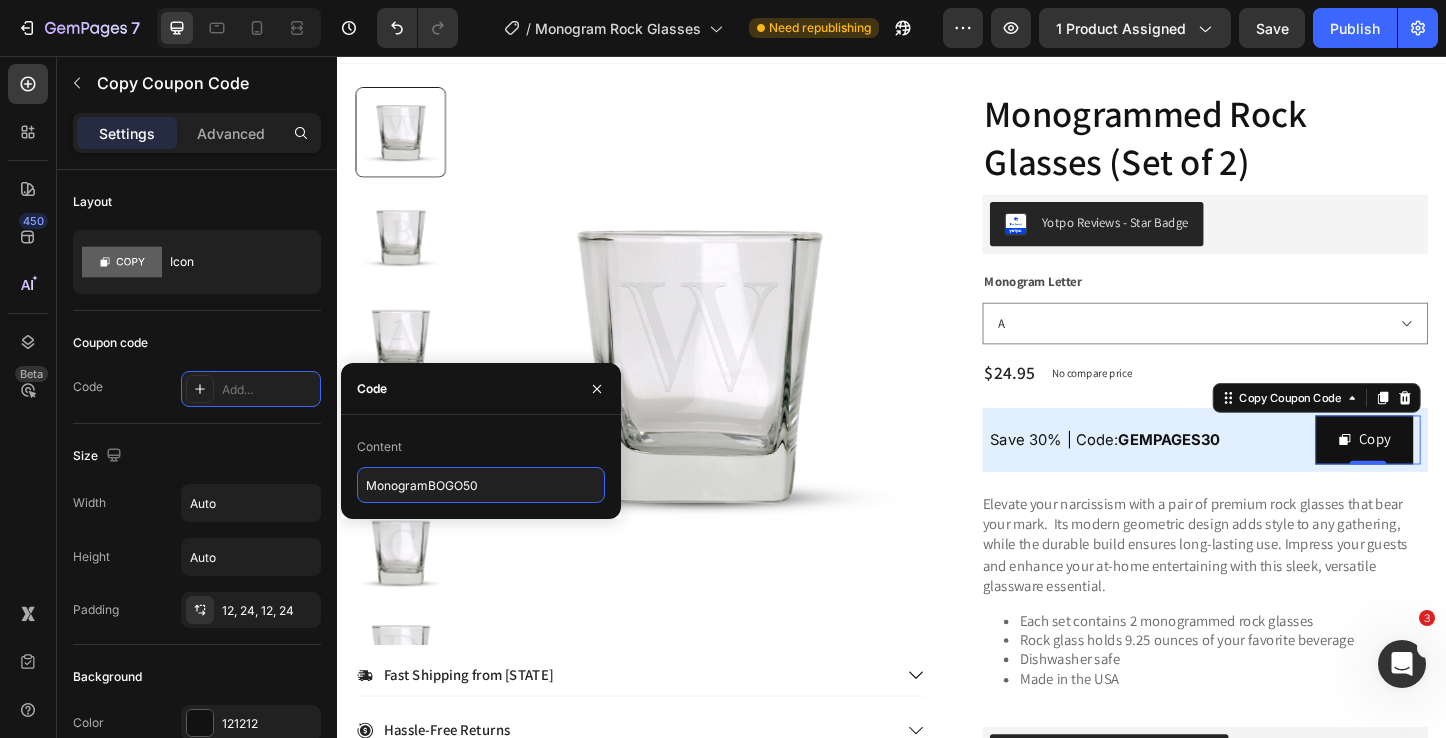 type on "MonogramBOGO50" 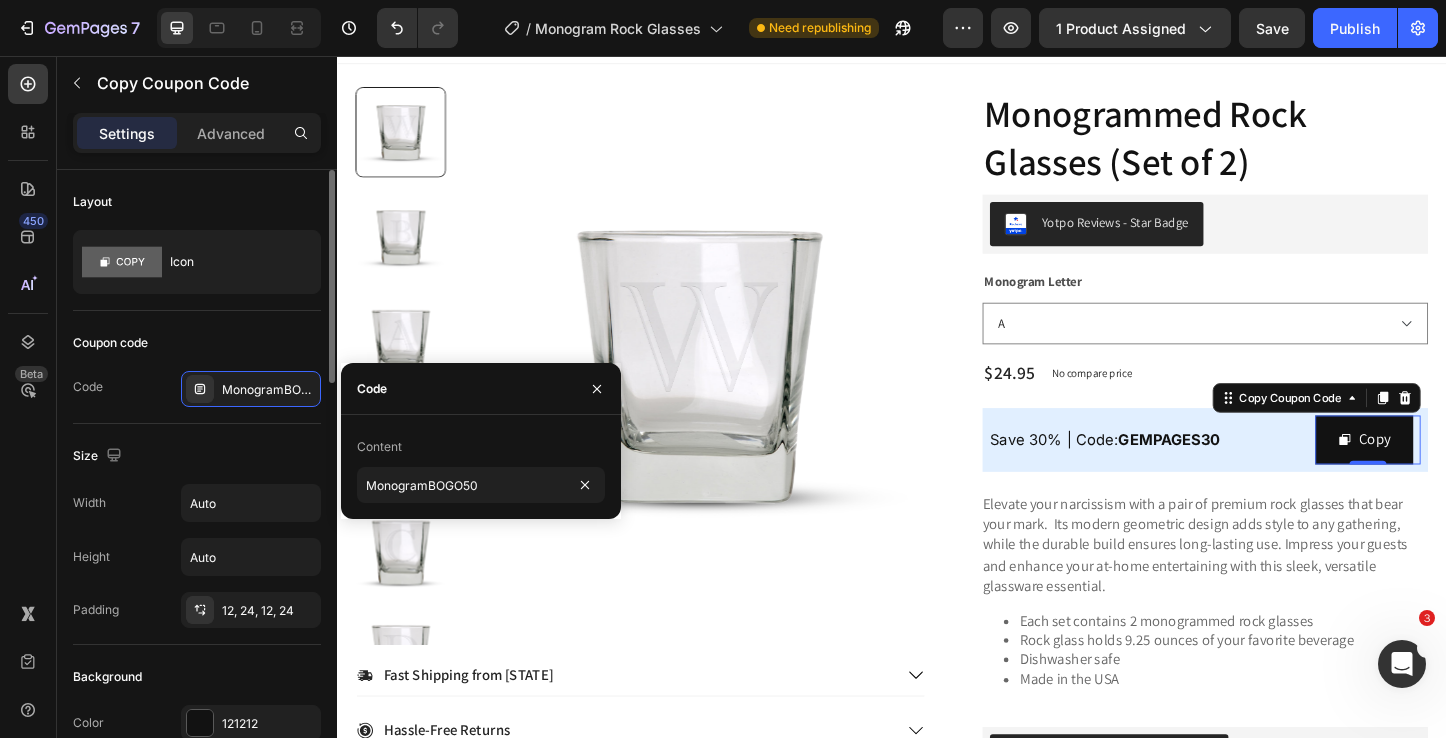 click on "Size" at bounding box center (197, 456) 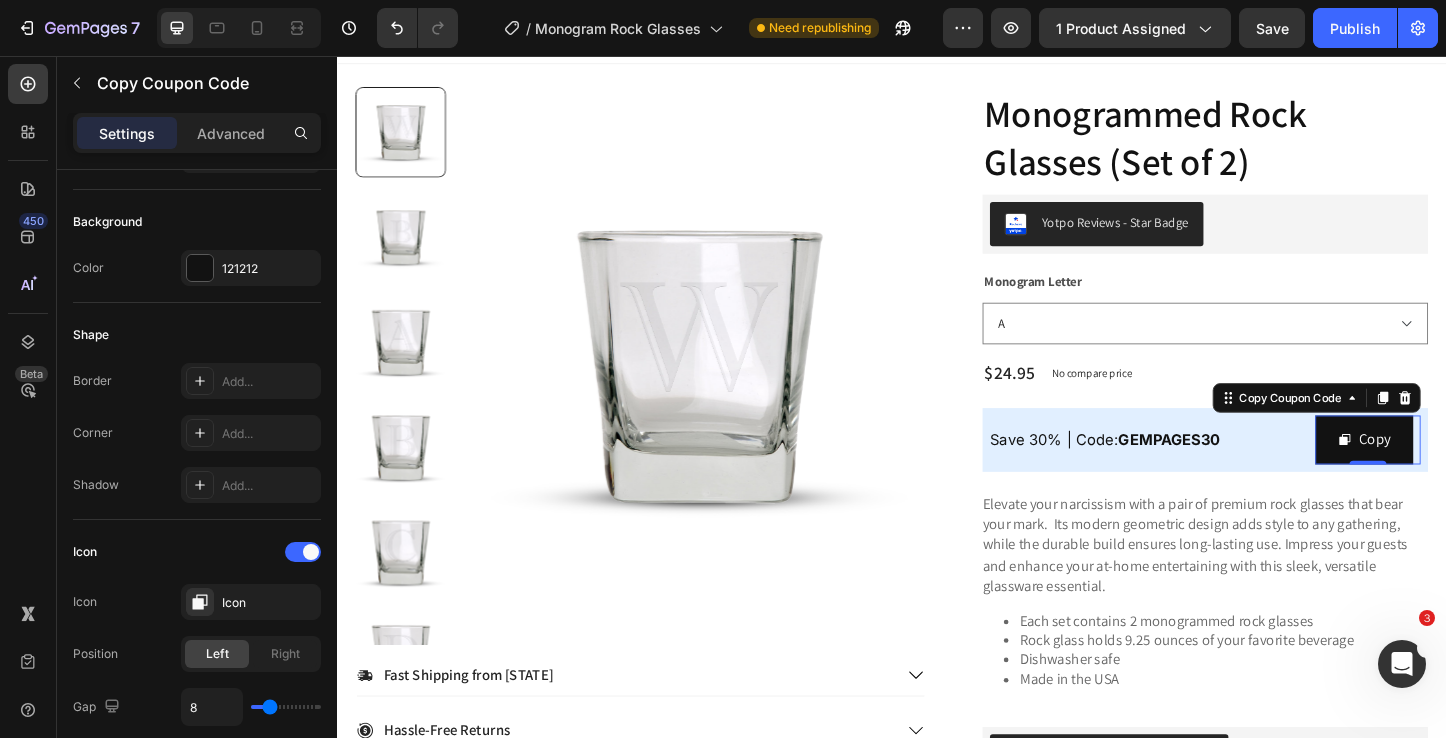scroll, scrollTop: 0, scrollLeft: 0, axis: both 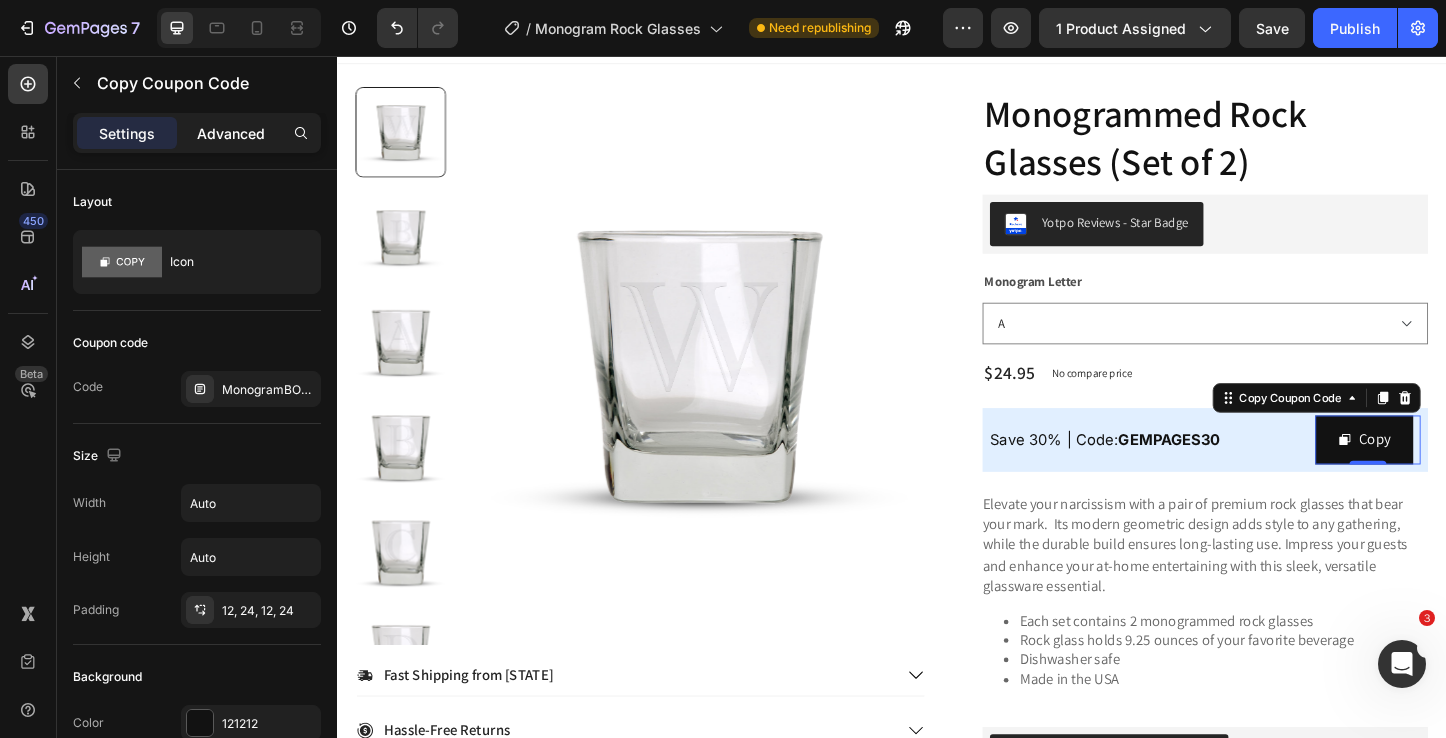 click on "Advanced" at bounding box center (231, 133) 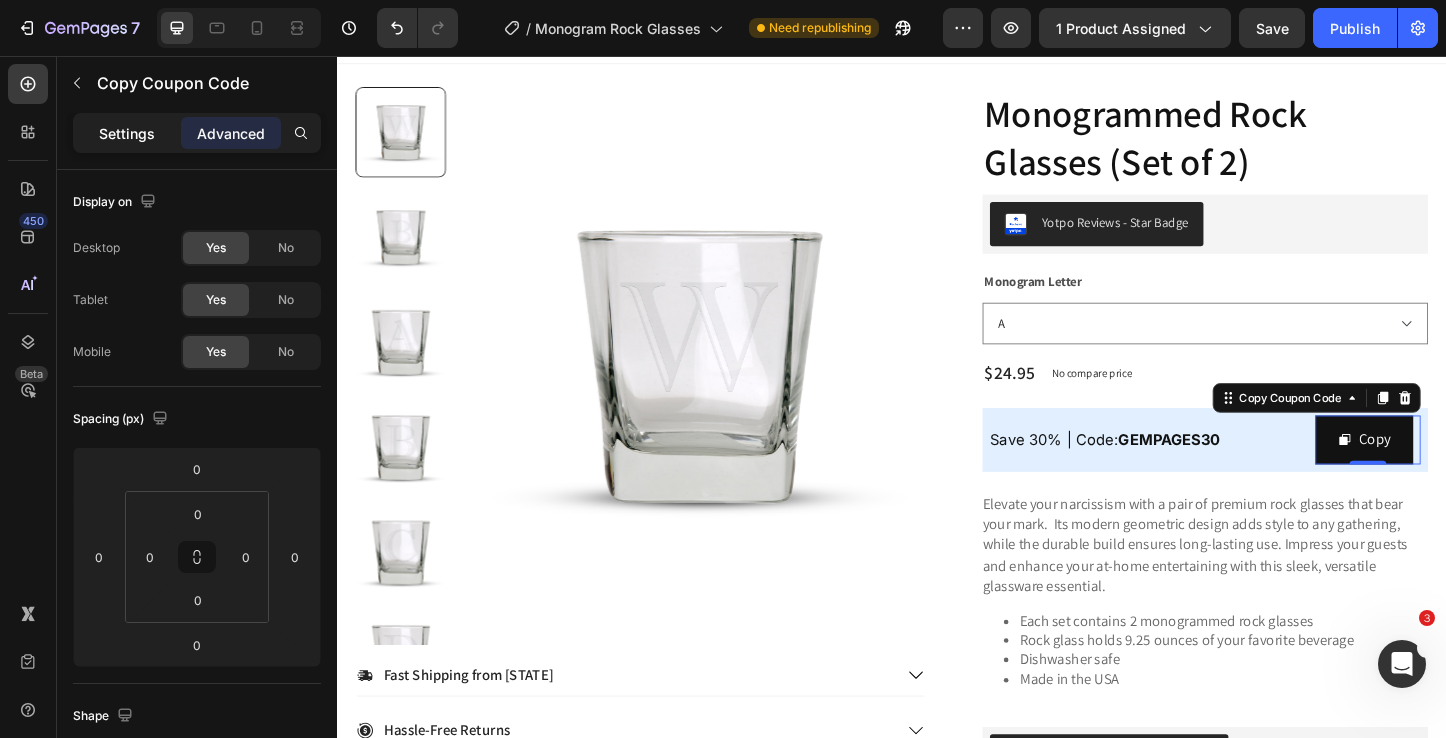 click on "Settings" at bounding box center [127, 133] 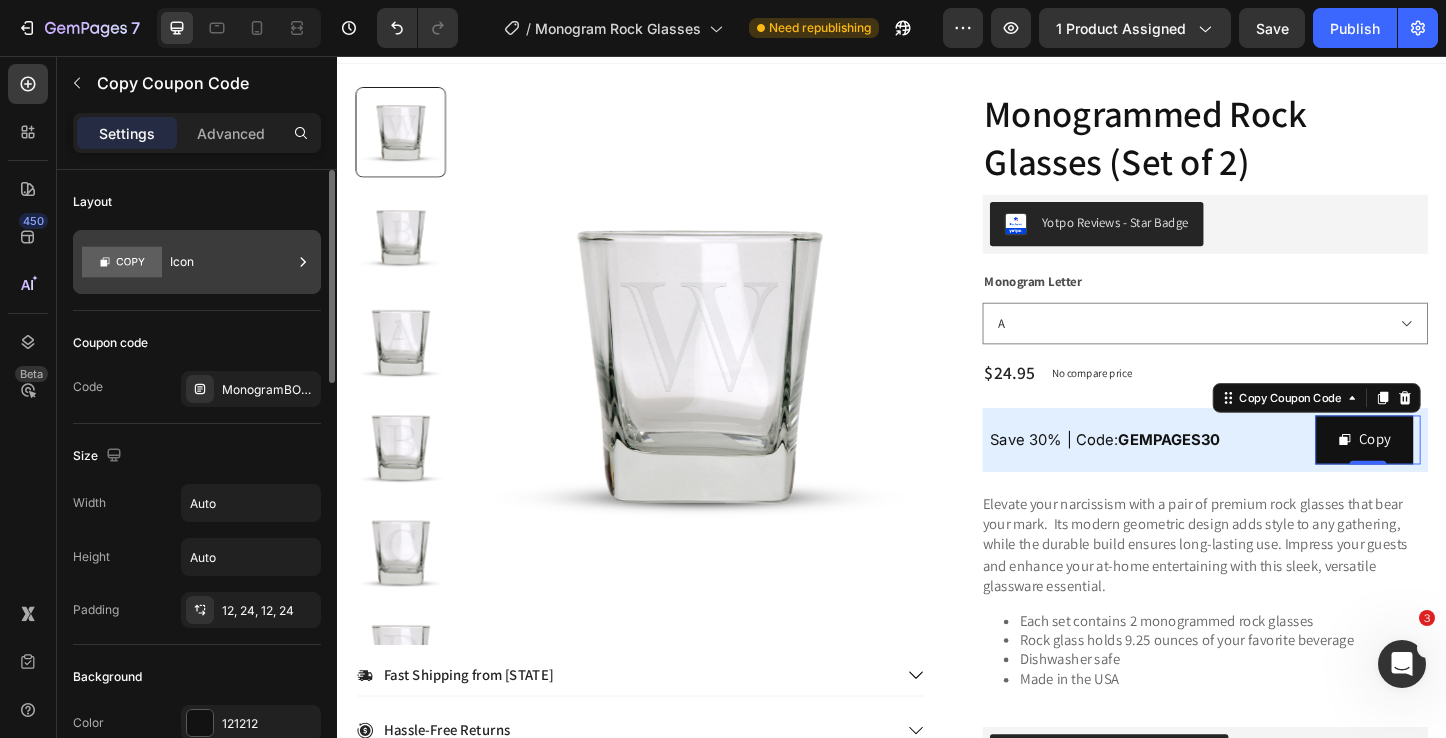 click 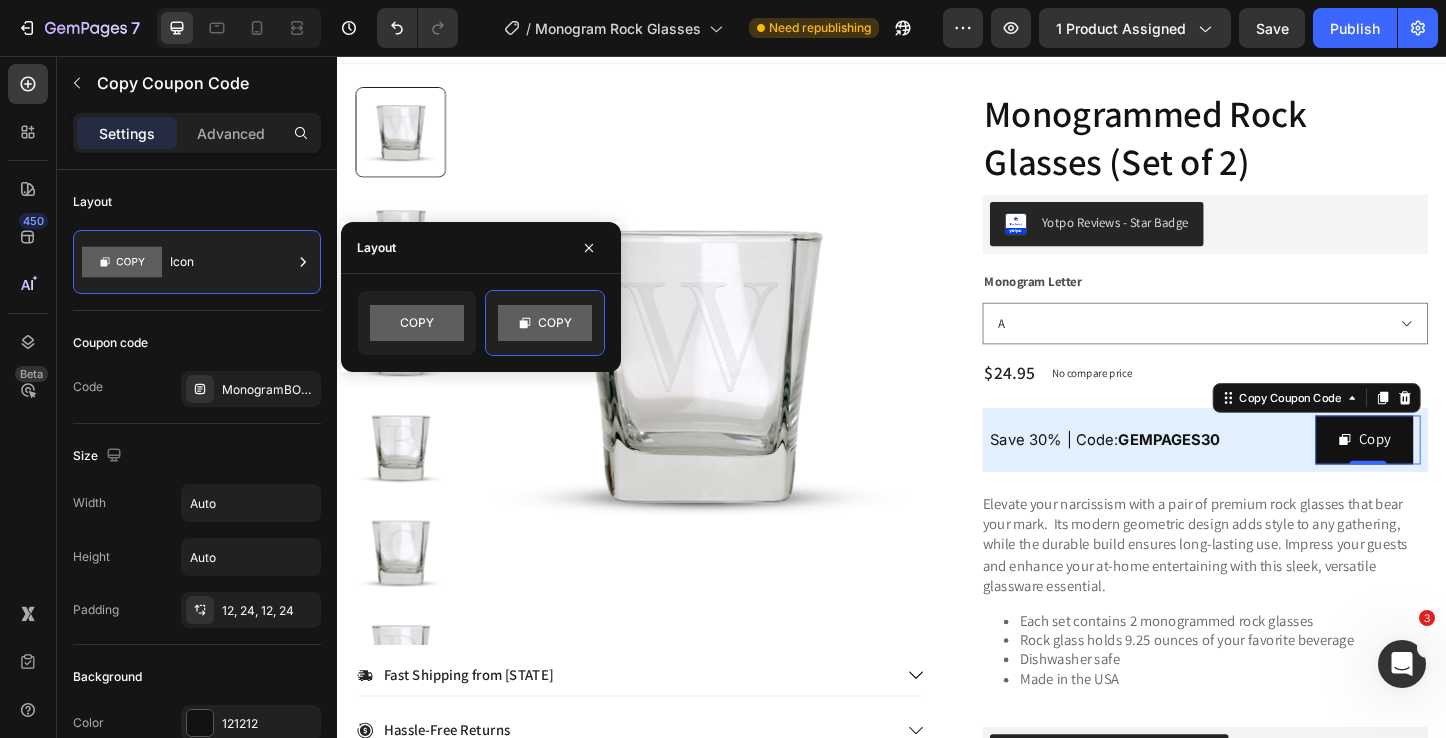 click on "Layout" at bounding box center [376, 248] 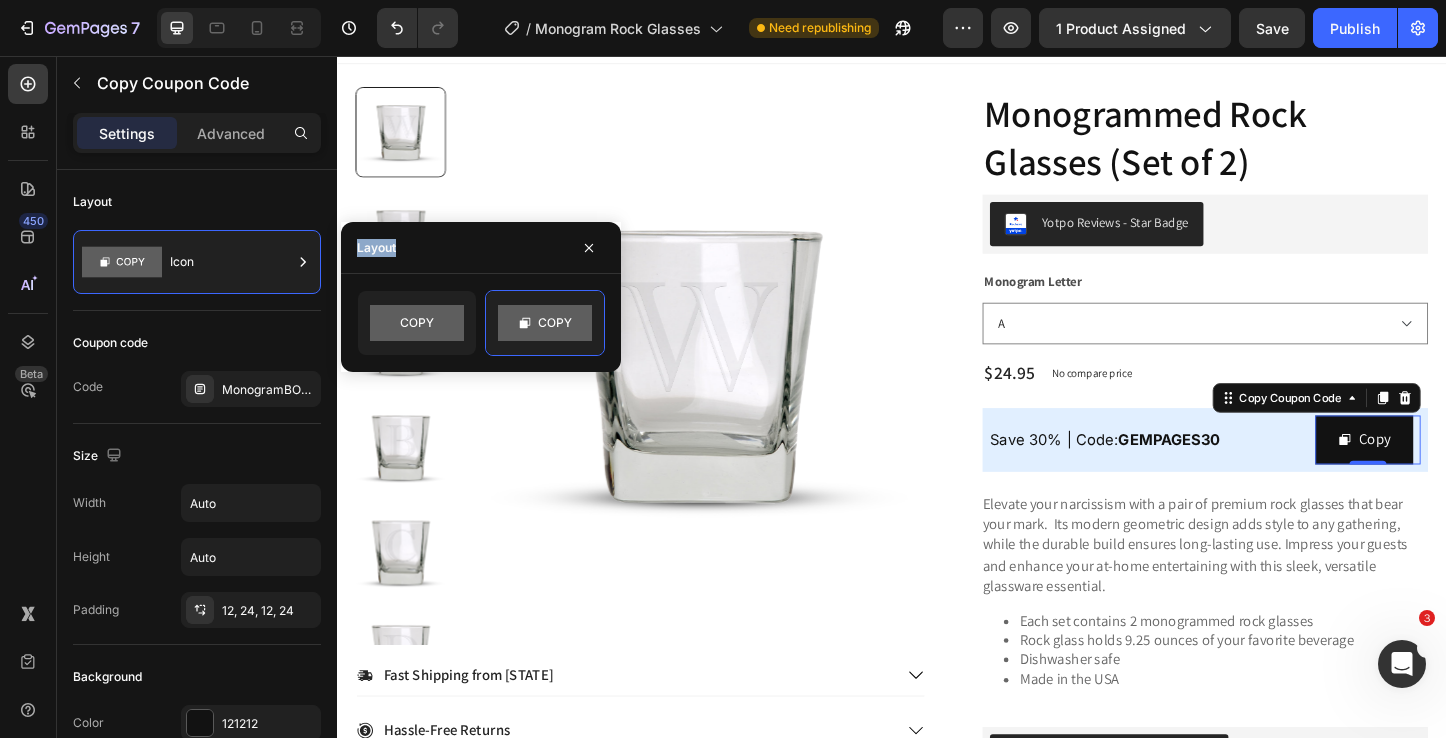click on "Layout" at bounding box center (376, 248) 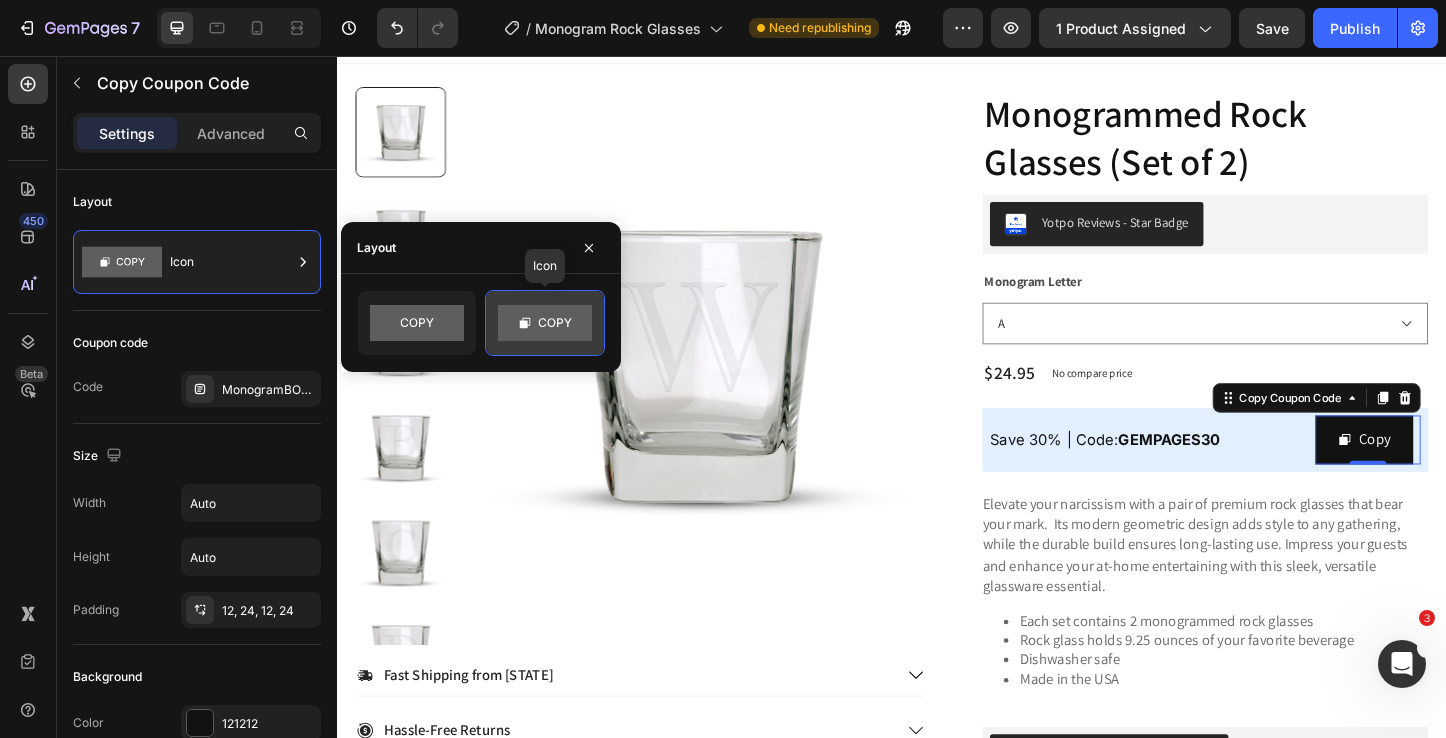 click 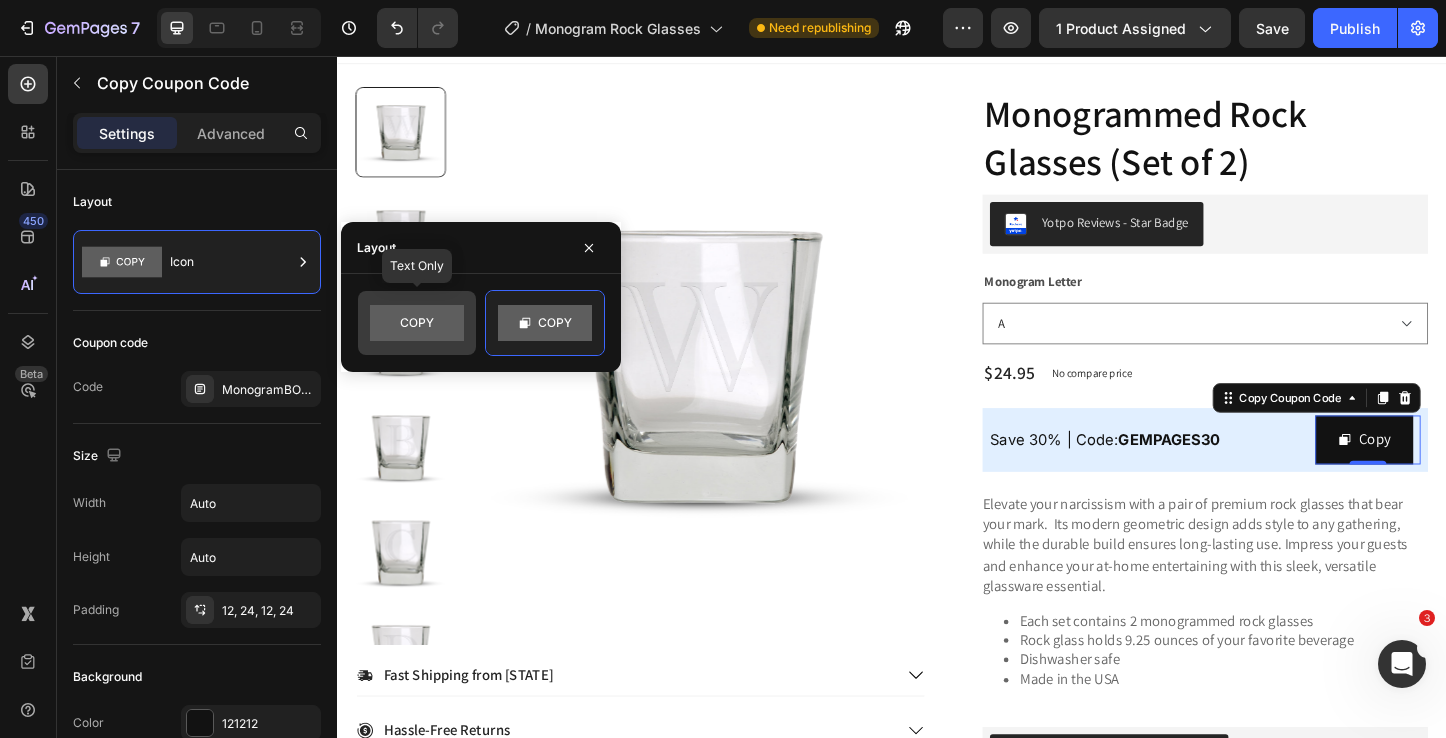 click 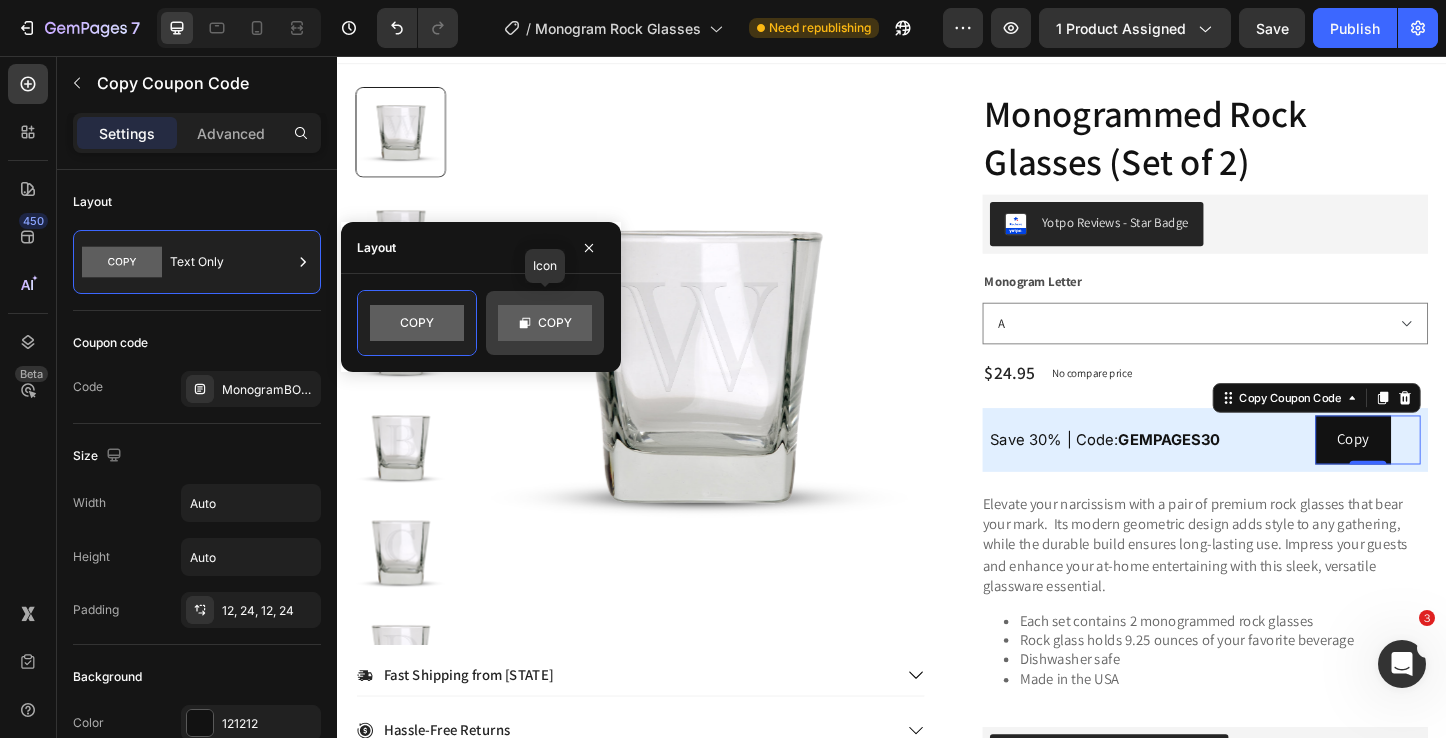 click 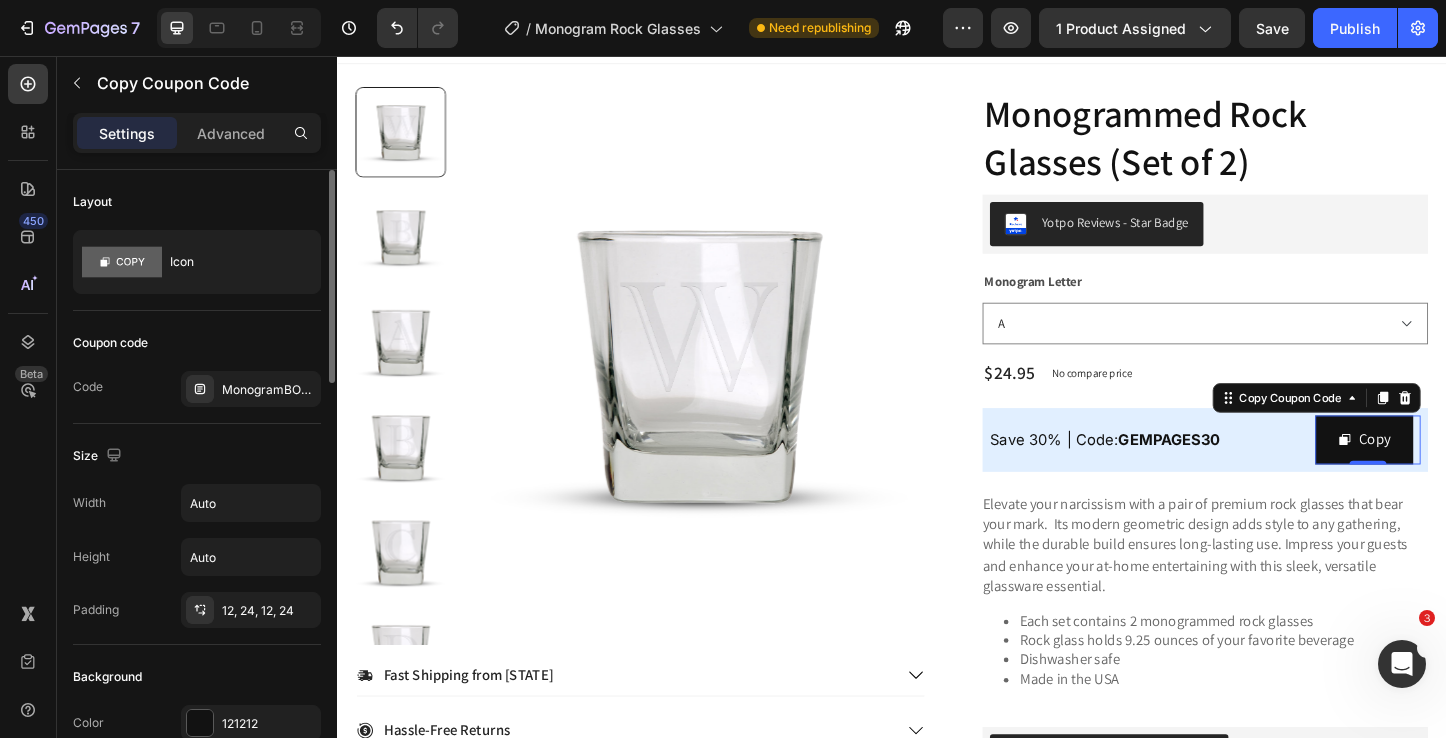 click on "Coupon code Code MonogramBOGO50" 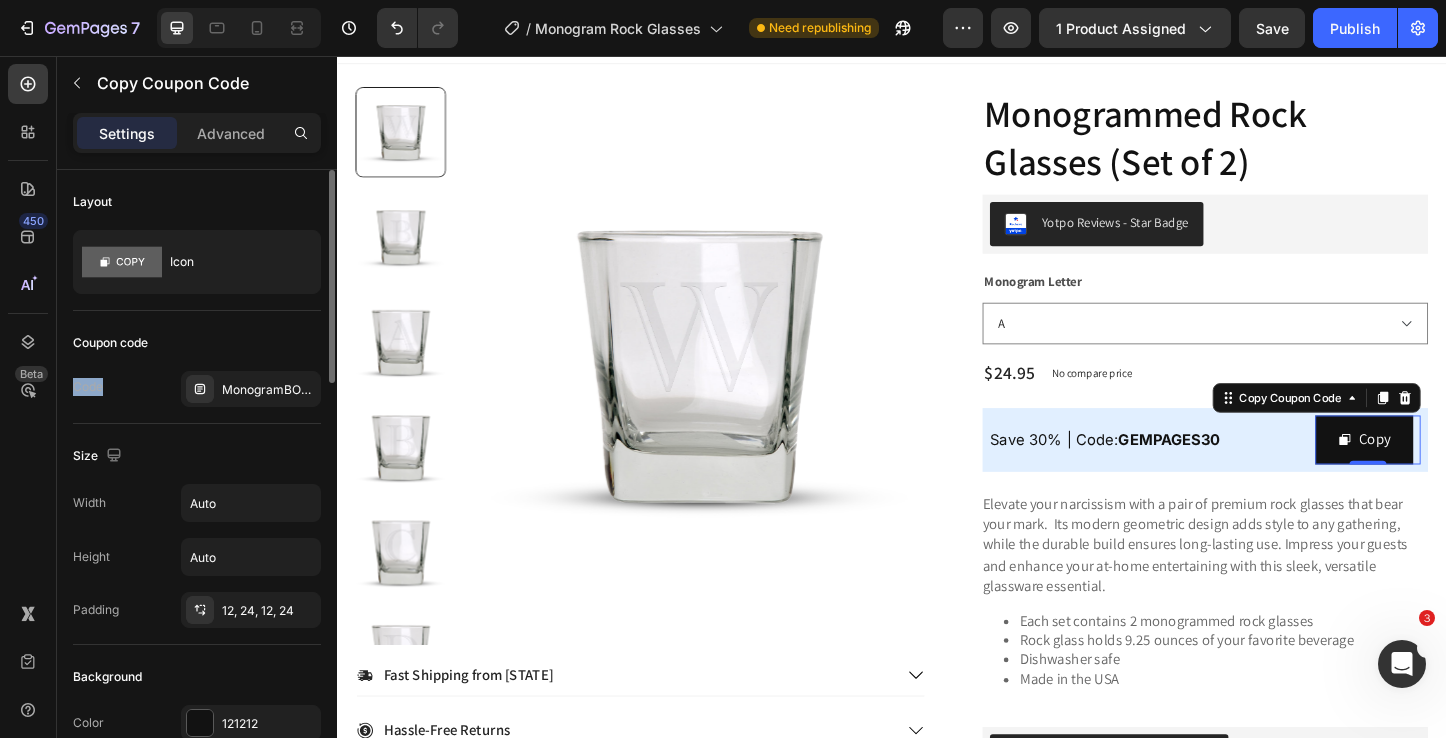 click on "Code" at bounding box center (88, 387) 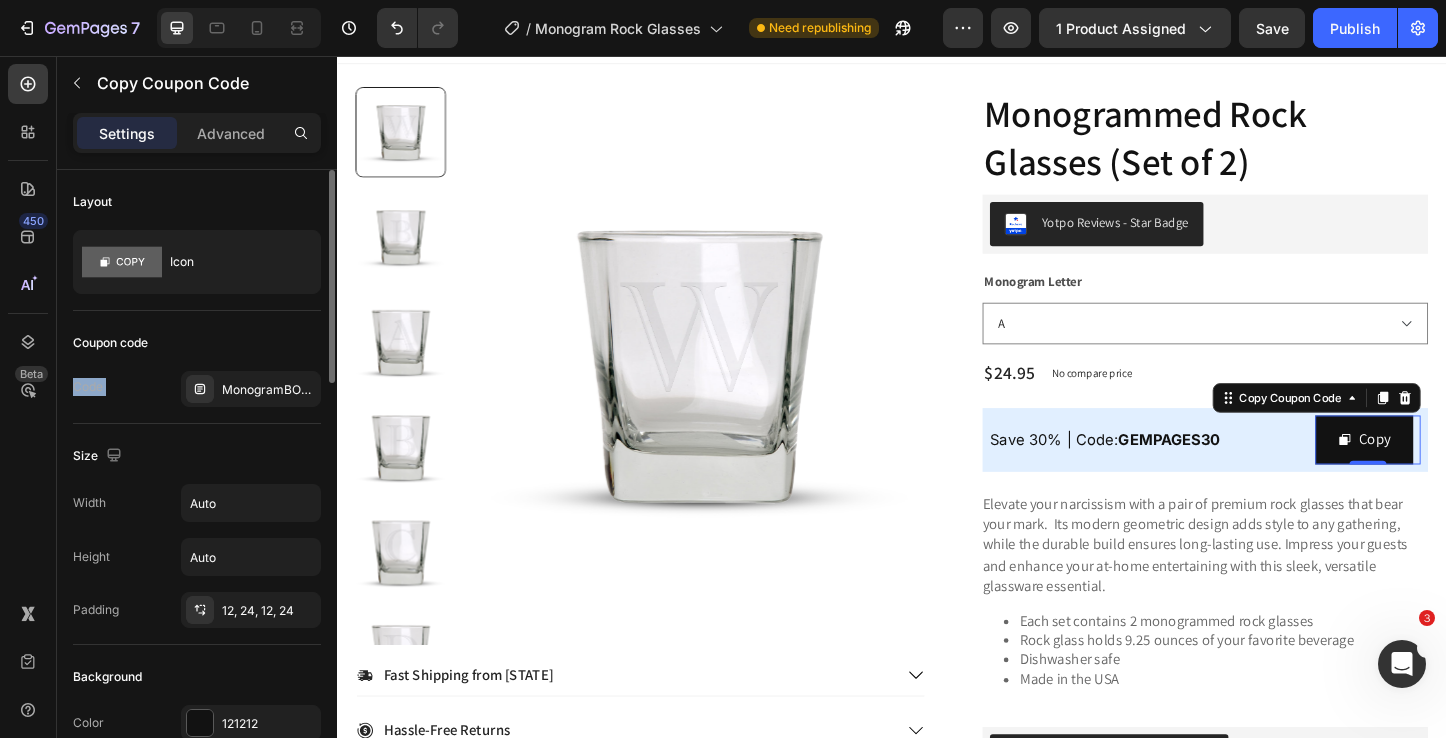 click on "Code" at bounding box center [88, 387] 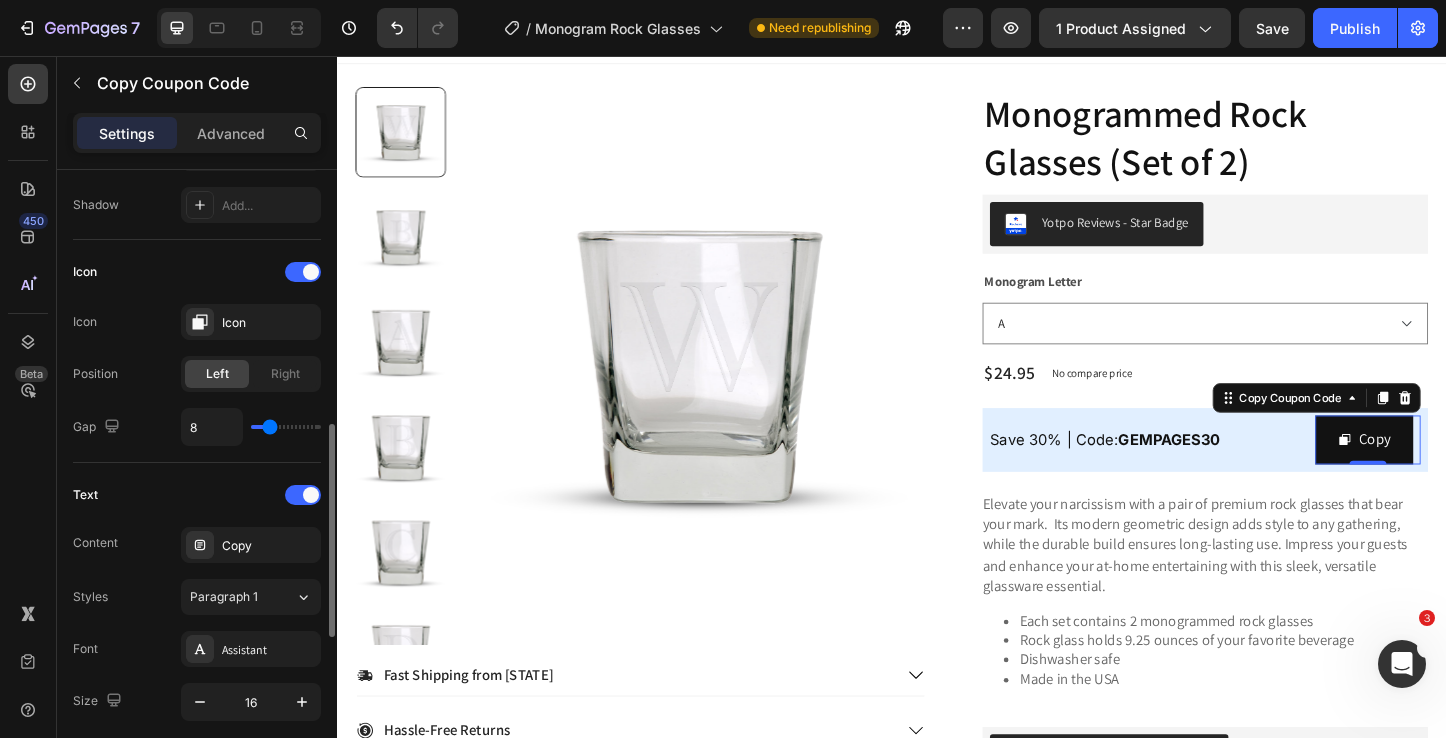 scroll, scrollTop: 741, scrollLeft: 0, axis: vertical 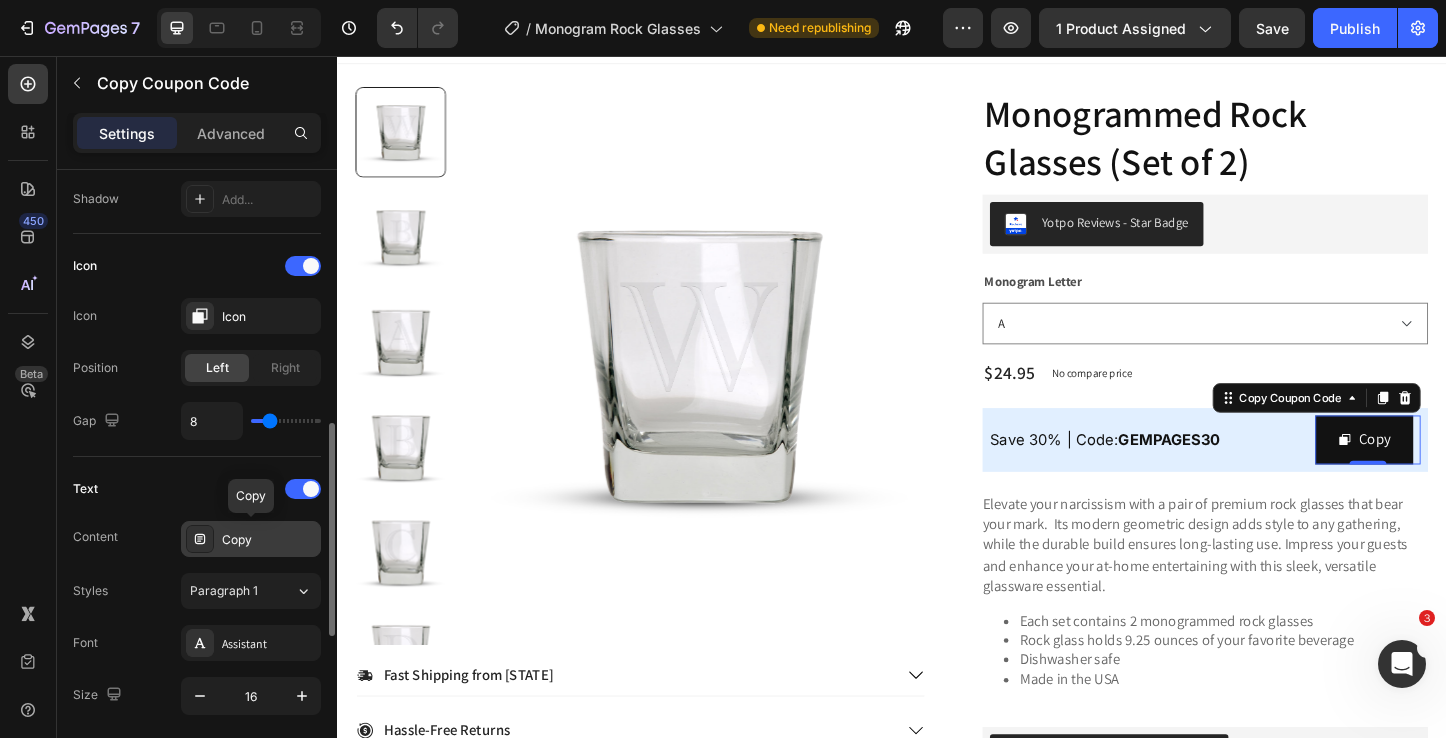 click on "Copy" at bounding box center (269, 540) 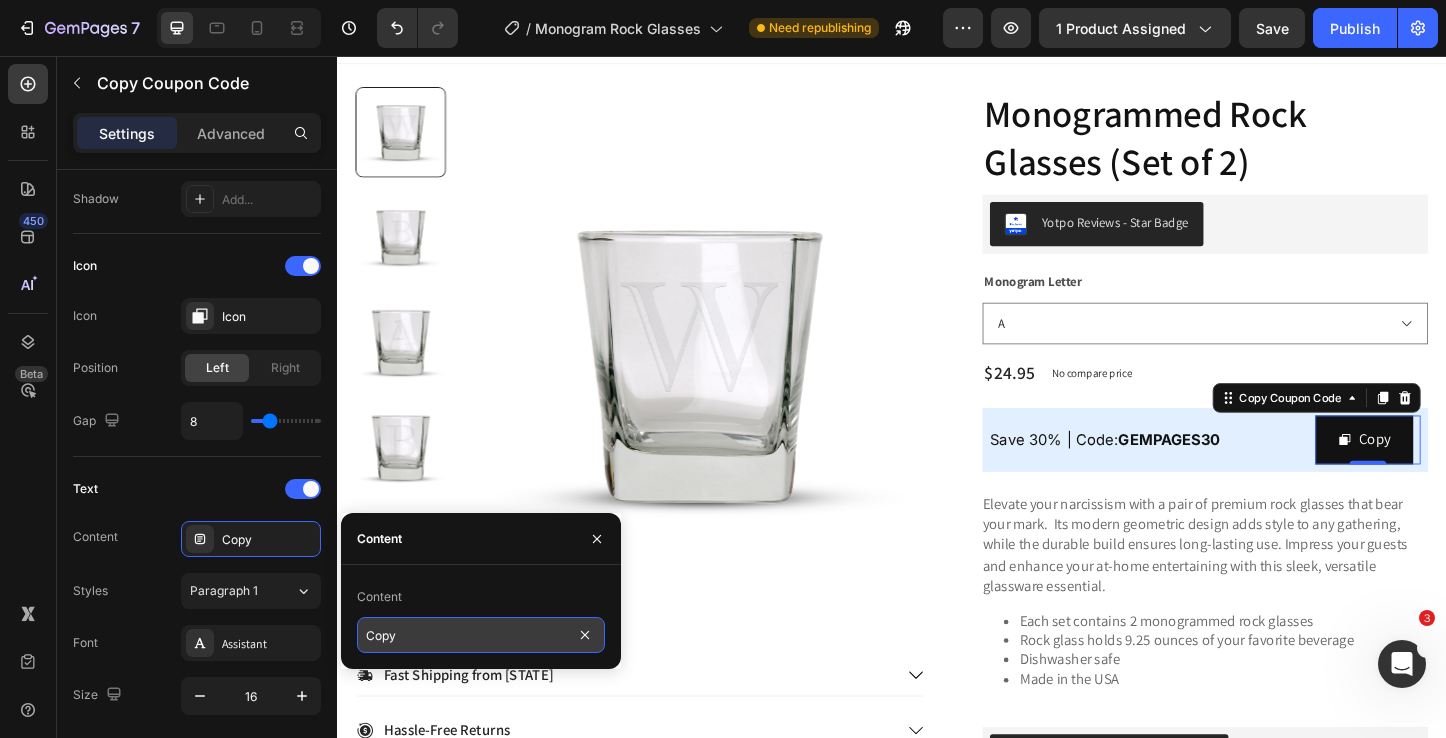 click on "Copy" at bounding box center [481, 635] 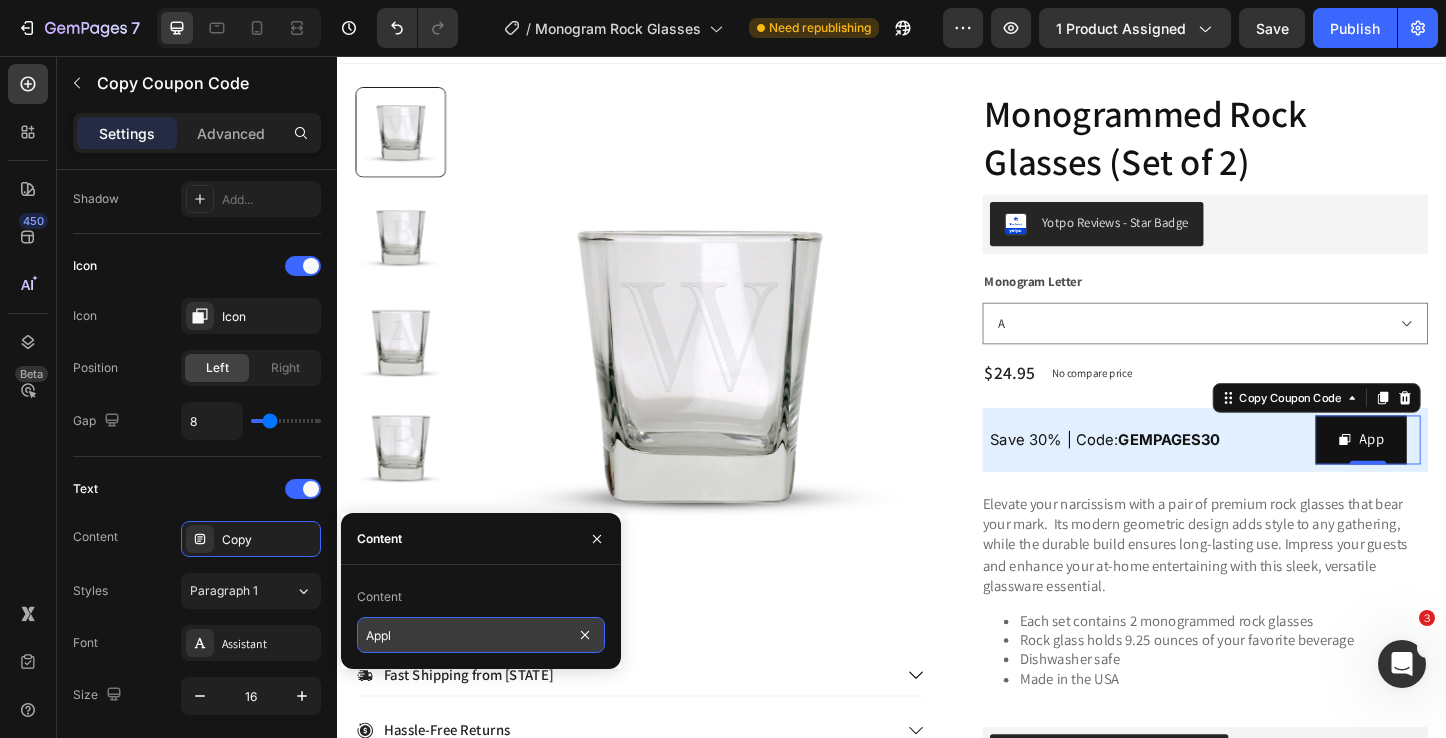 type on "Apply" 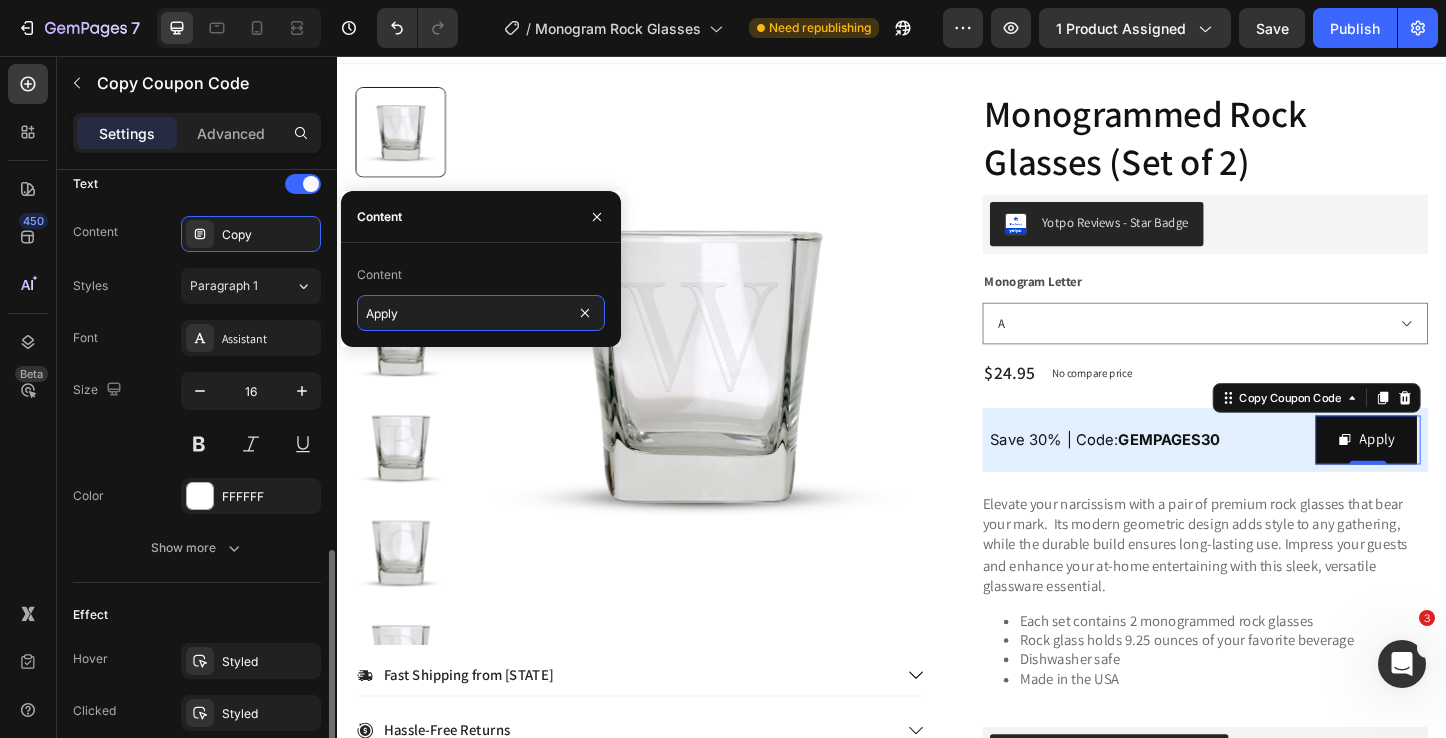 scroll, scrollTop: 1063, scrollLeft: 0, axis: vertical 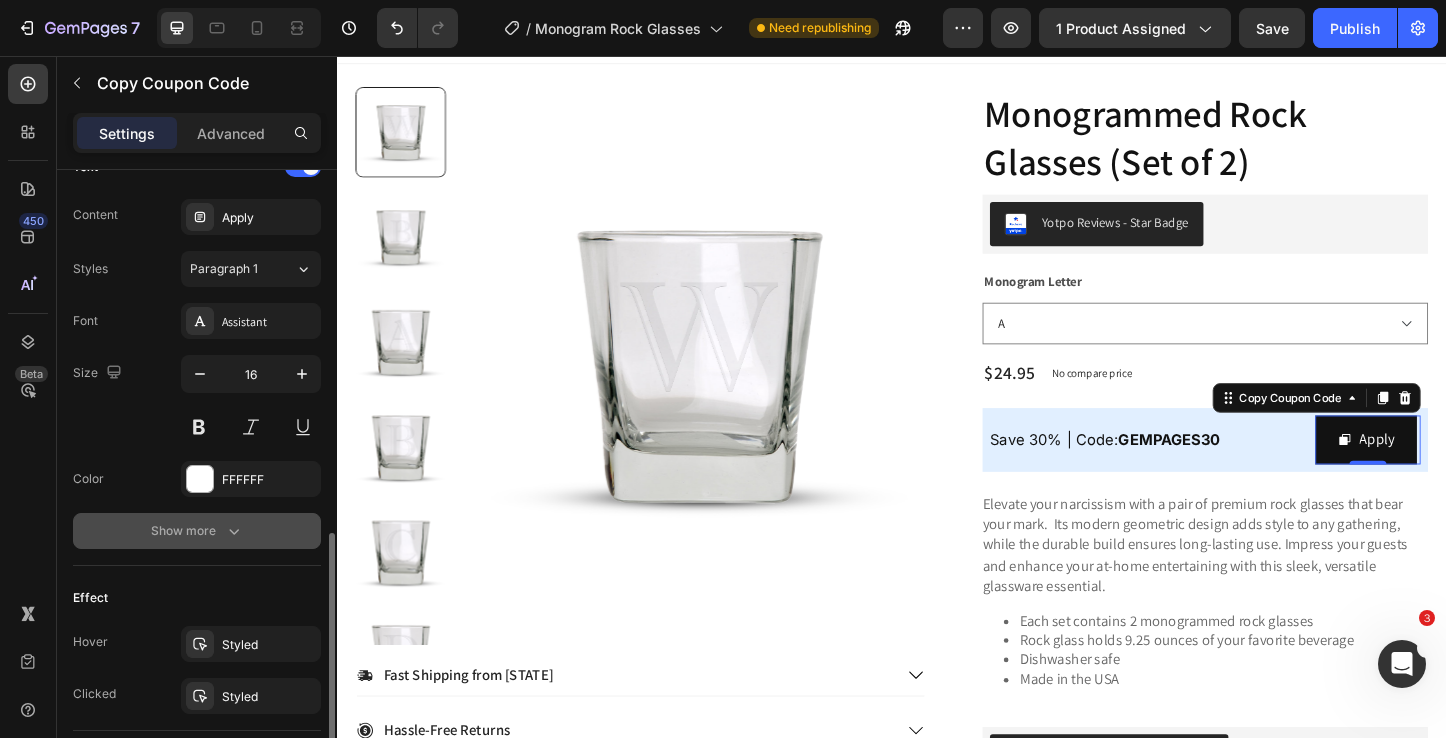 click on "Show more" at bounding box center (197, 531) 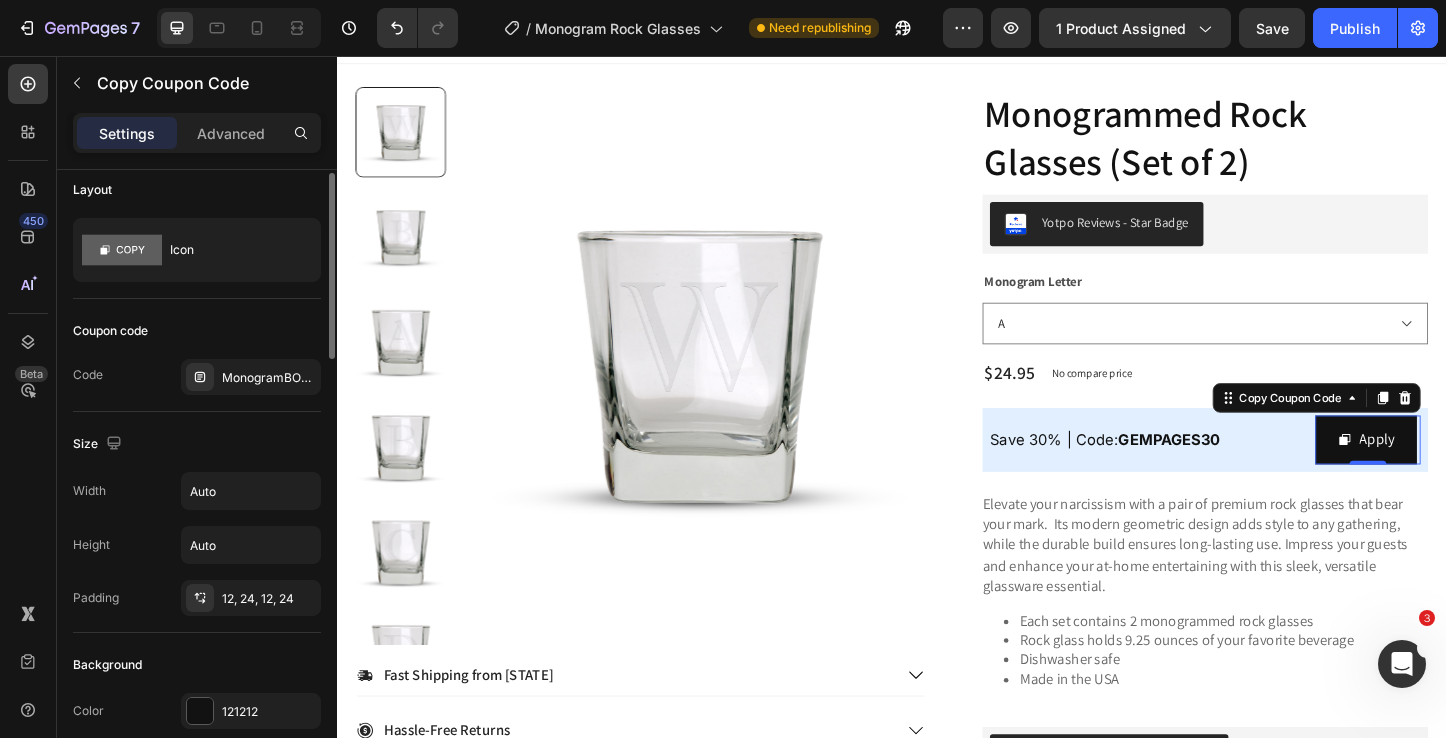 scroll, scrollTop: 0, scrollLeft: 0, axis: both 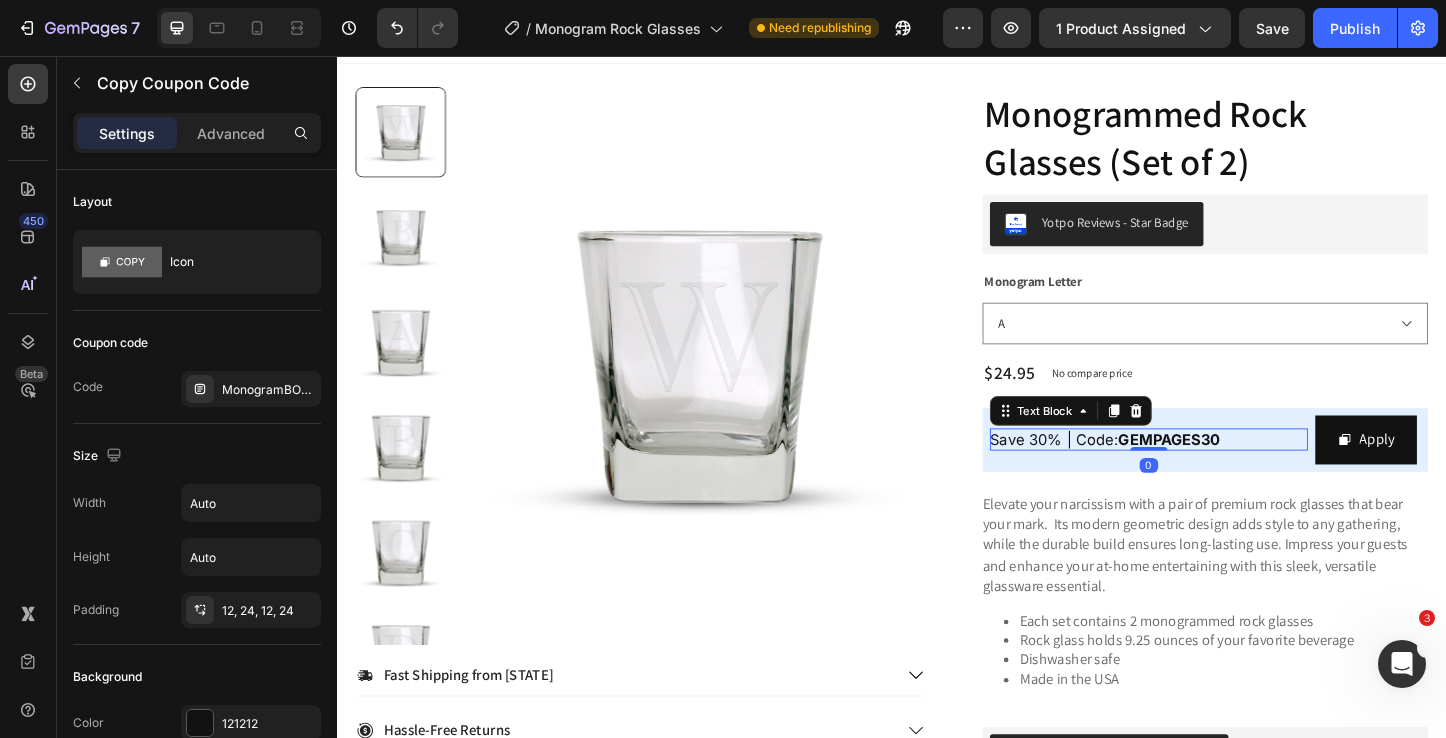 click on "Save 30% | Code:  GEMPAGES30" at bounding box center (1167, 471) 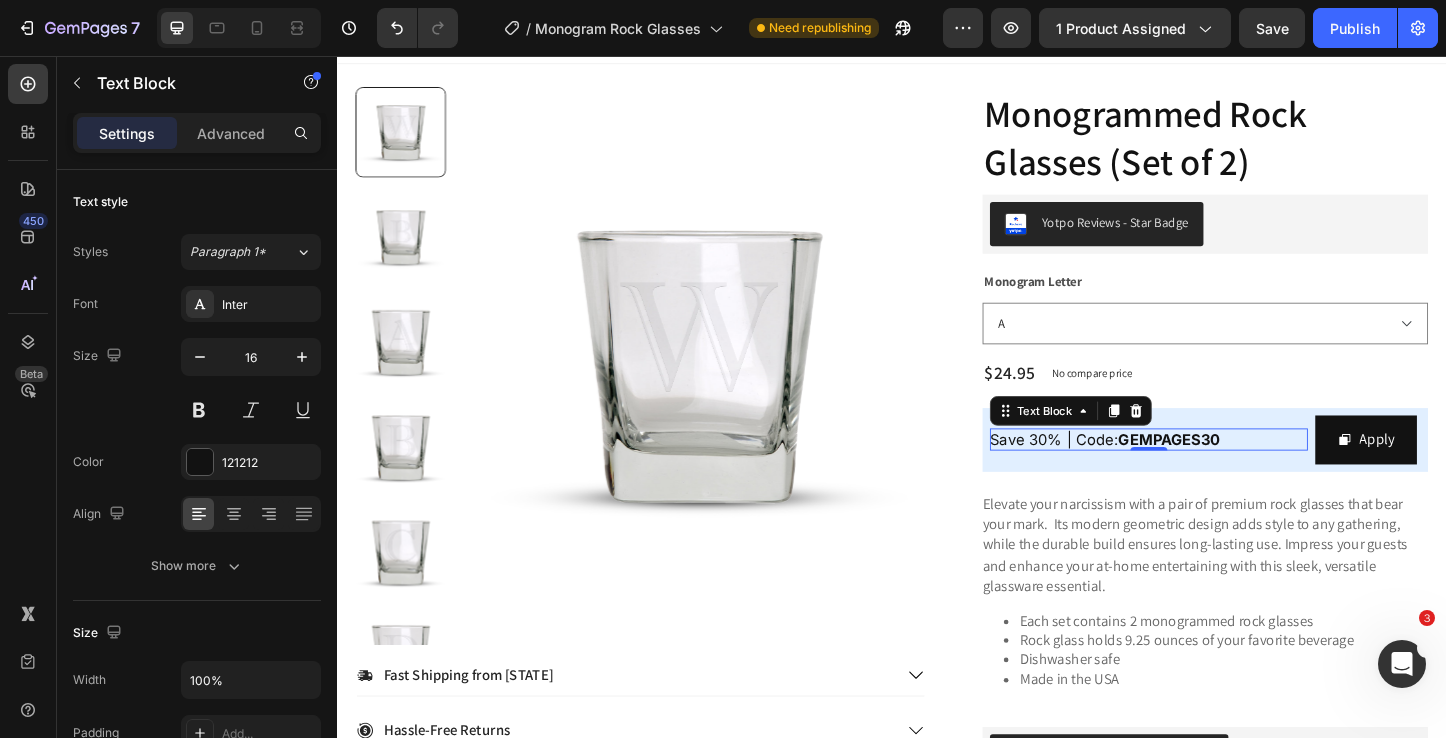 click on "Save 30% | Code:  GEMPAGES30" at bounding box center [1167, 471] 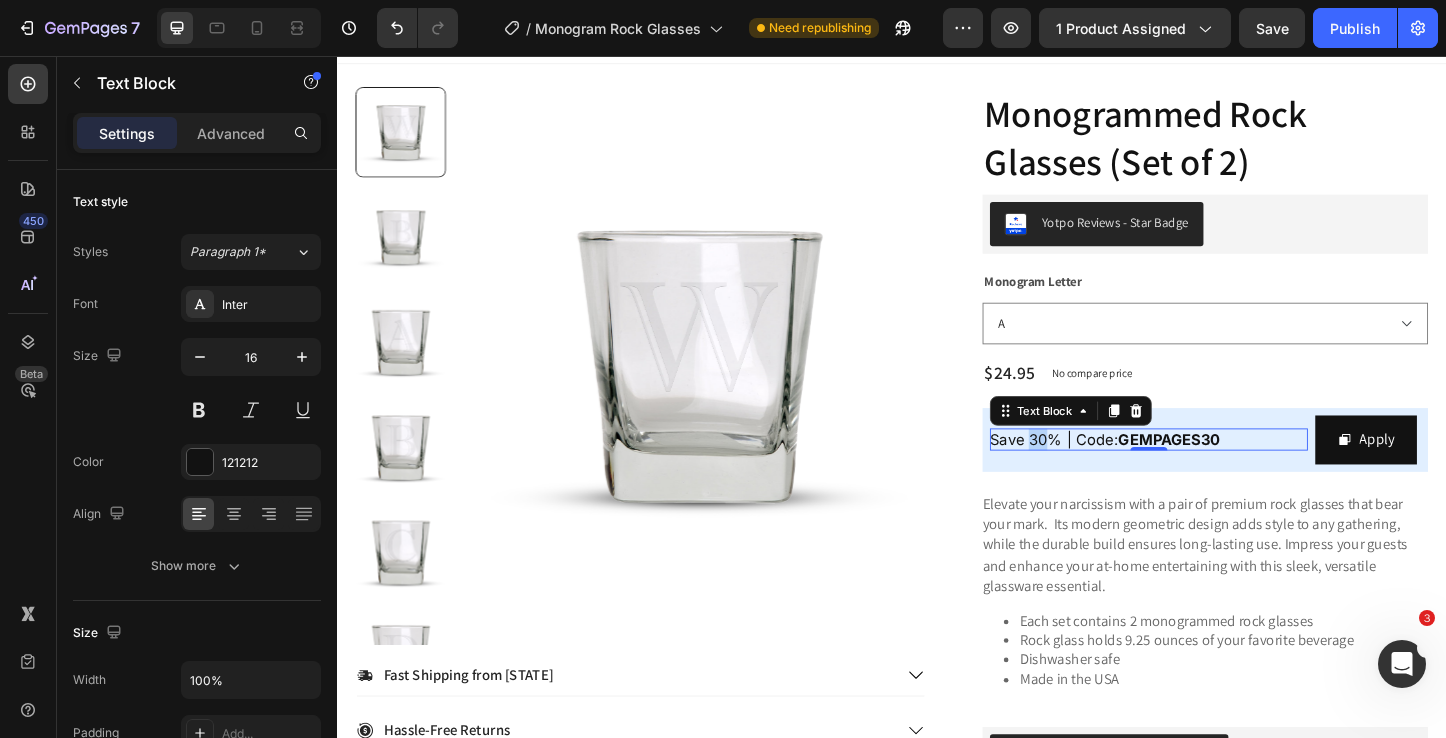 click on "Save 30% | Code:  GEMPAGES30" at bounding box center (1167, 471) 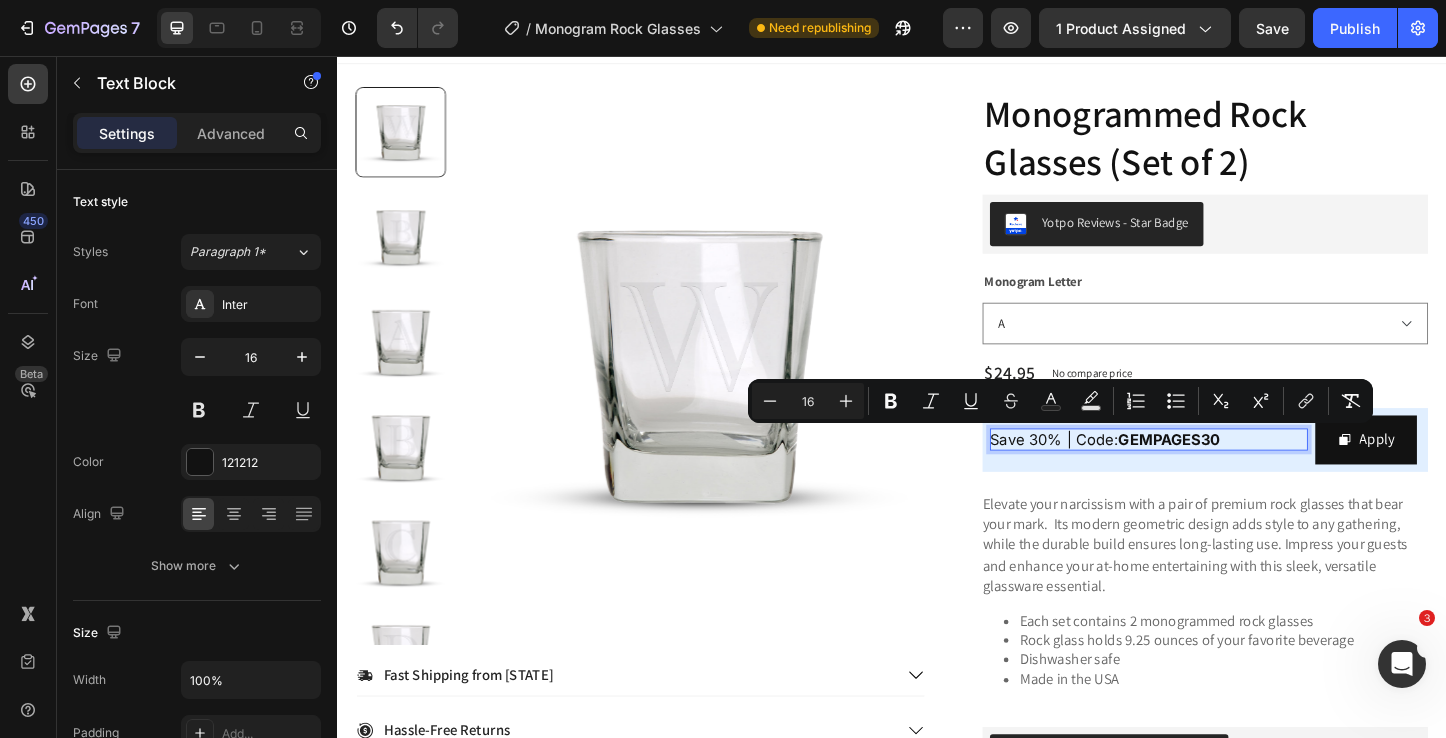 click on "Save 30% | Code:  GEMPAGES30" at bounding box center (1167, 471) 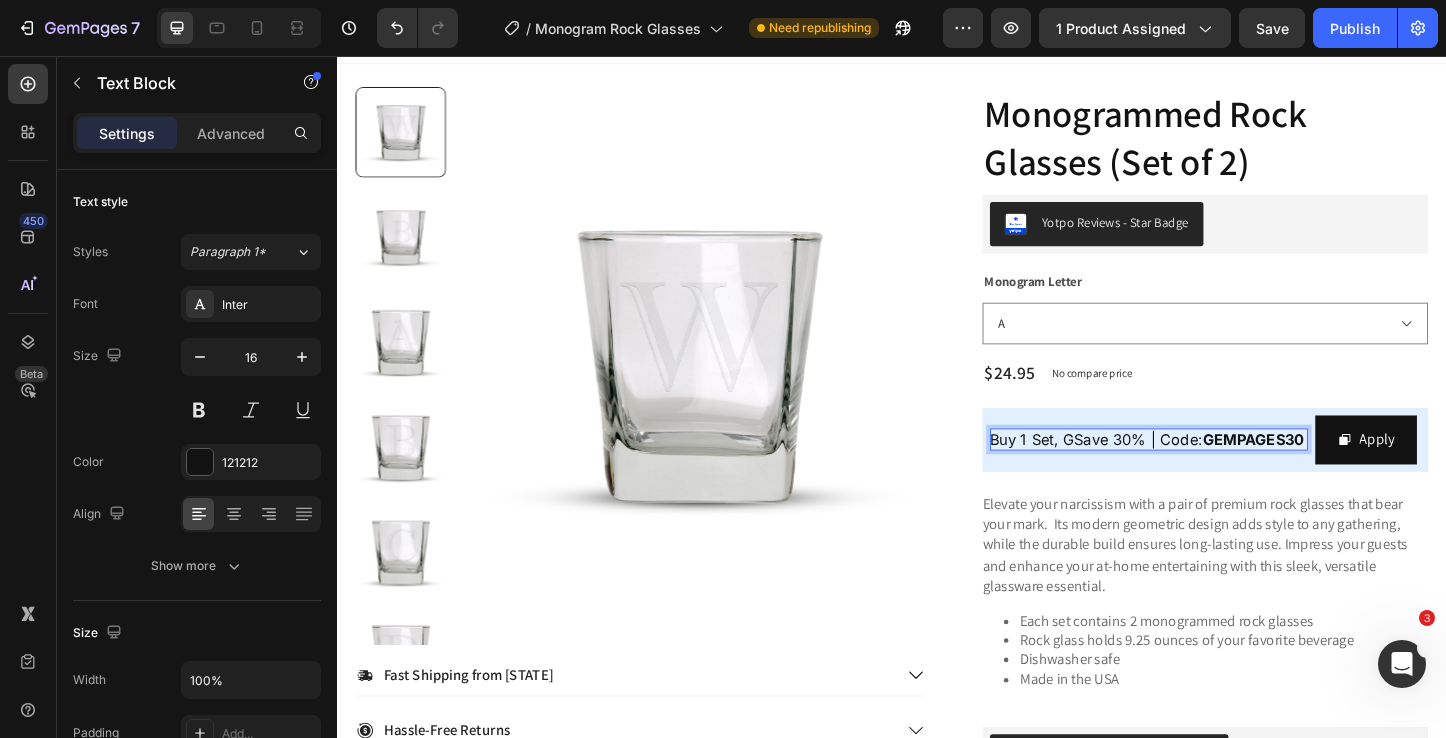 scroll, scrollTop: 20, scrollLeft: 0, axis: vertical 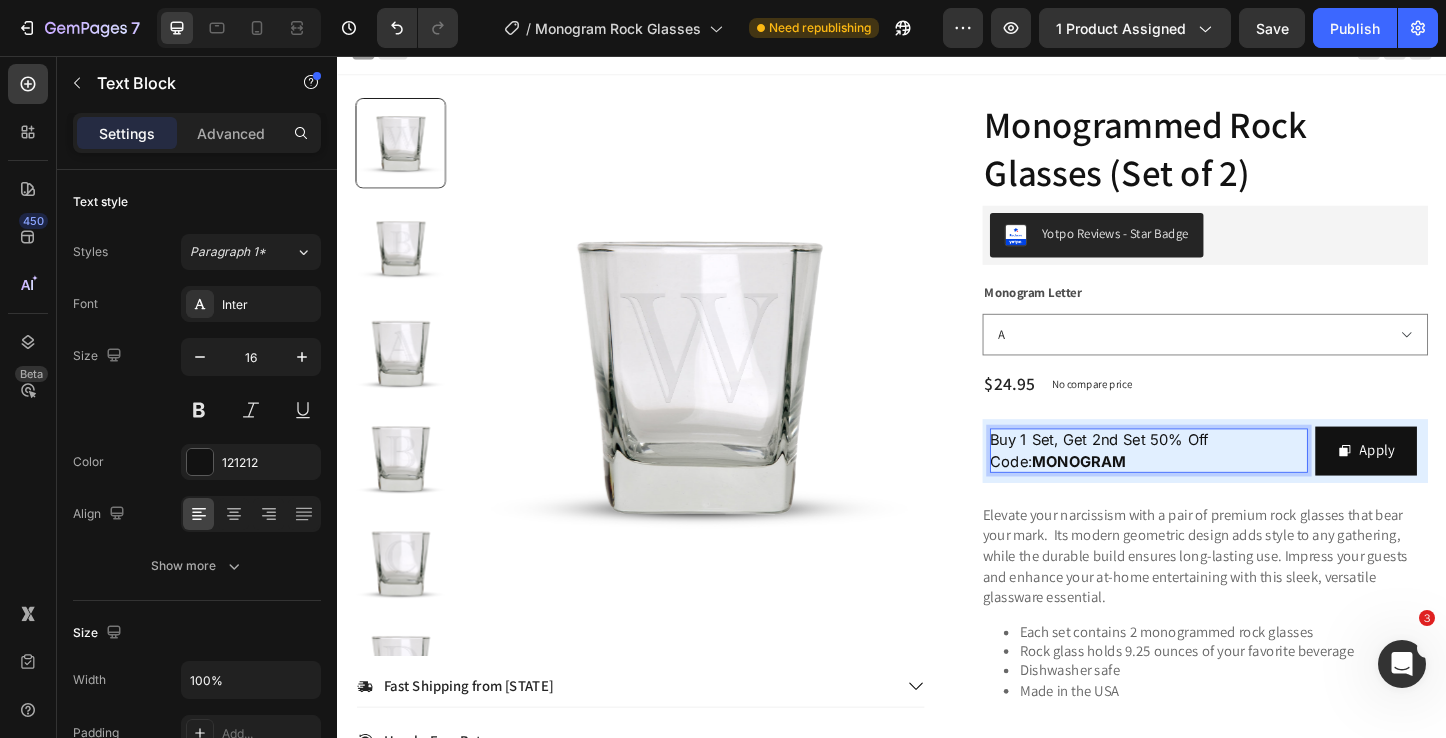 click on "MONOGRAM" at bounding box center [1139, 495] 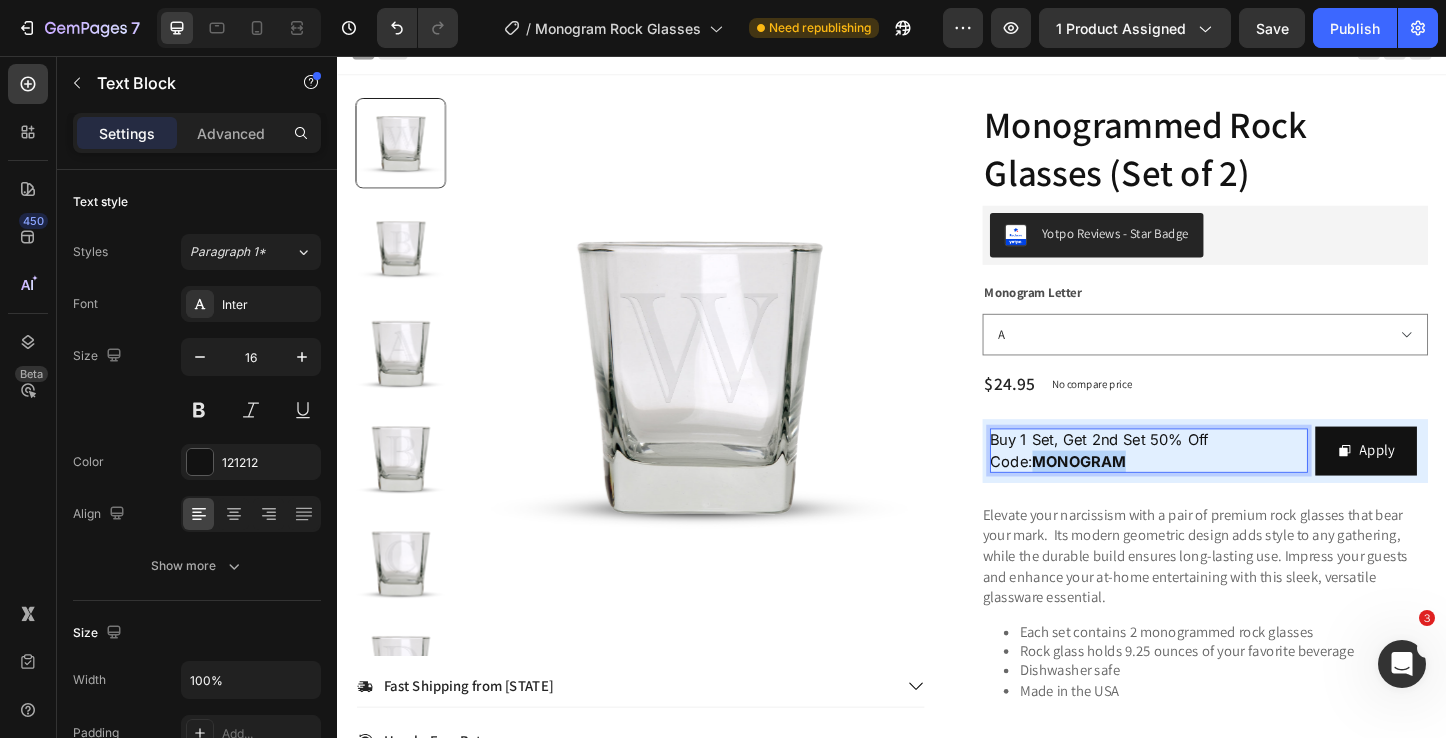 click on "MONOGRAM" at bounding box center (1139, 495) 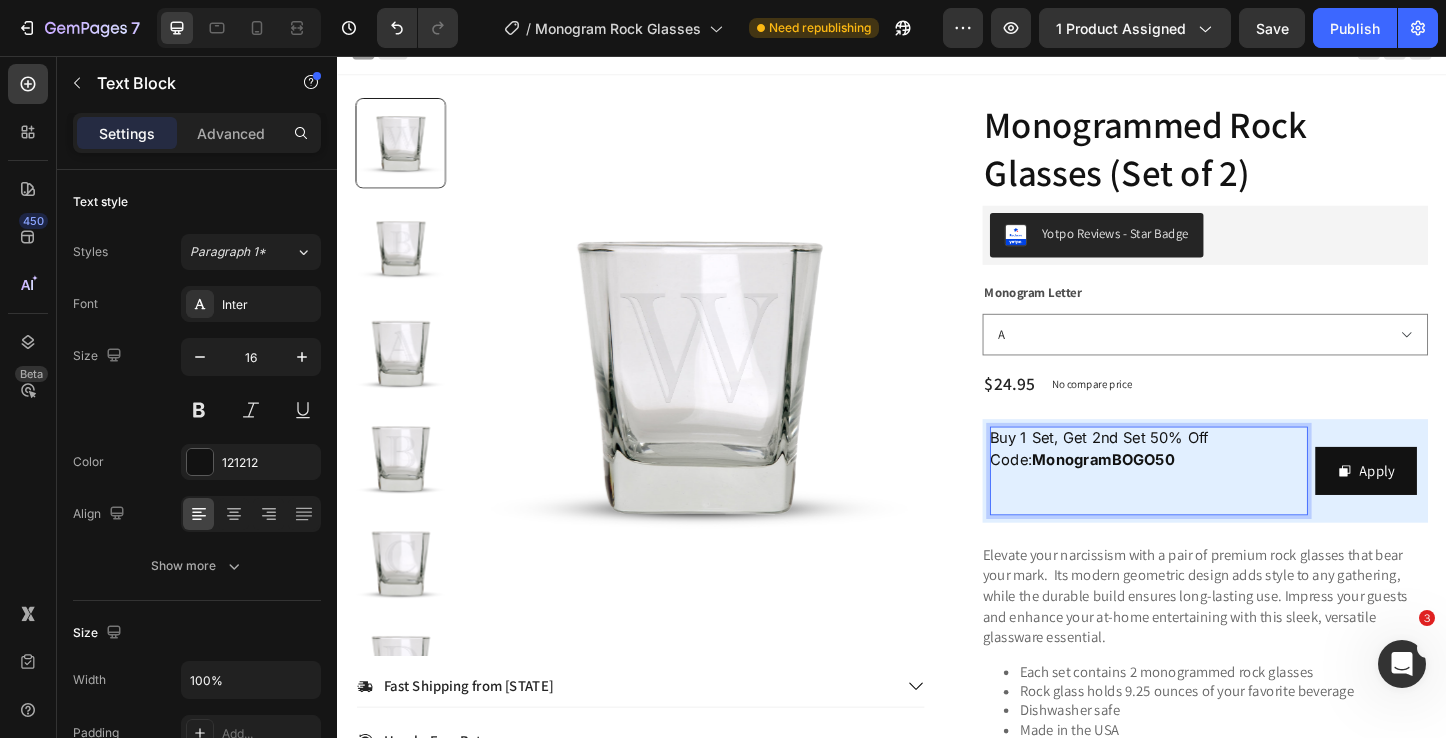 click at bounding box center [1215, 541] 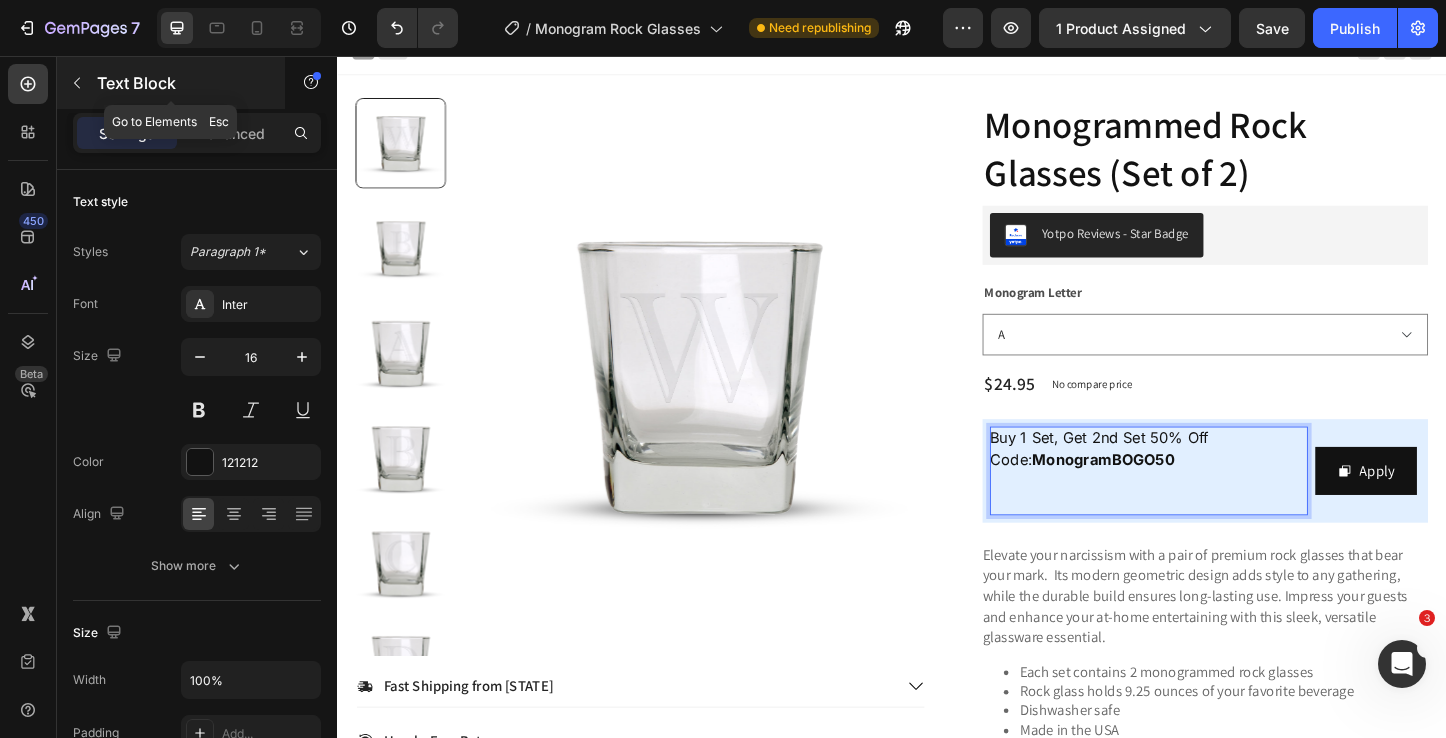 click 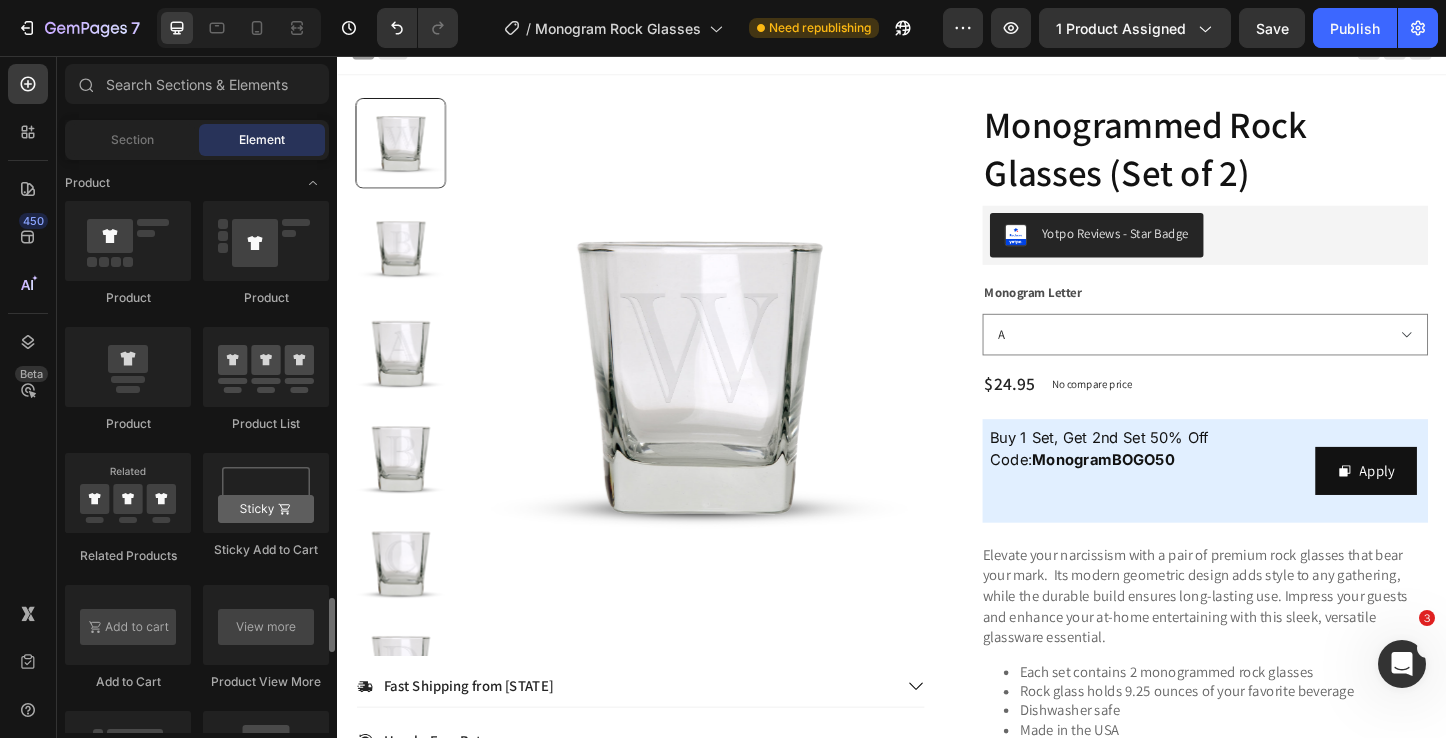 scroll, scrollTop: 1169, scrollLeft: 0, axis: vertical 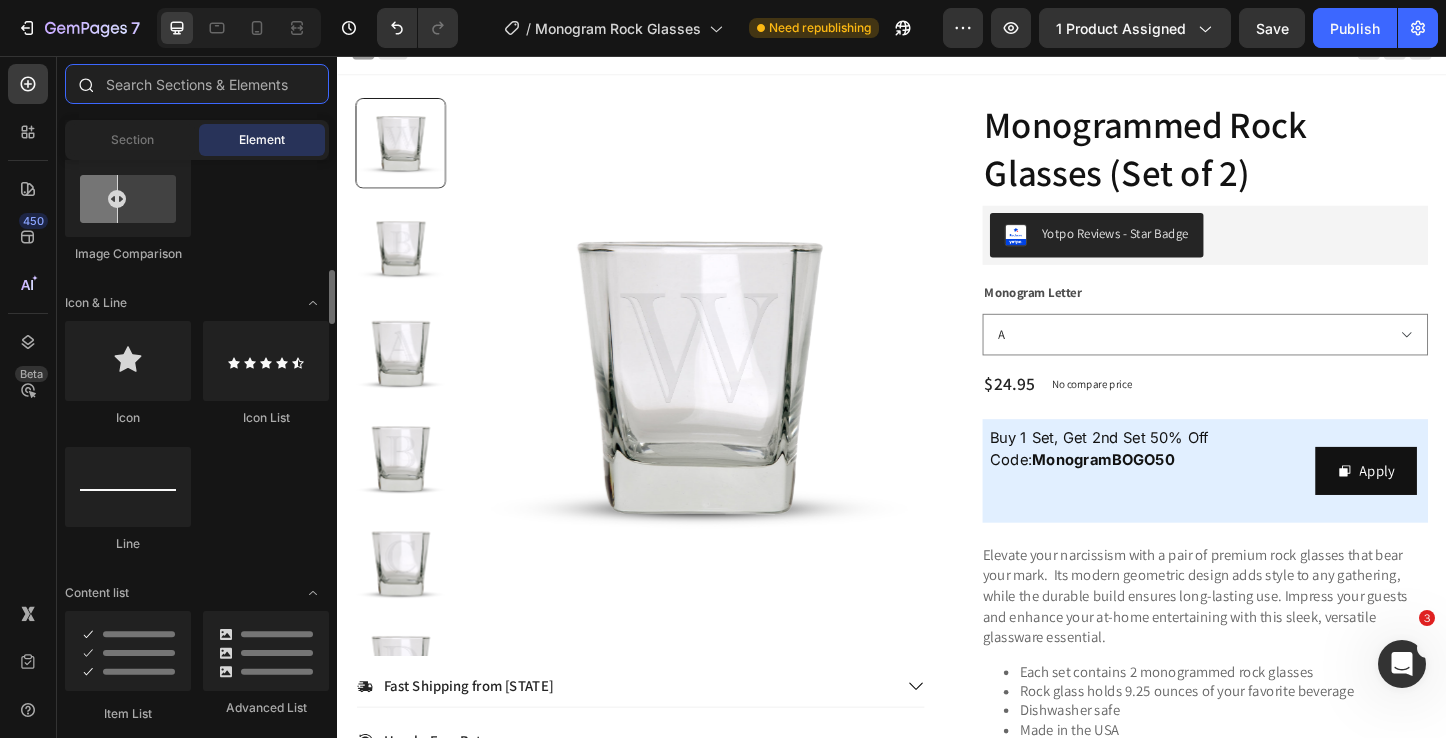 click at bounding box center (197, 84) 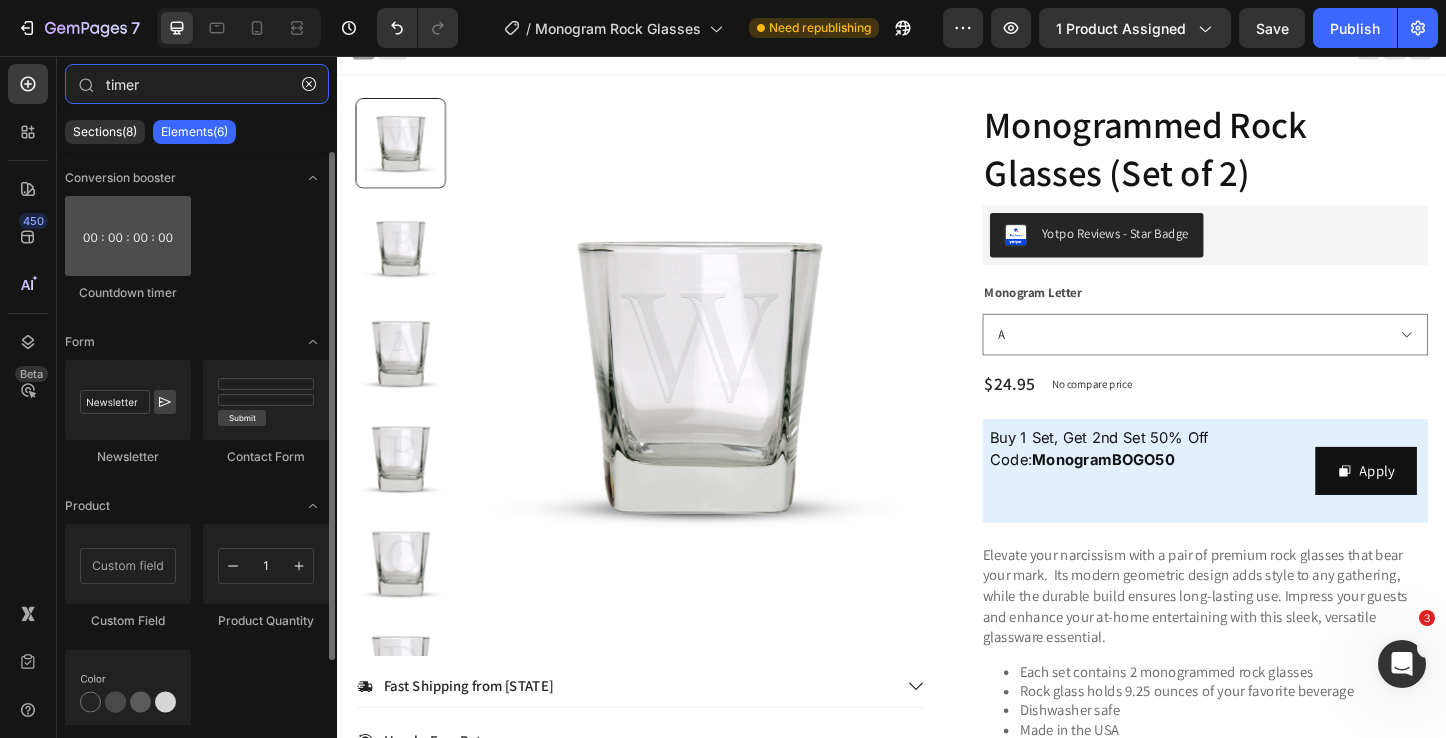 type on "timer" 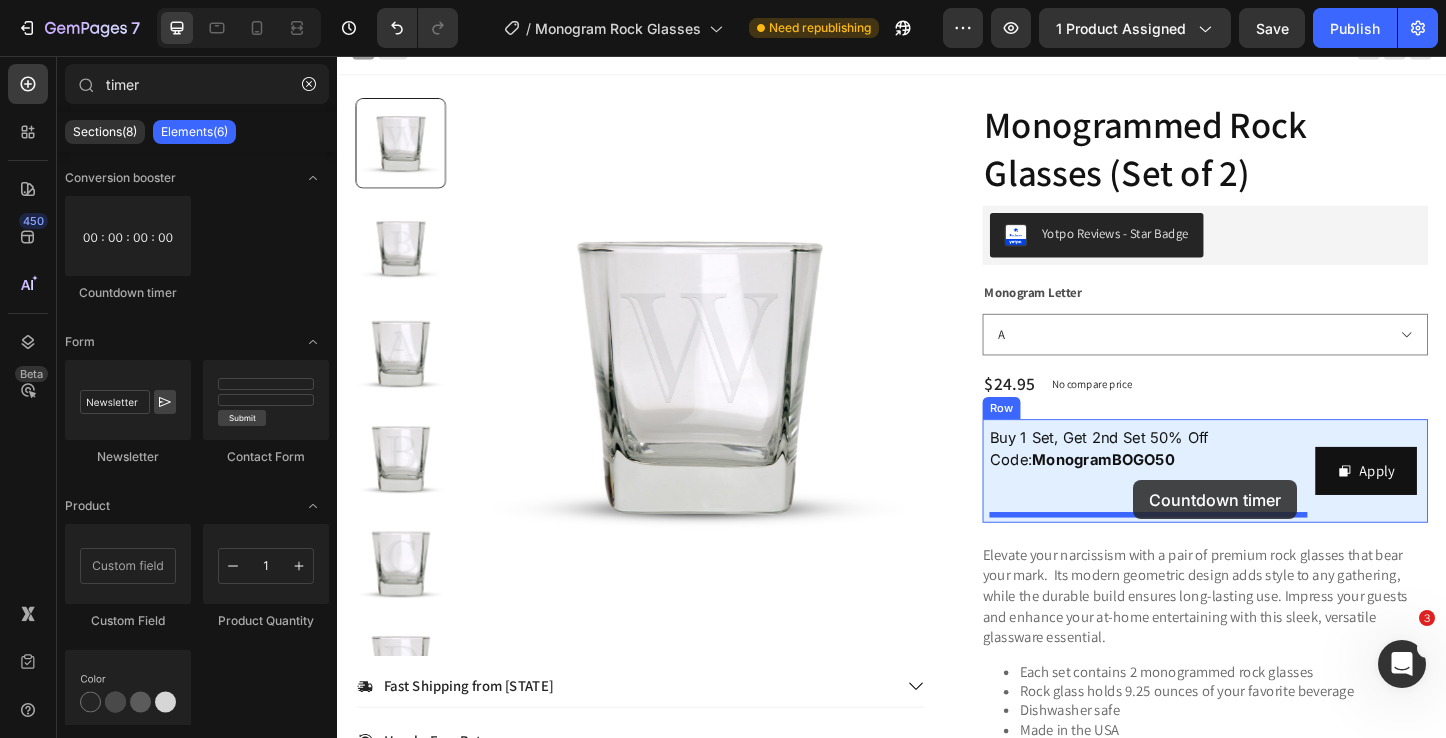 drag, startPoint x: 458, startPoint y: 290, endPoint x: 1198, endPoint y: 515, distance: 773.4501 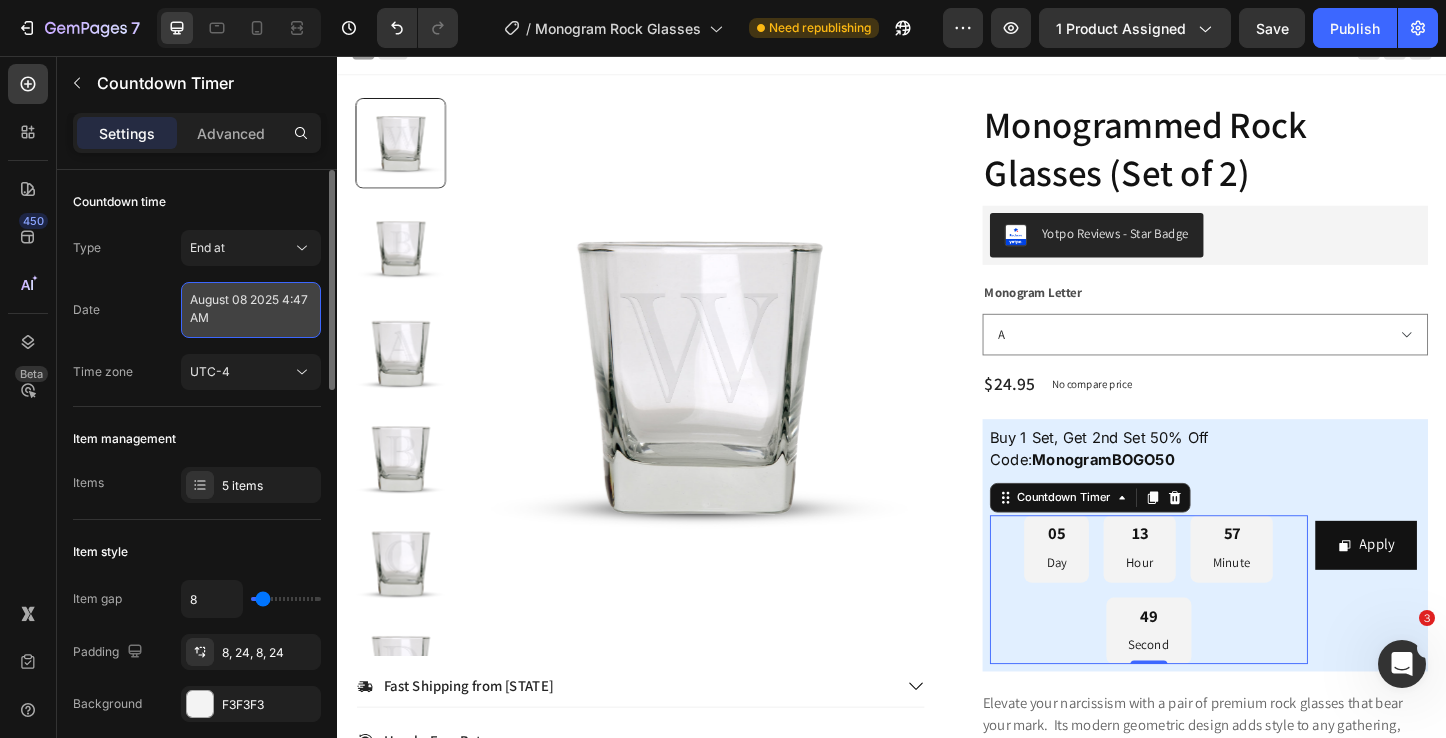 select on "4" 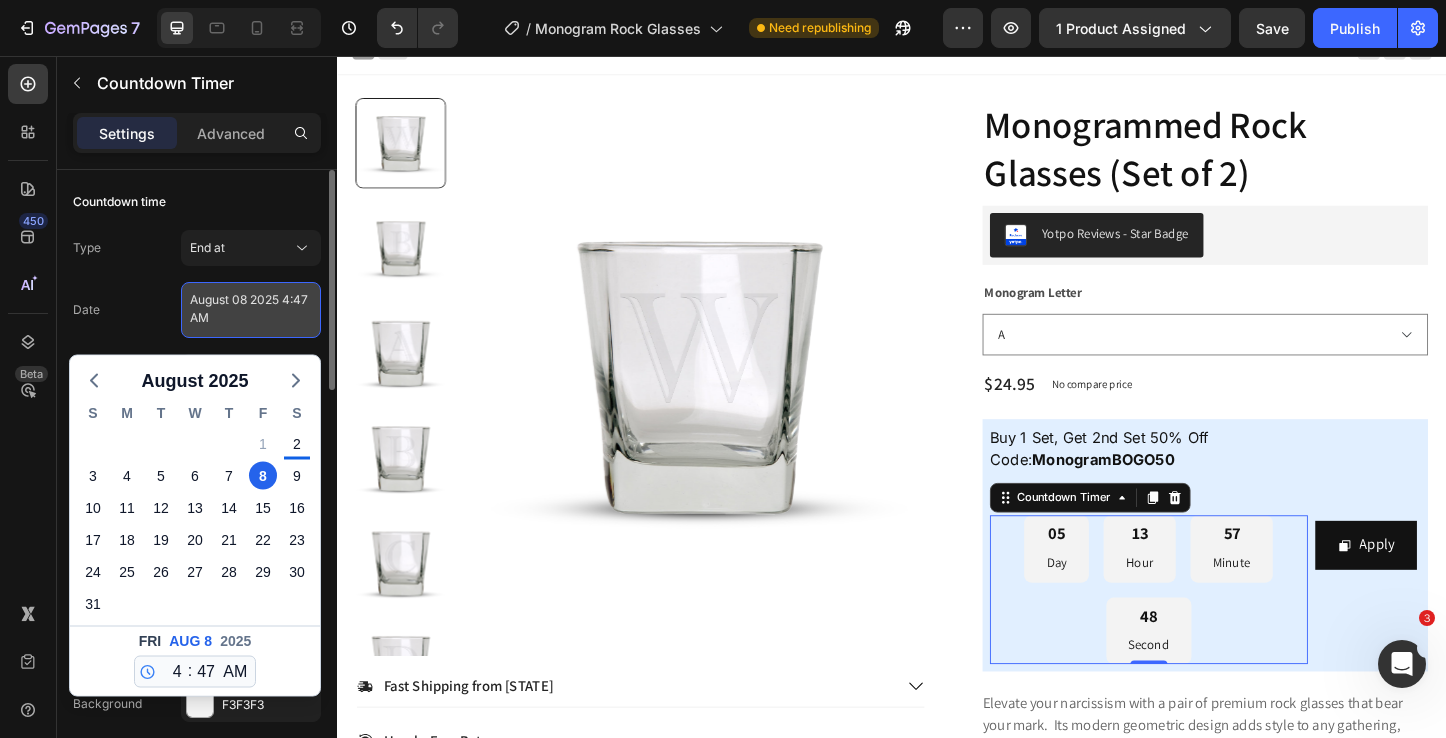 click on "August 08 2025 4:47 AM" at bounding box center [251, 310] 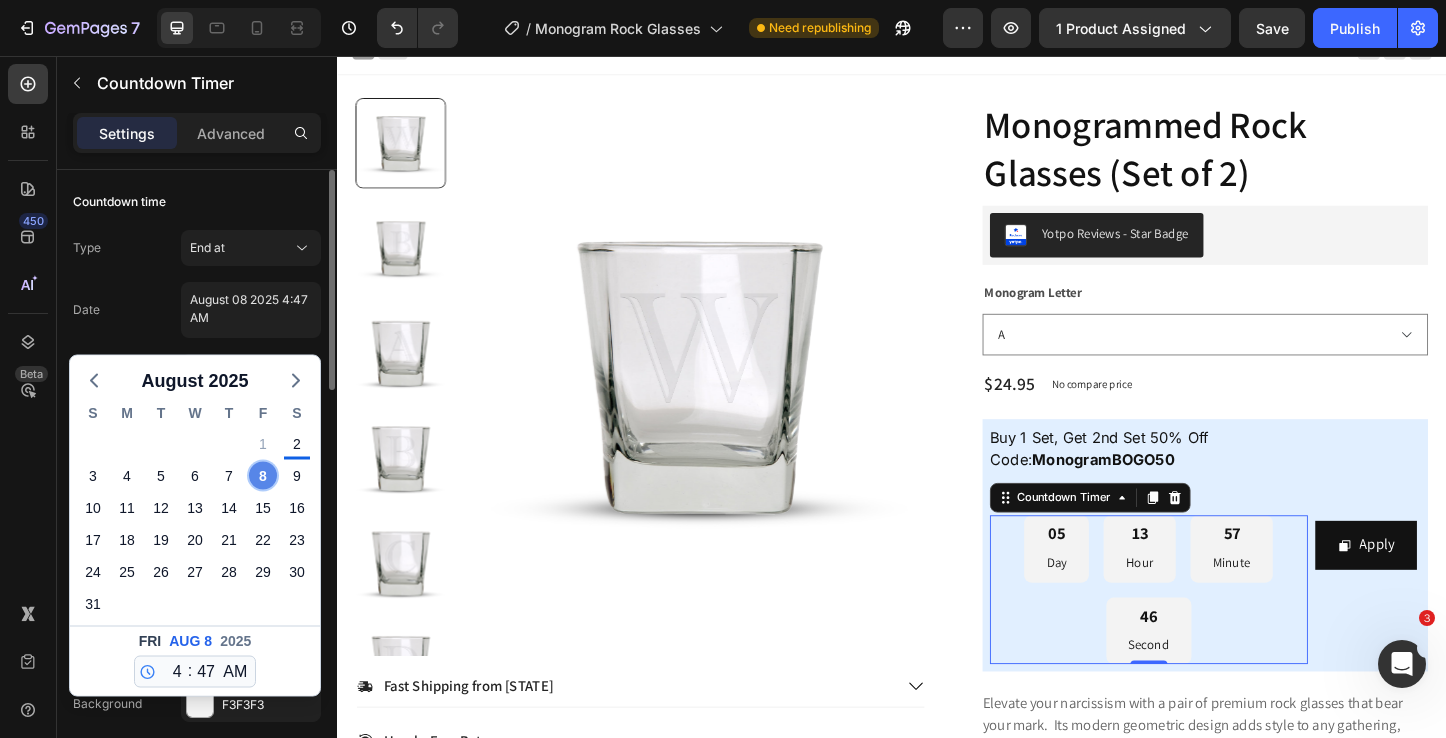 click on "8" 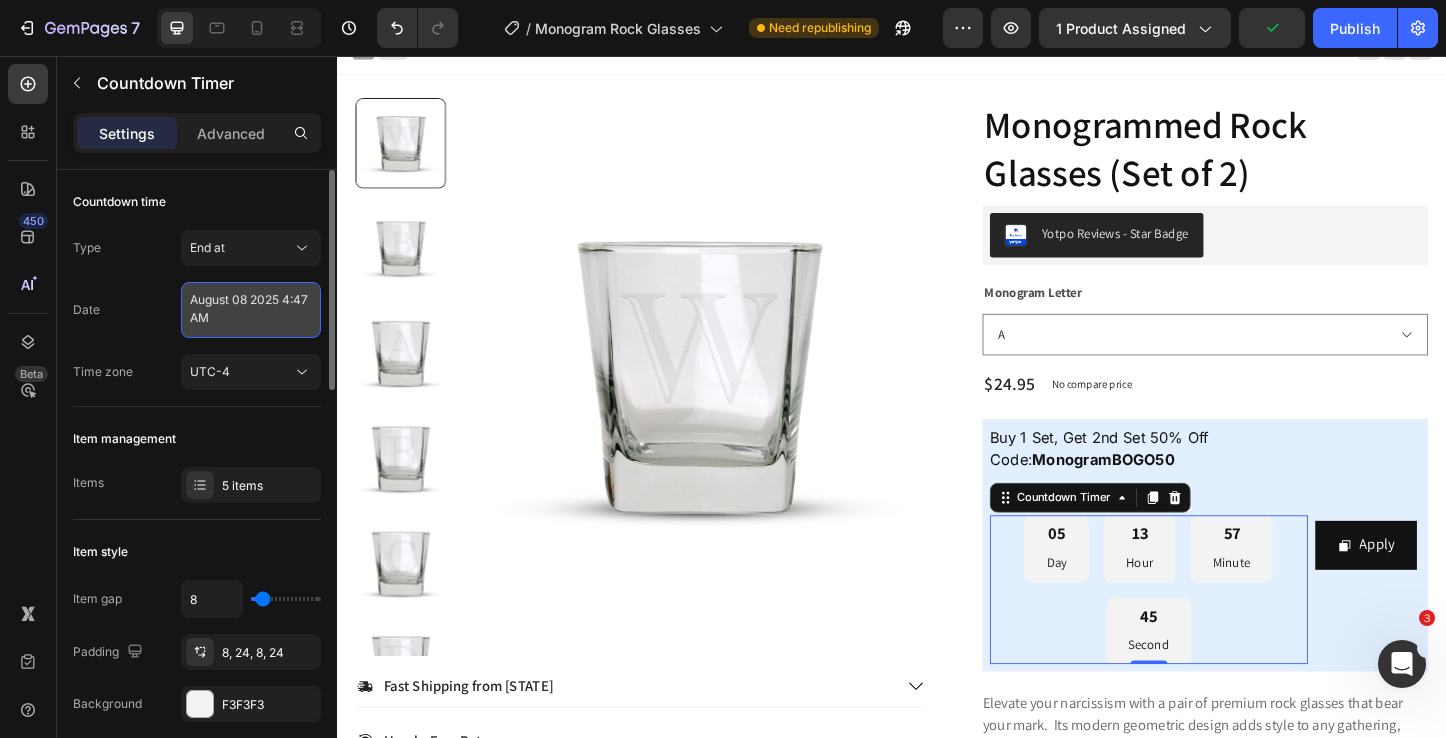 click on "August 08 2025 4:47 AM" at bounding box center [251, 310] 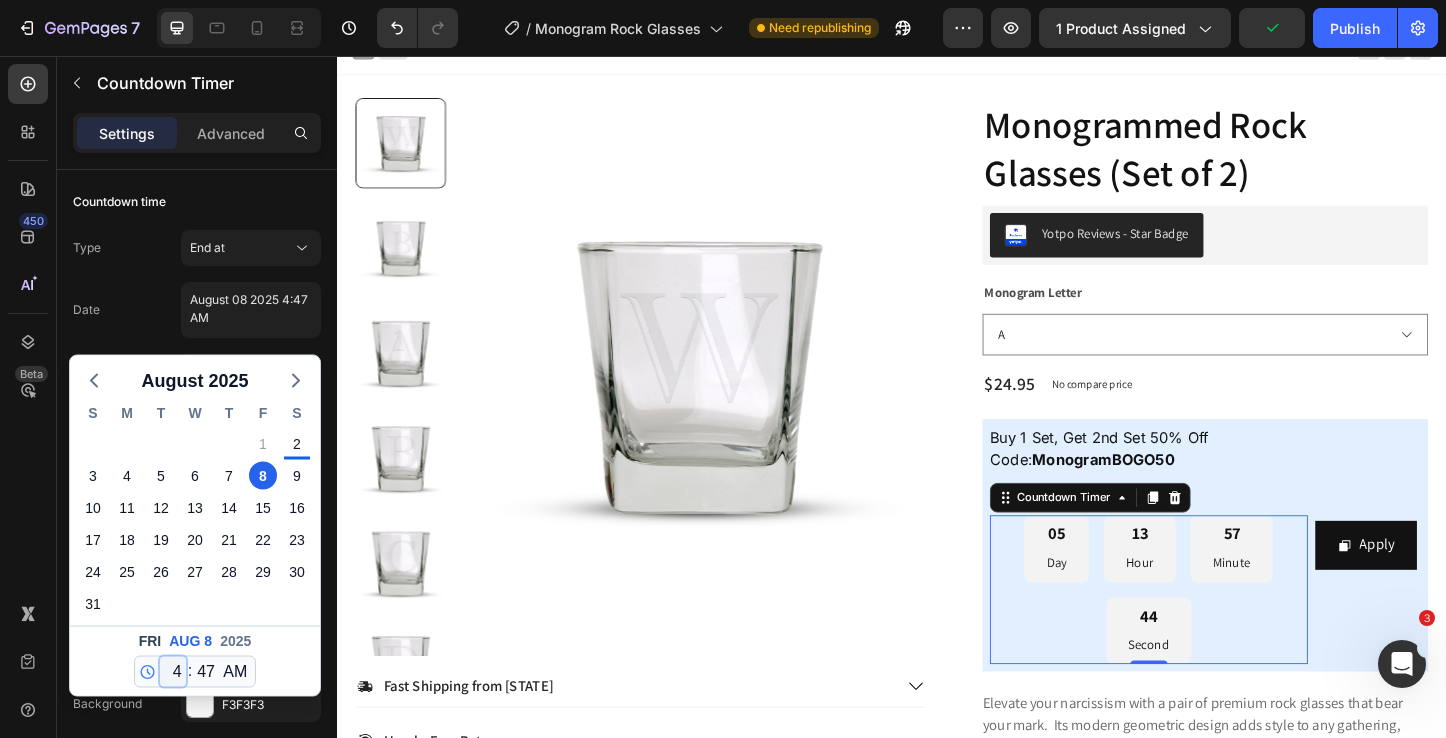 click on "12 1 2 3 4 5 6 7 8 9 10 11" at bounding box center (173, 672) 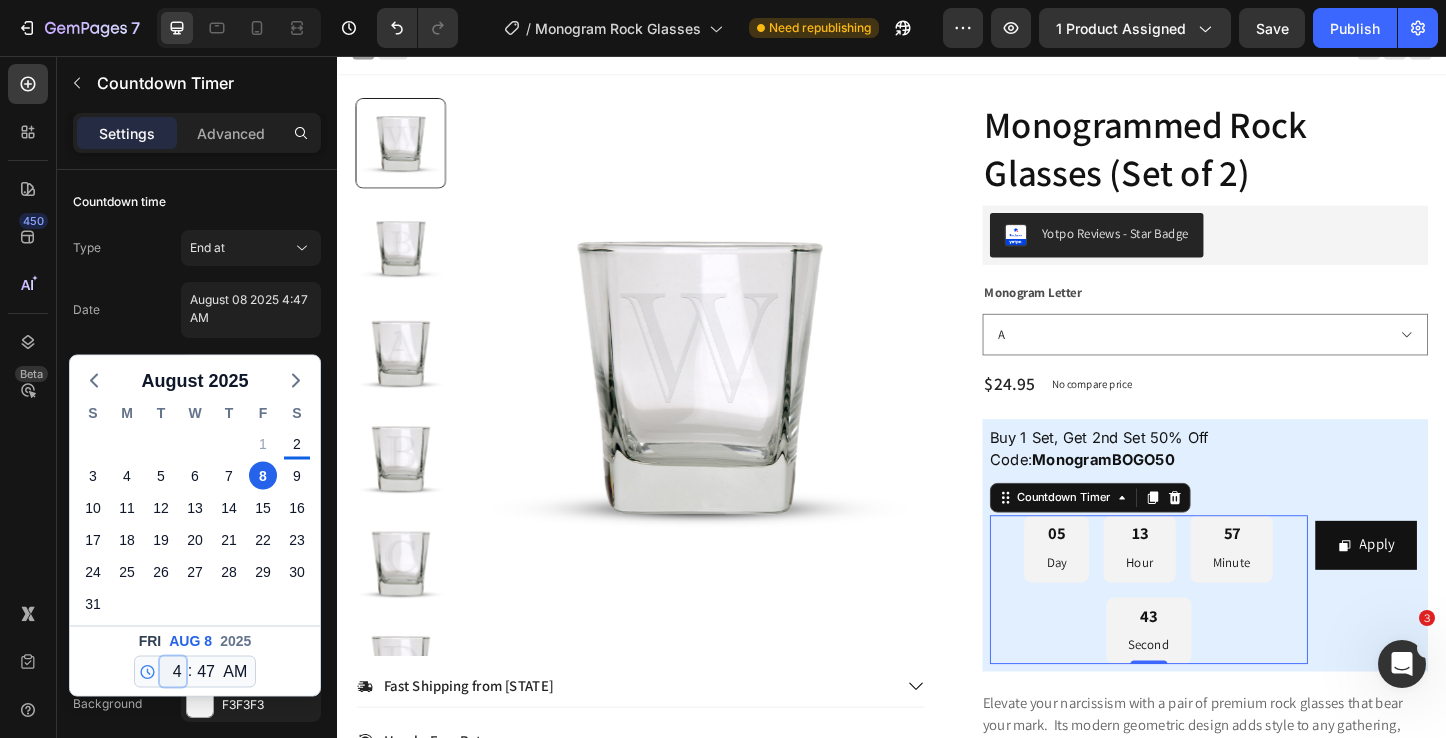 click on "12 1 2 3 4 5 6 7 8 9 10 11" at bounding box center [173, 672] 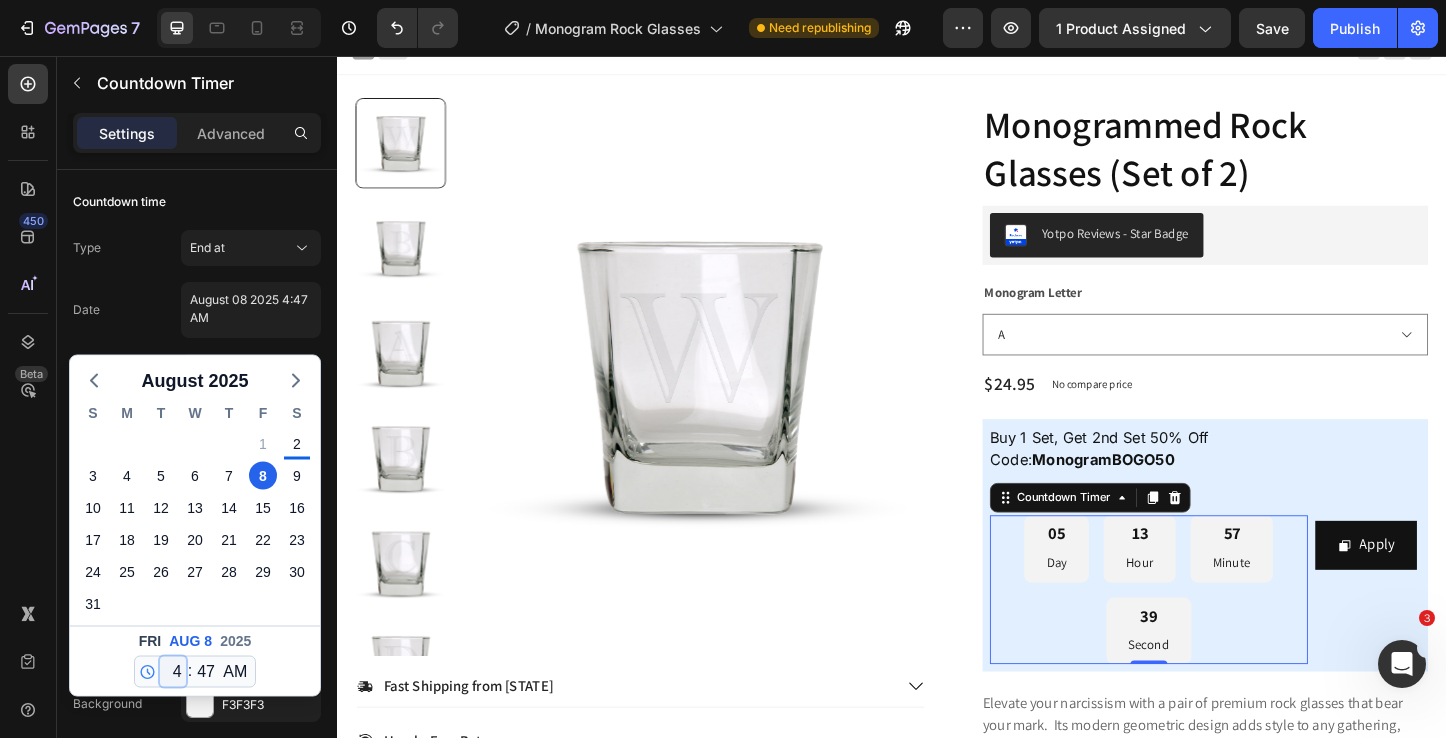 select on "11" 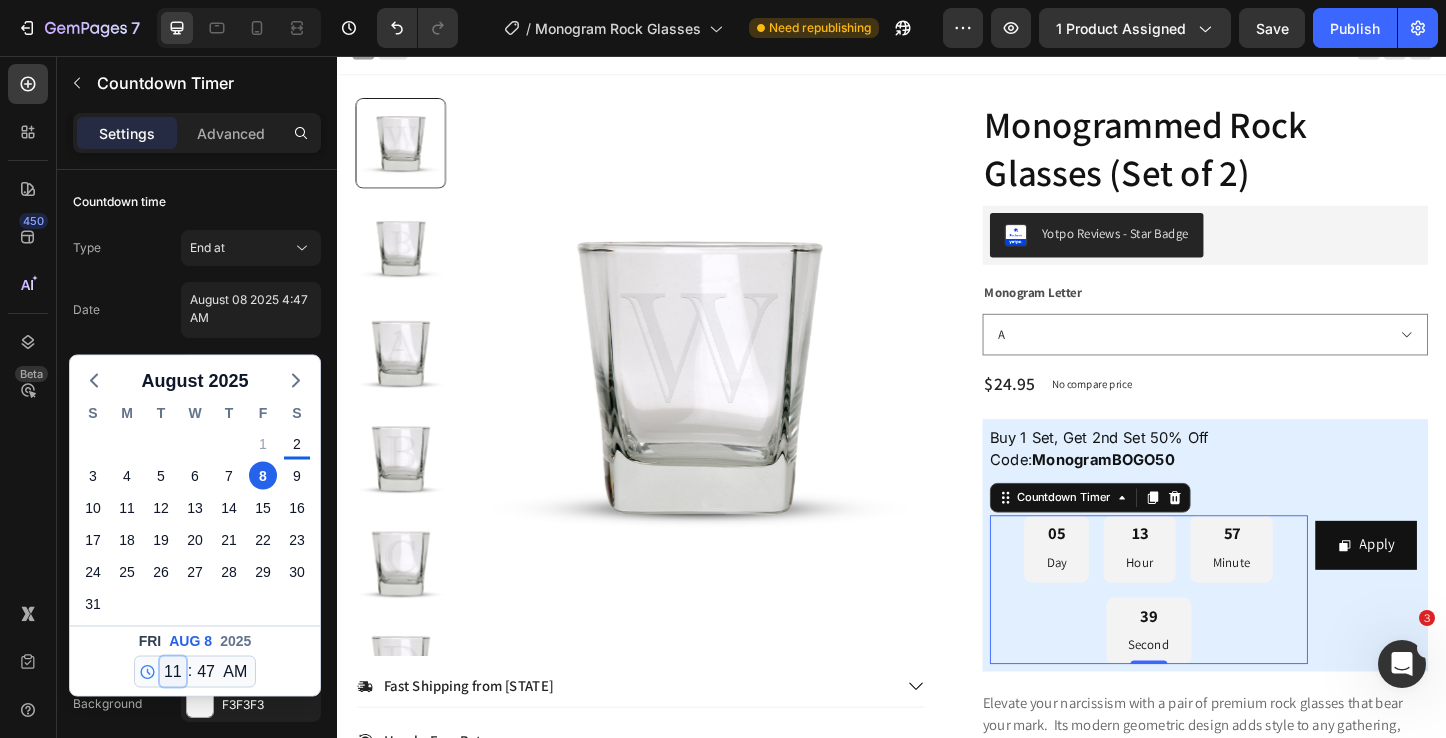 type on "August 08 2025 11:47 AM" 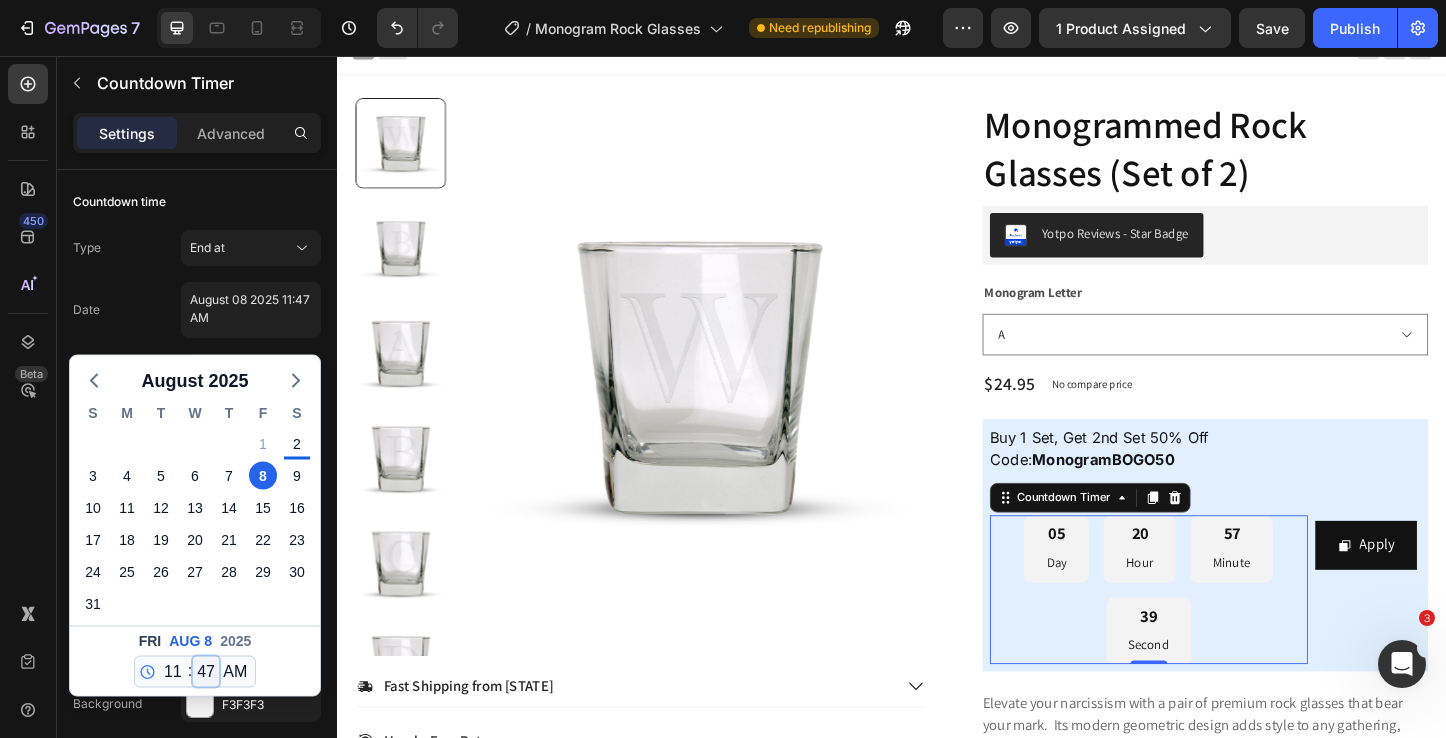 click on "00 01 02 03 04 05 06 07 08 09 10 11 12 13 14 15 16 17 18 19 20 21 22 23 24 25 26 27 28 29 30 31 32 33 34 35 36 37 38 39 40 41 42 43 44 45 46 47 48 49 50 51 52 53 54 55 56 57 58 59" at bounding box center [206, 672] 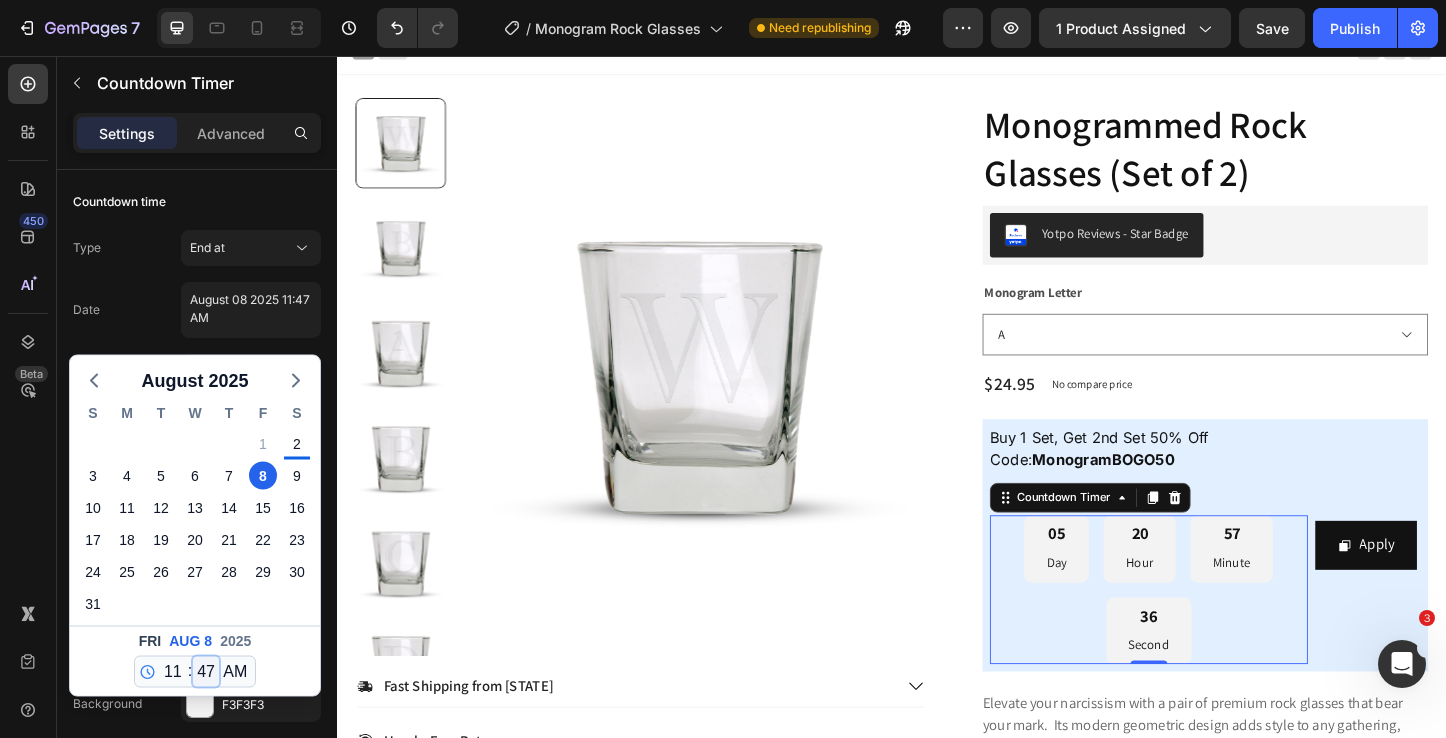 select on "59" 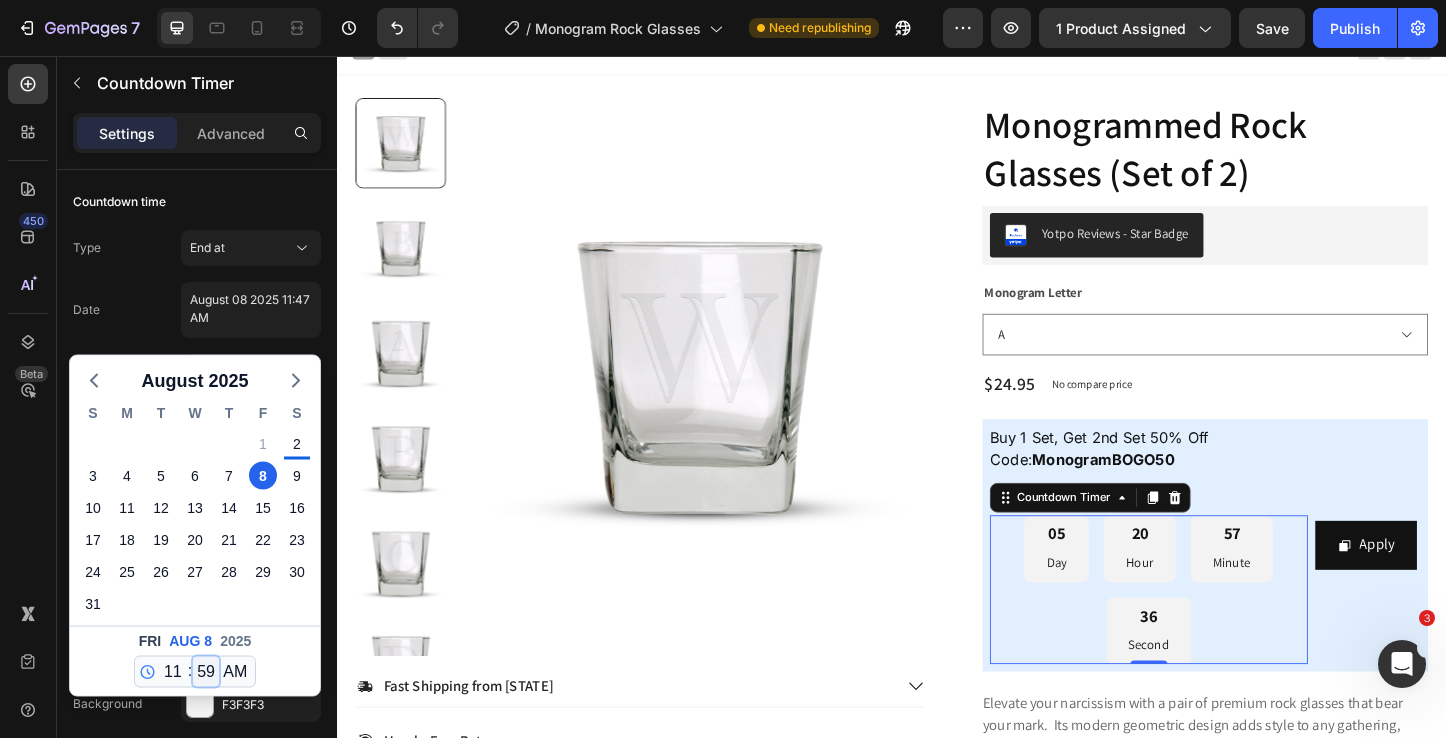 type on "August 08 2025 11:59 AM" 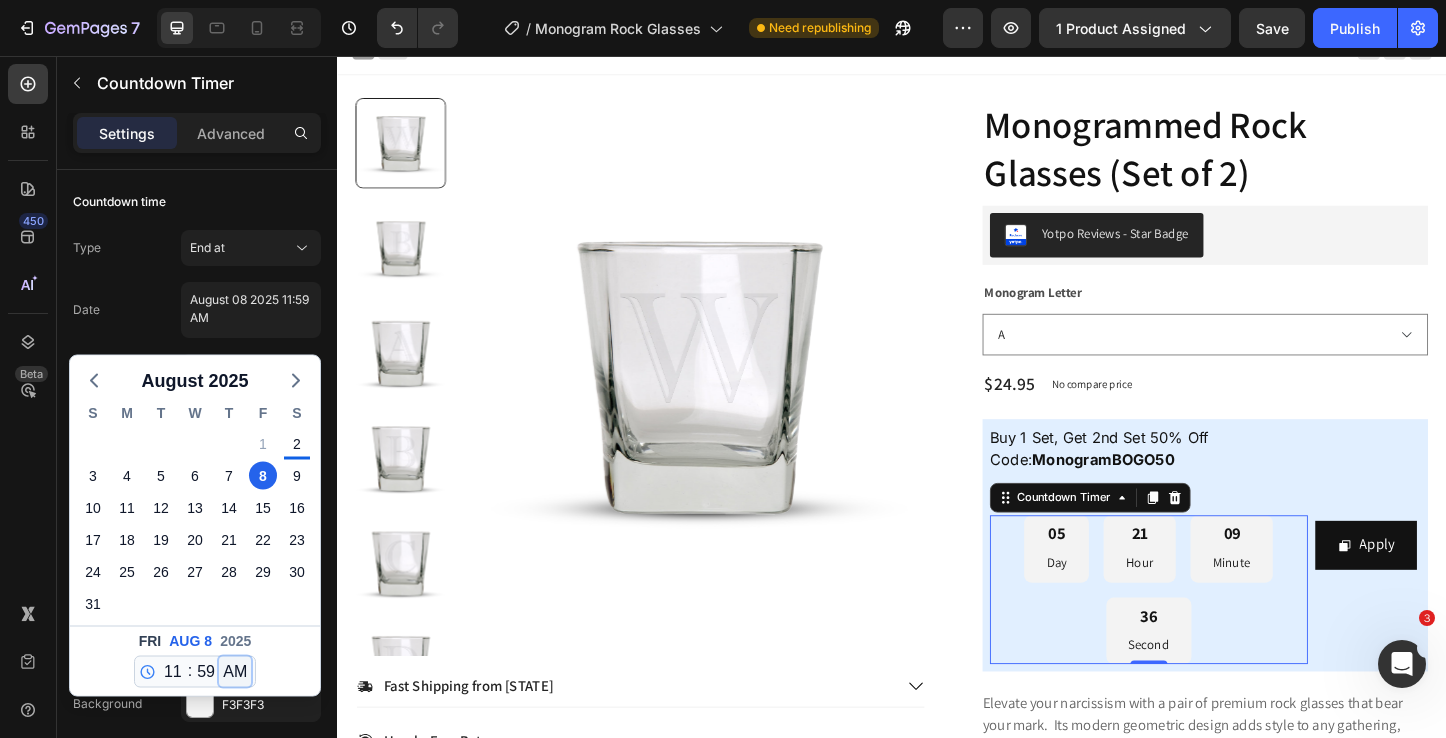 click on "AM PM" at bounding box center [235, 672] 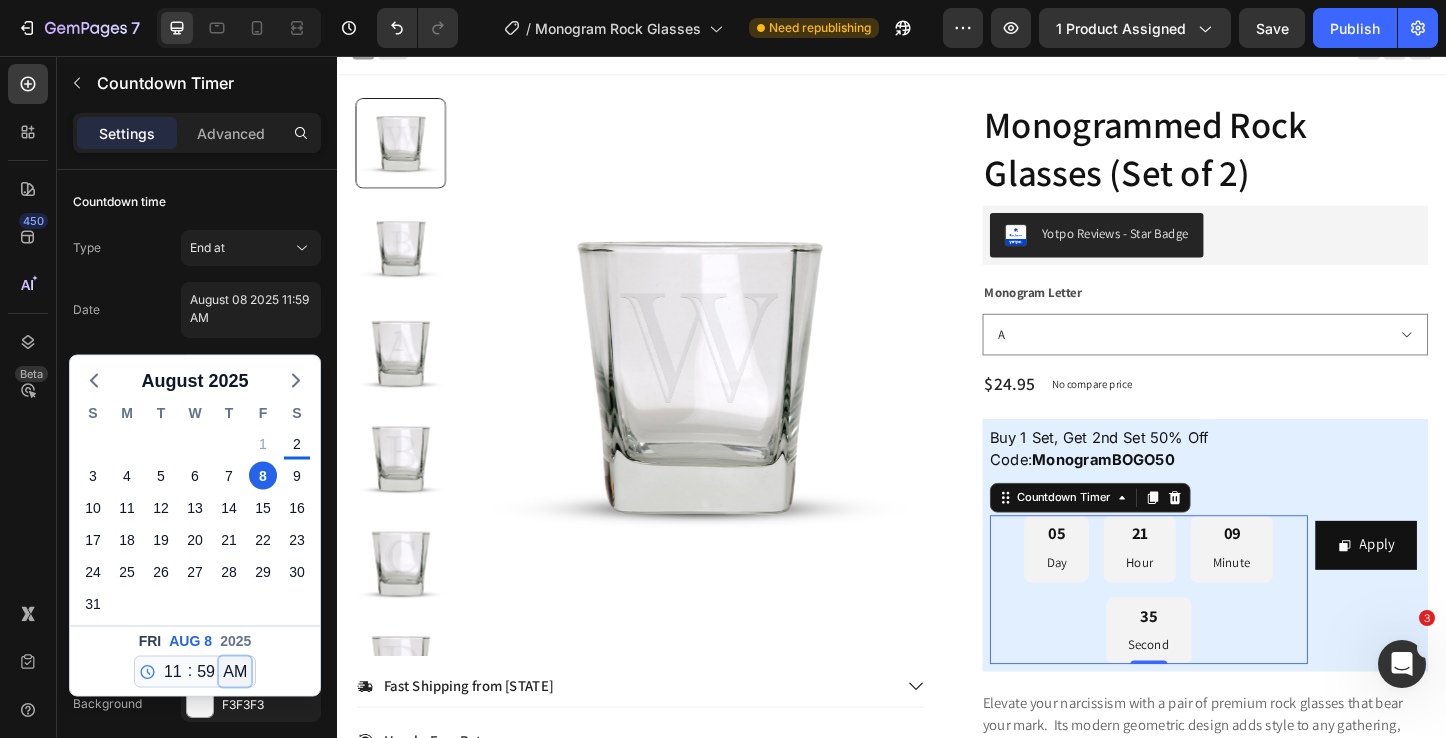 select on "false" 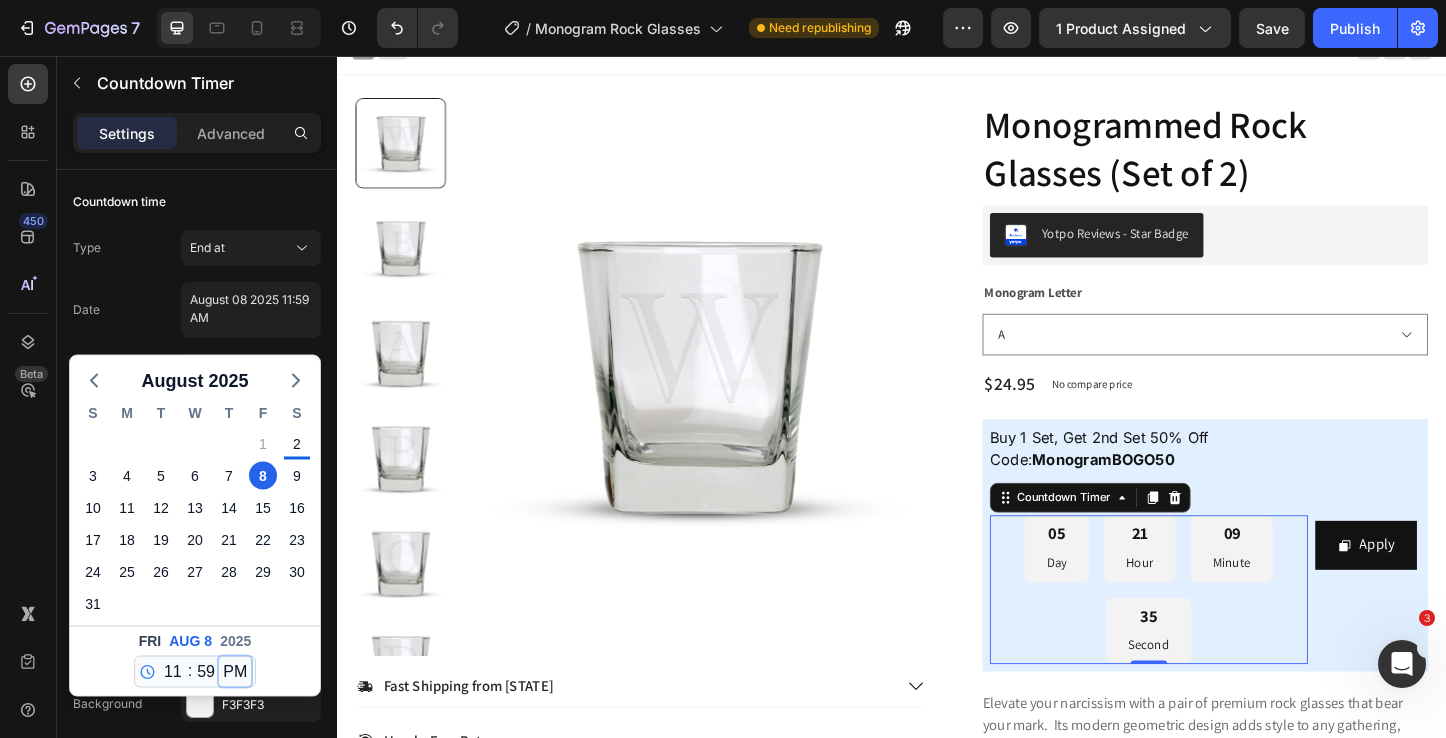 type on "August 08 2025 11:59 PM" 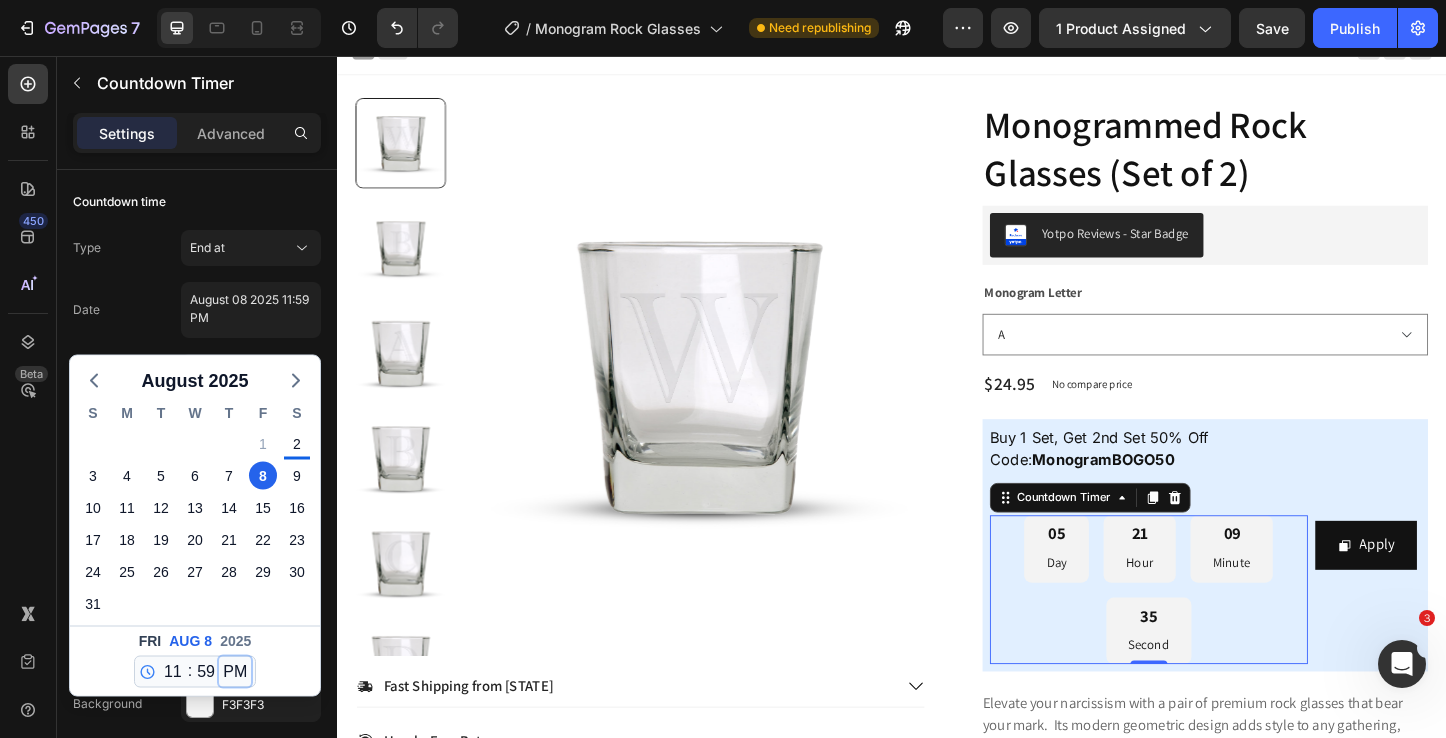 select on "23" 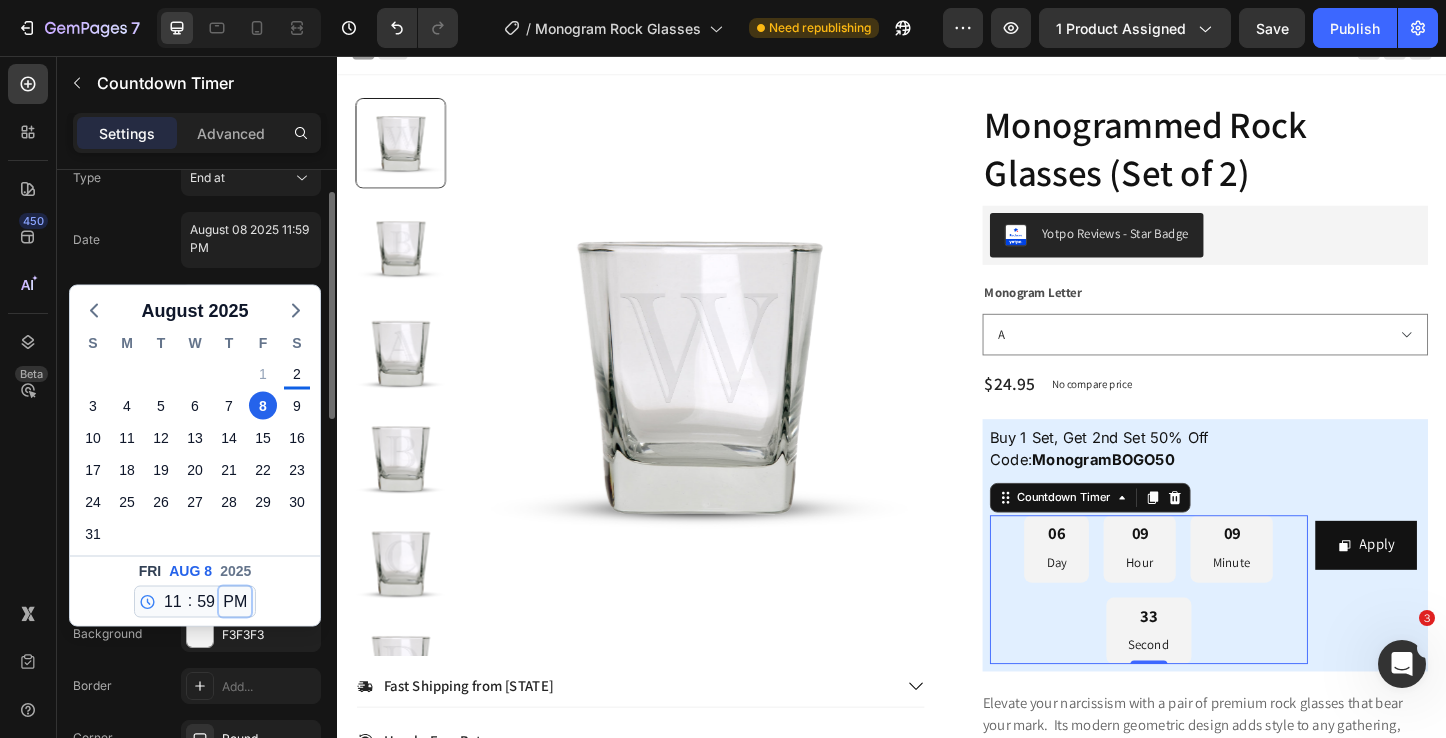 scroll, scrollTop: 62, scrollLeft: 0, axis: vertical 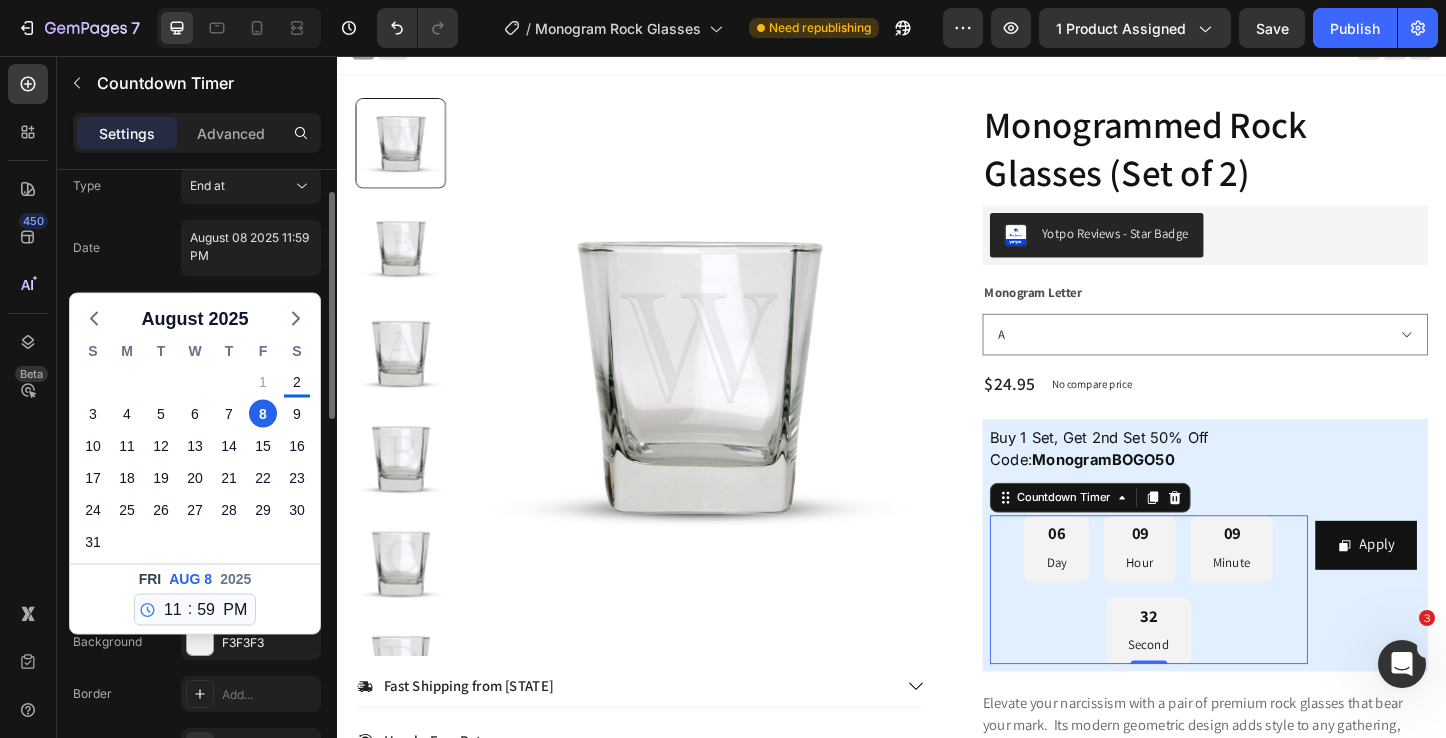 click on "Fri Aug 8 2025 12 1 2 3 4 5 6 7 8 9 10 11 : 00 01 02 03 04 05 06 07 08 09 10 11 12 13 14 15 16 17 18 19 20 21 22 23 24 25 26 27 28 29 30 31 32 33 34 35 36 37 38 39 40 41 42 43 44 45 46 47 48 49 50 51 52 53 54 55 56 57 58 59 AM PM" 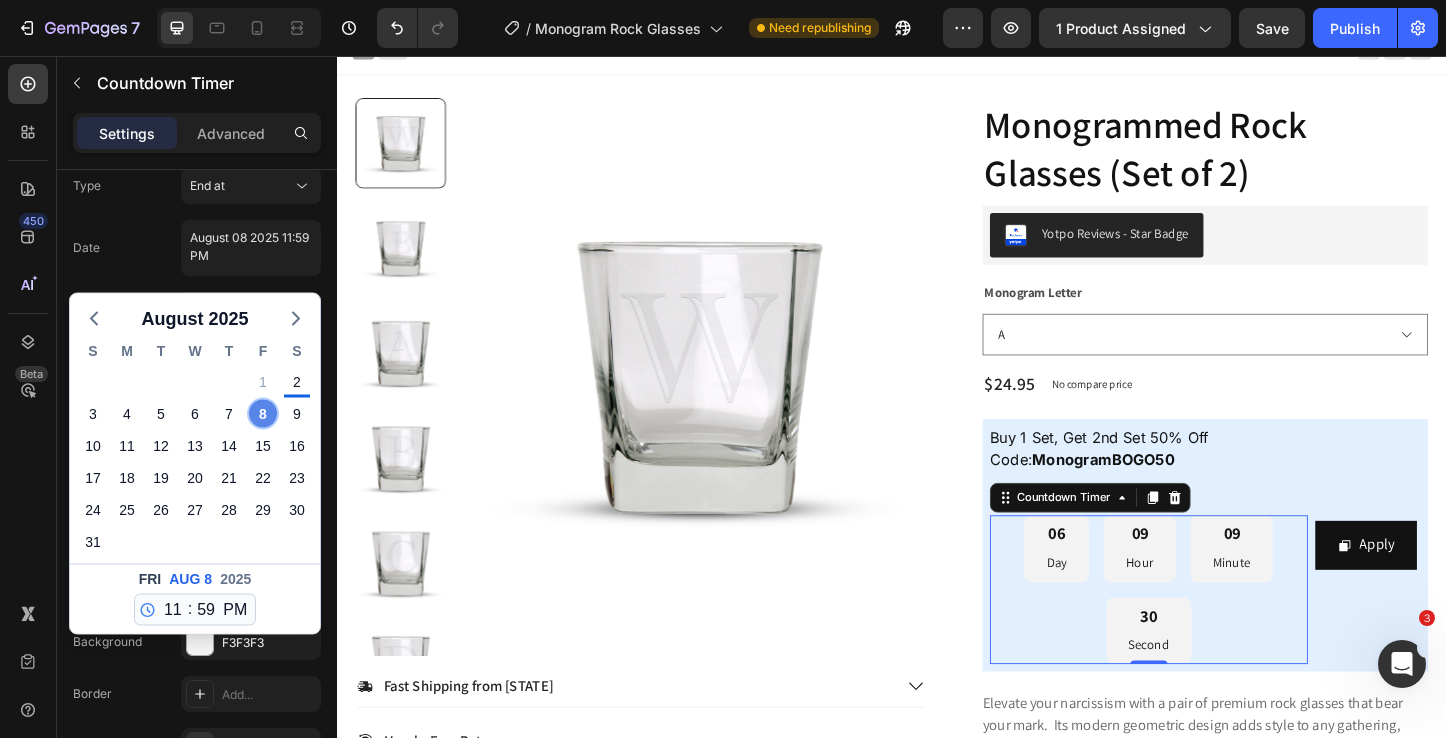 click on "8" 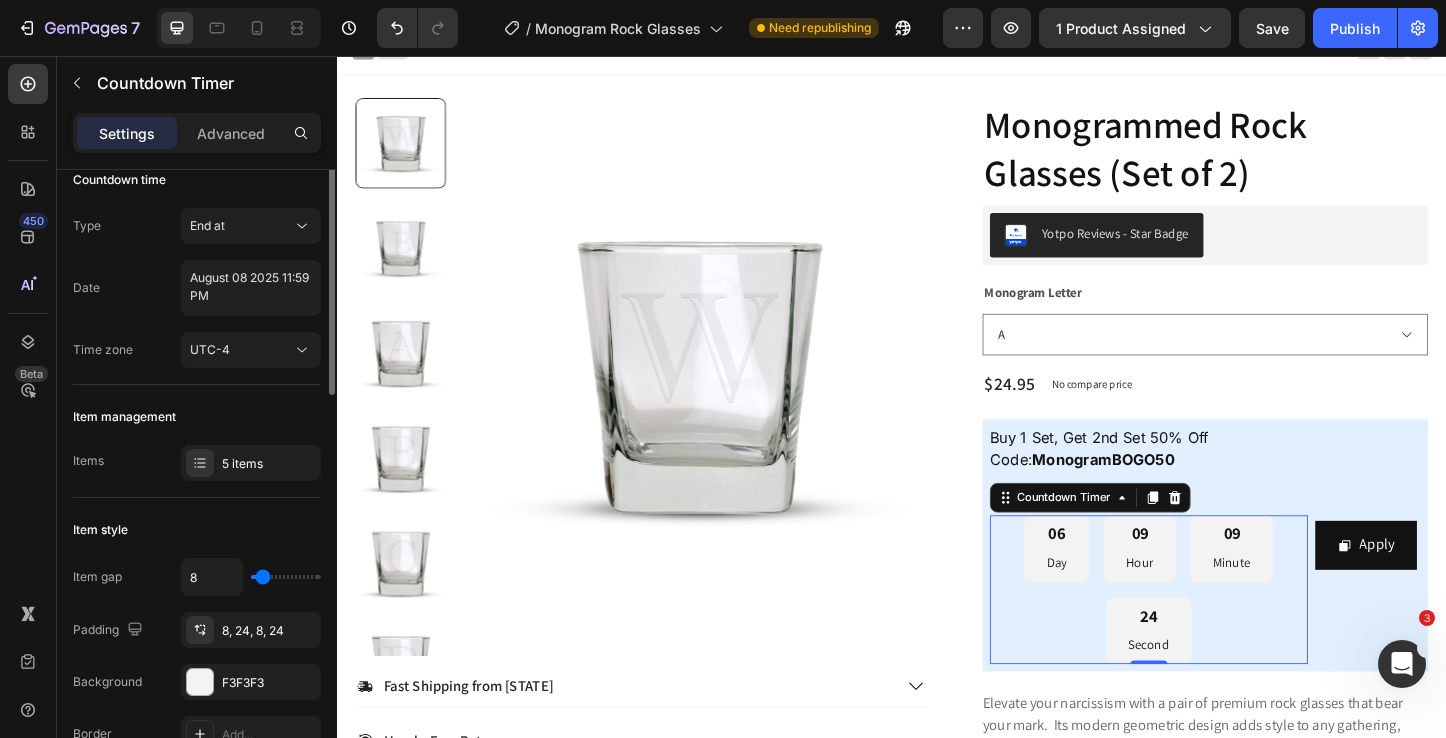 scroll, scrollTop: 0, scrollLeft: 0, axis: both 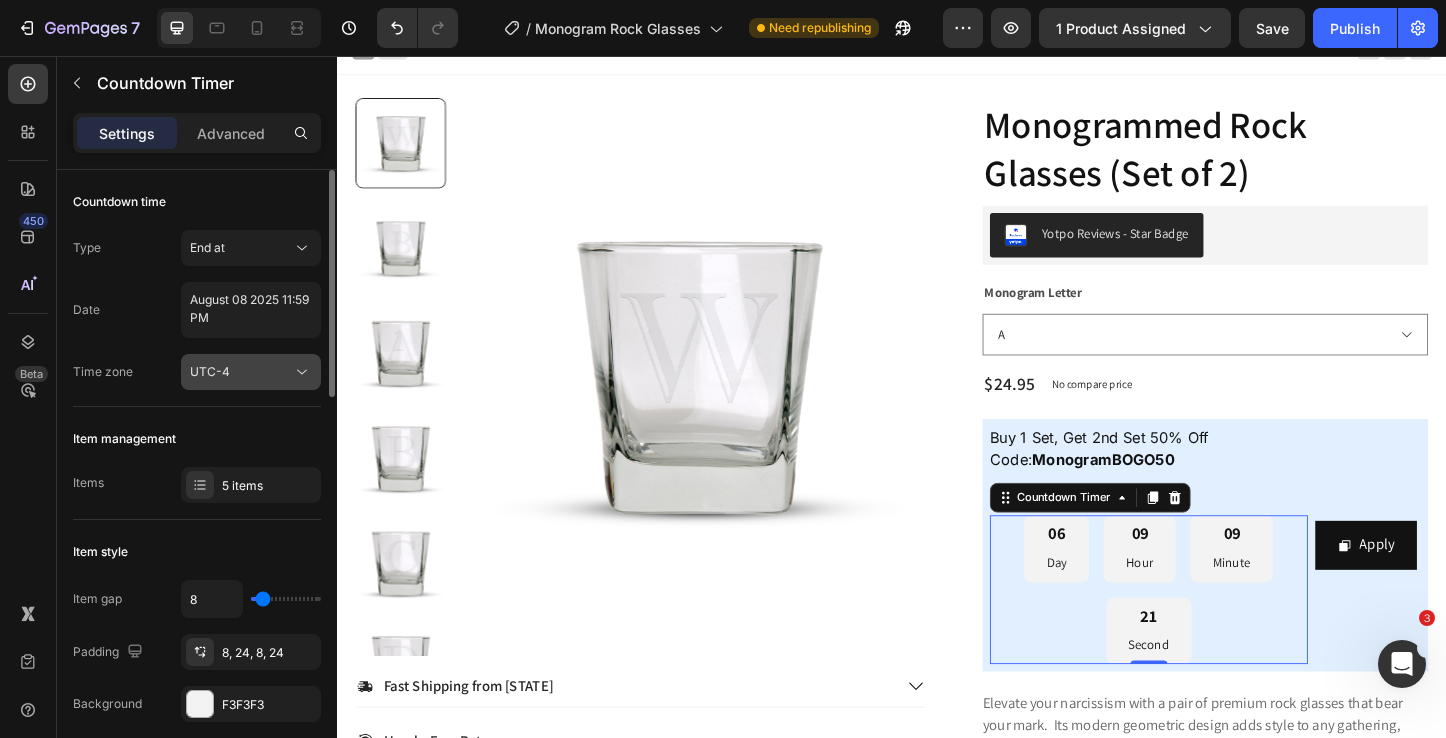 click on "UTC-4" at bounding box center (241, 372) 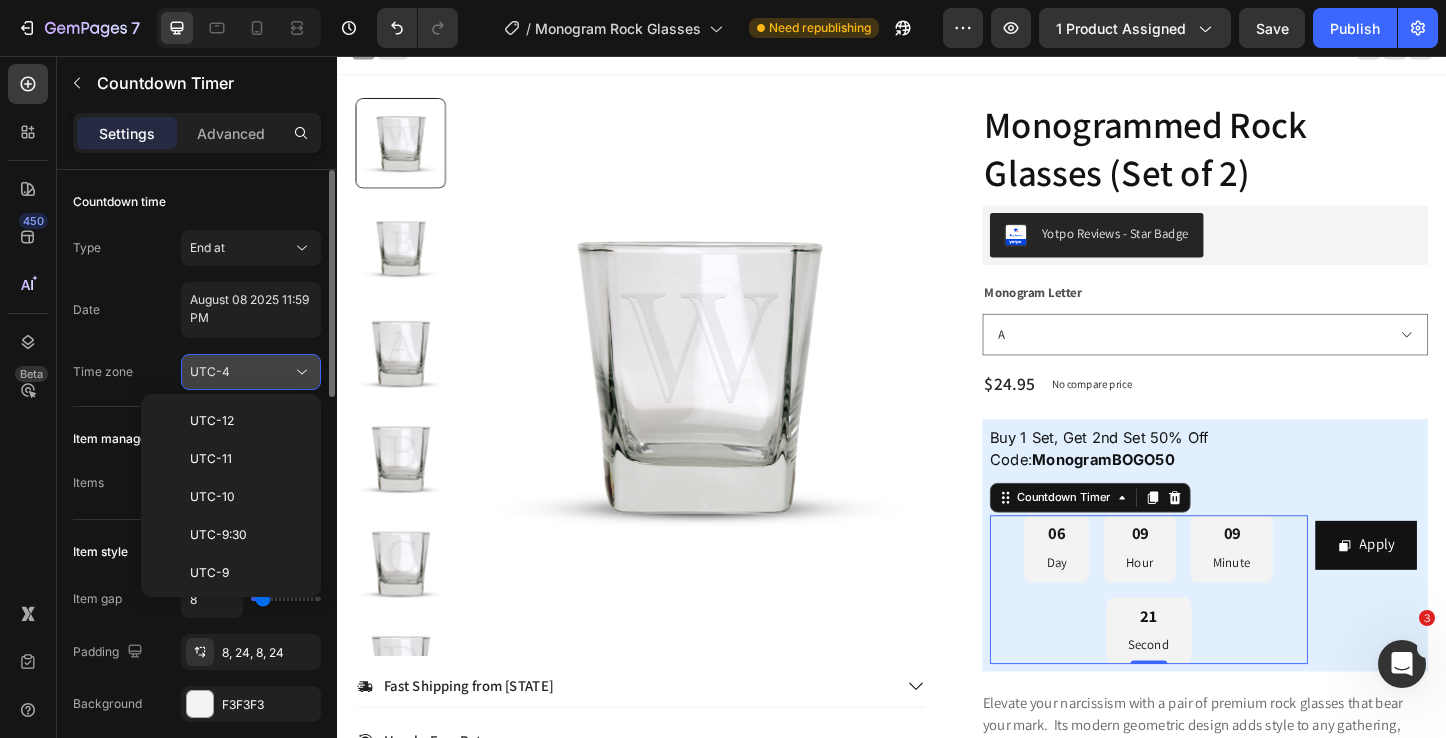 scroll, scrollTop: 216, scrollLeft: 0, axis: vertical 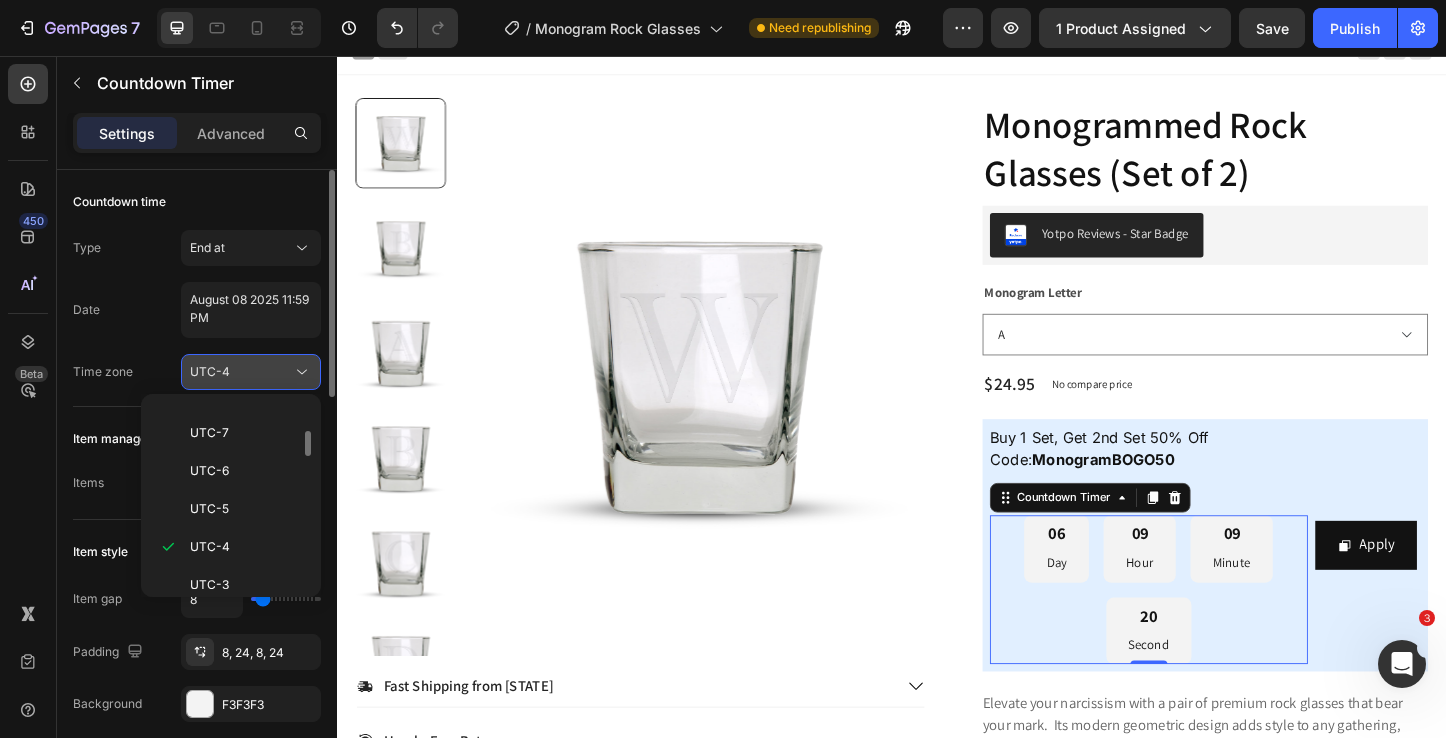 click on "UTC-4" at bounding box center (241, 372) 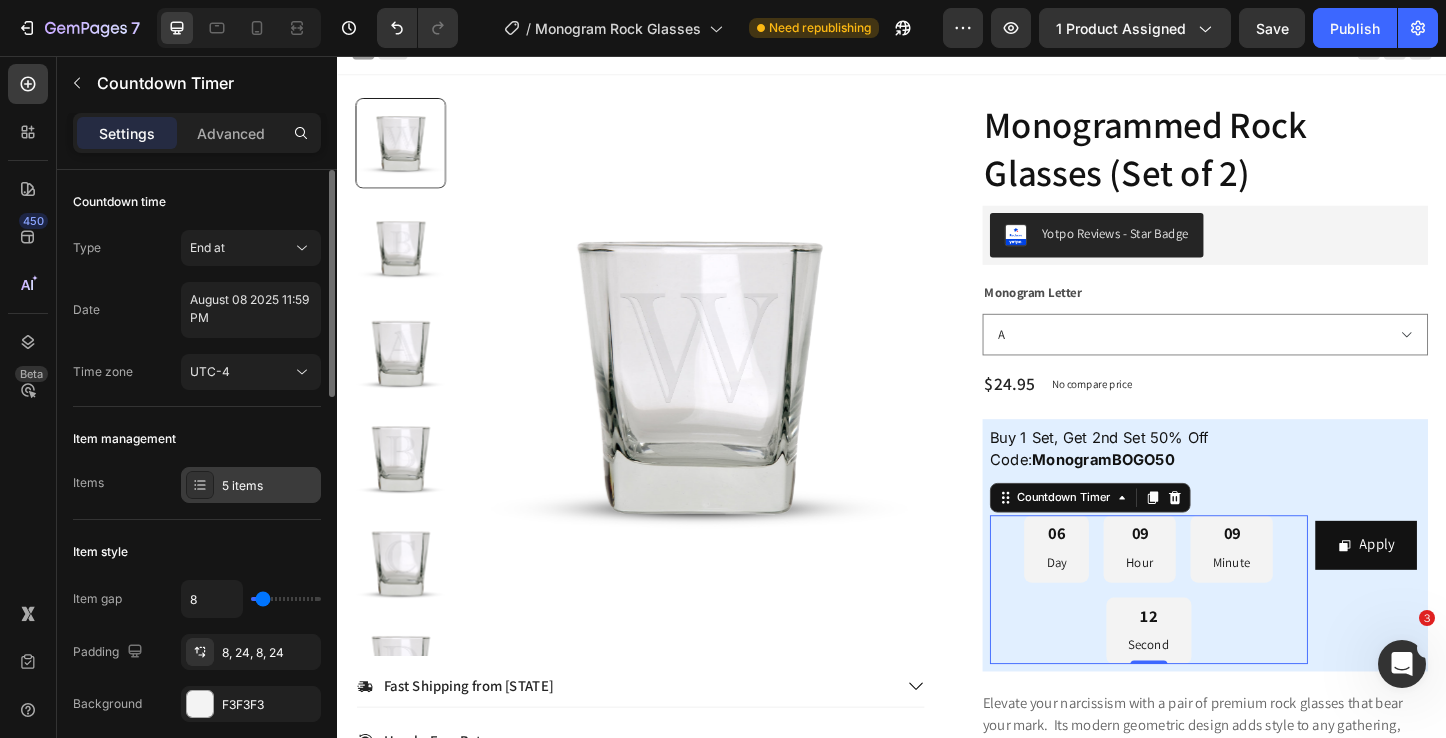 click on "5 items" at bounding box center (269, 486) 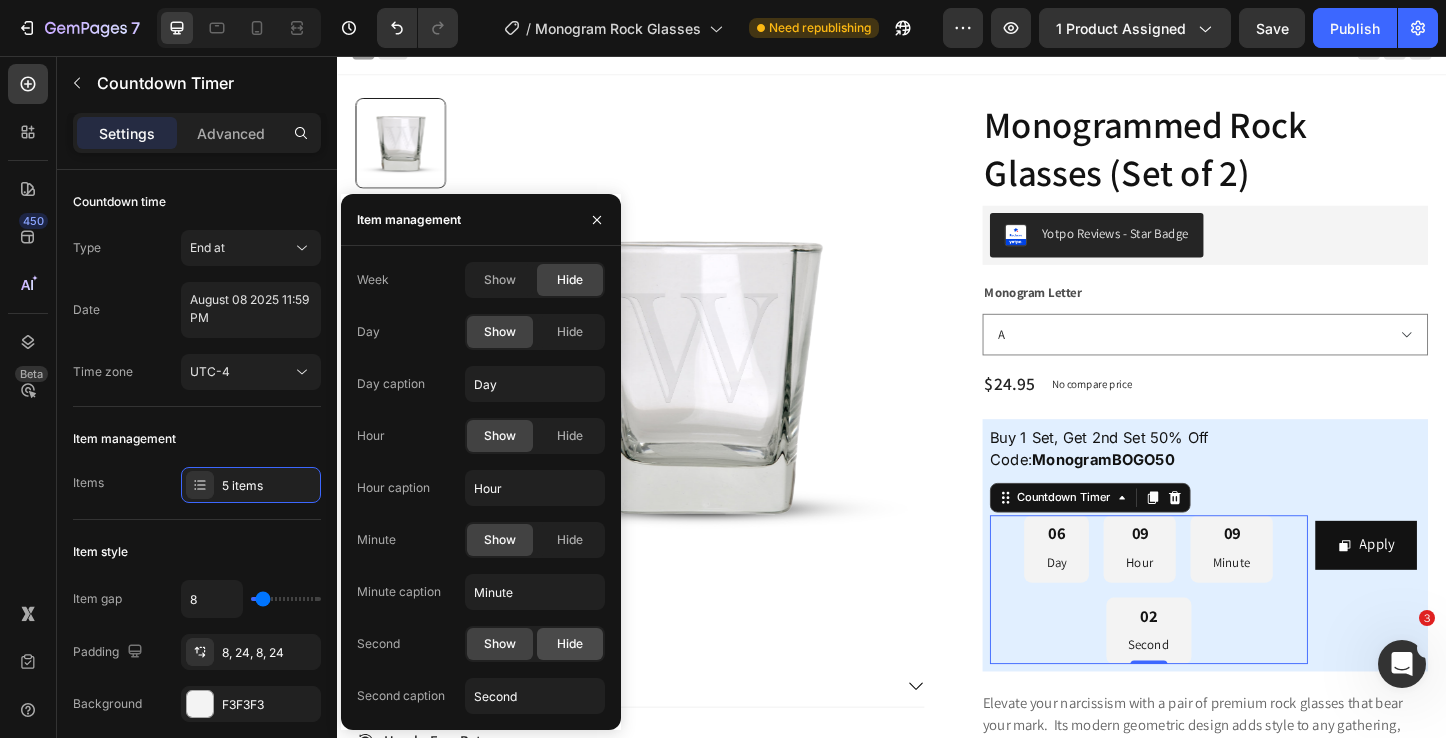 click on "Hide" 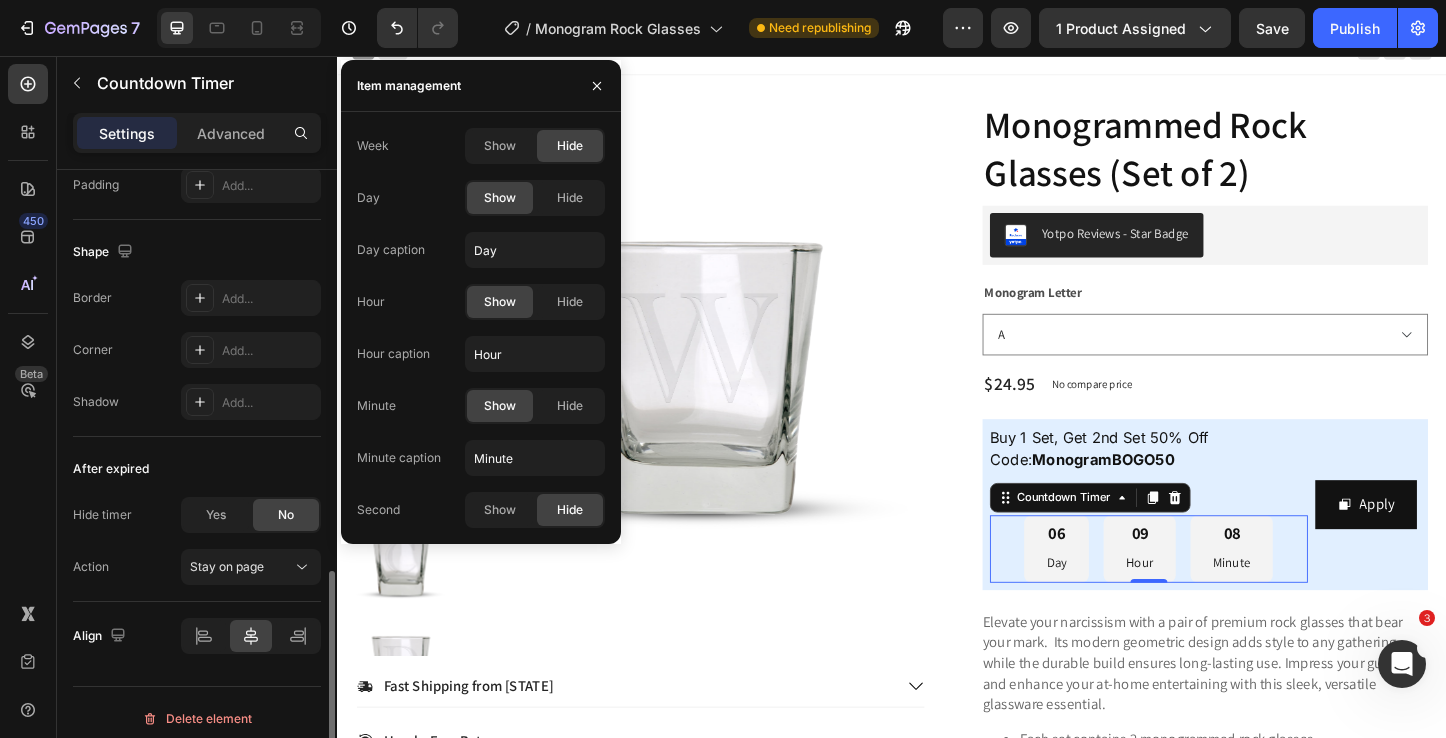 scroll, scrollTop: 1093, scrollLeft: 0, axis: vertical 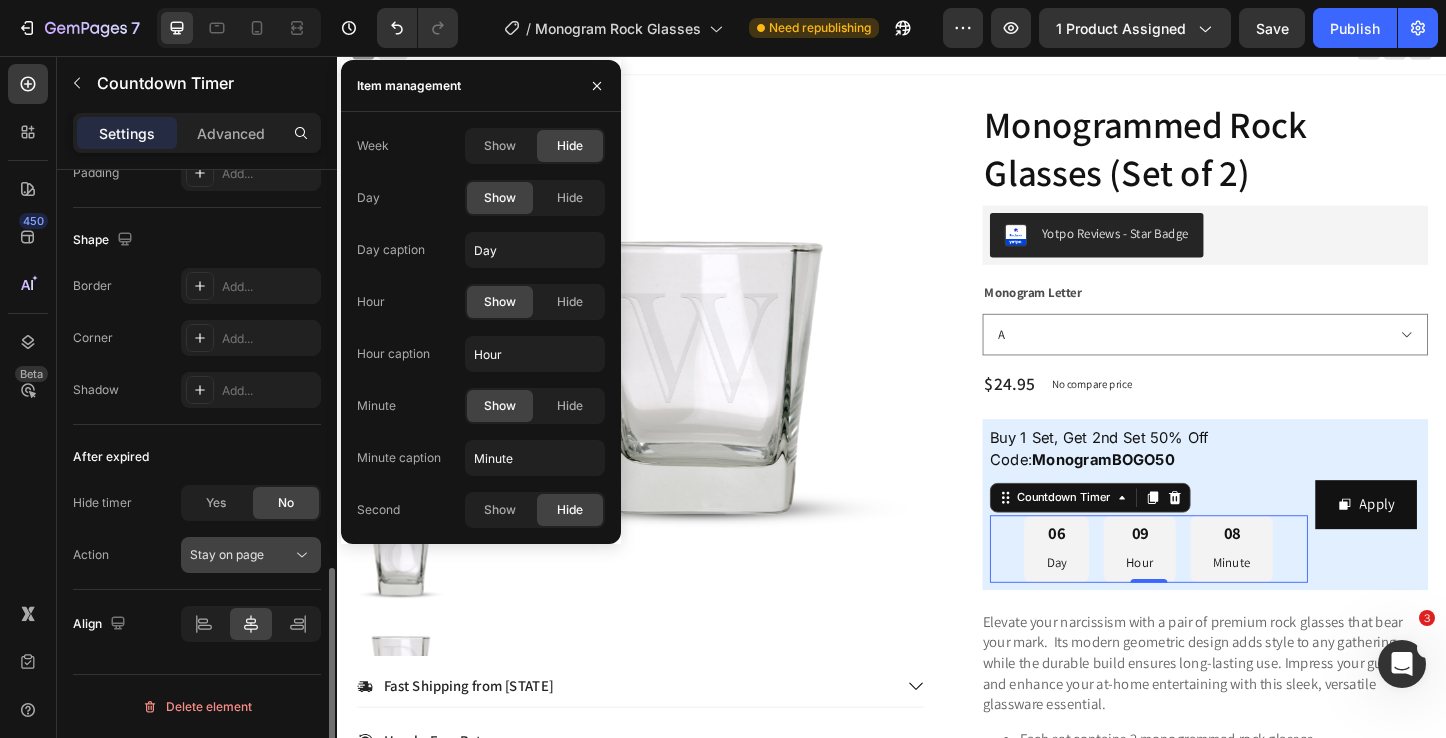 click on "Stay on page" at bounding box center (241, 555) 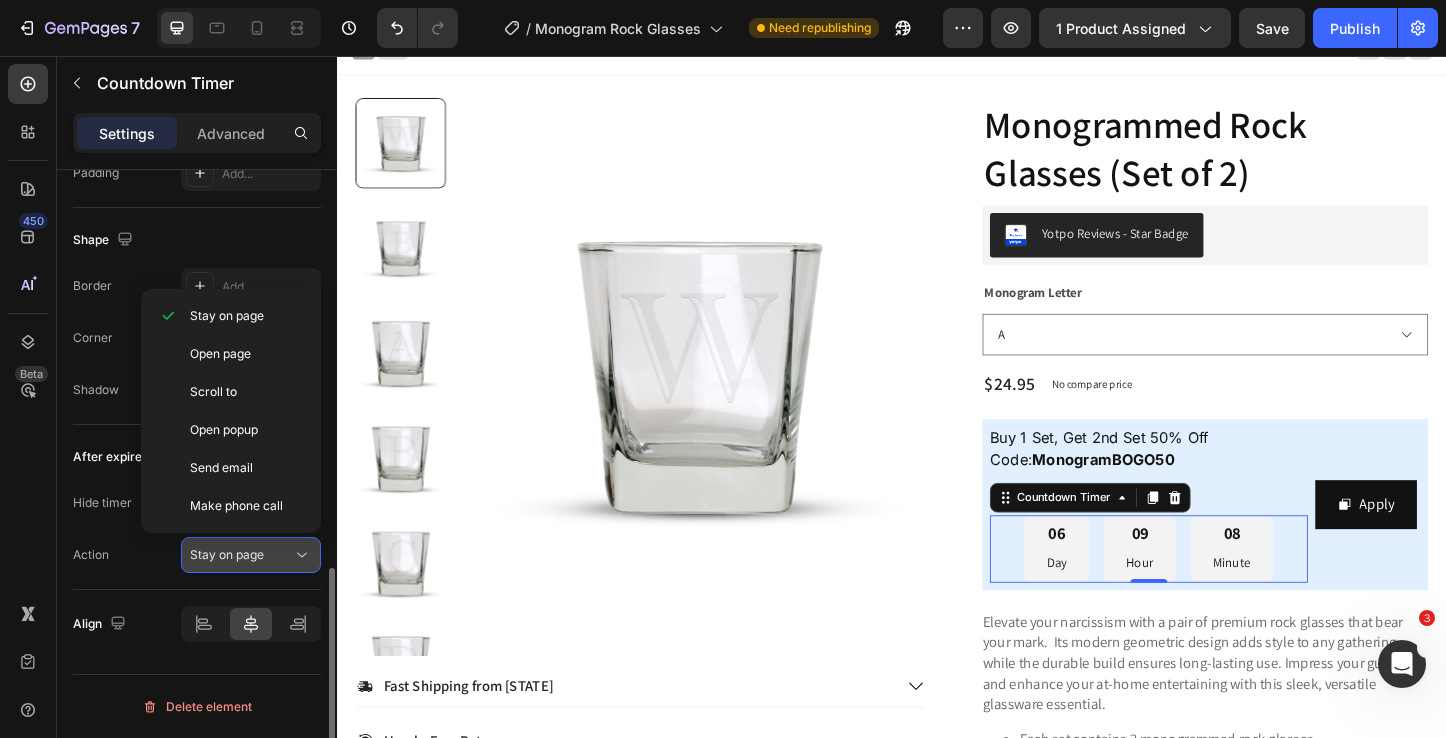 click on "Stay on page" at bounding box center [241, 555] 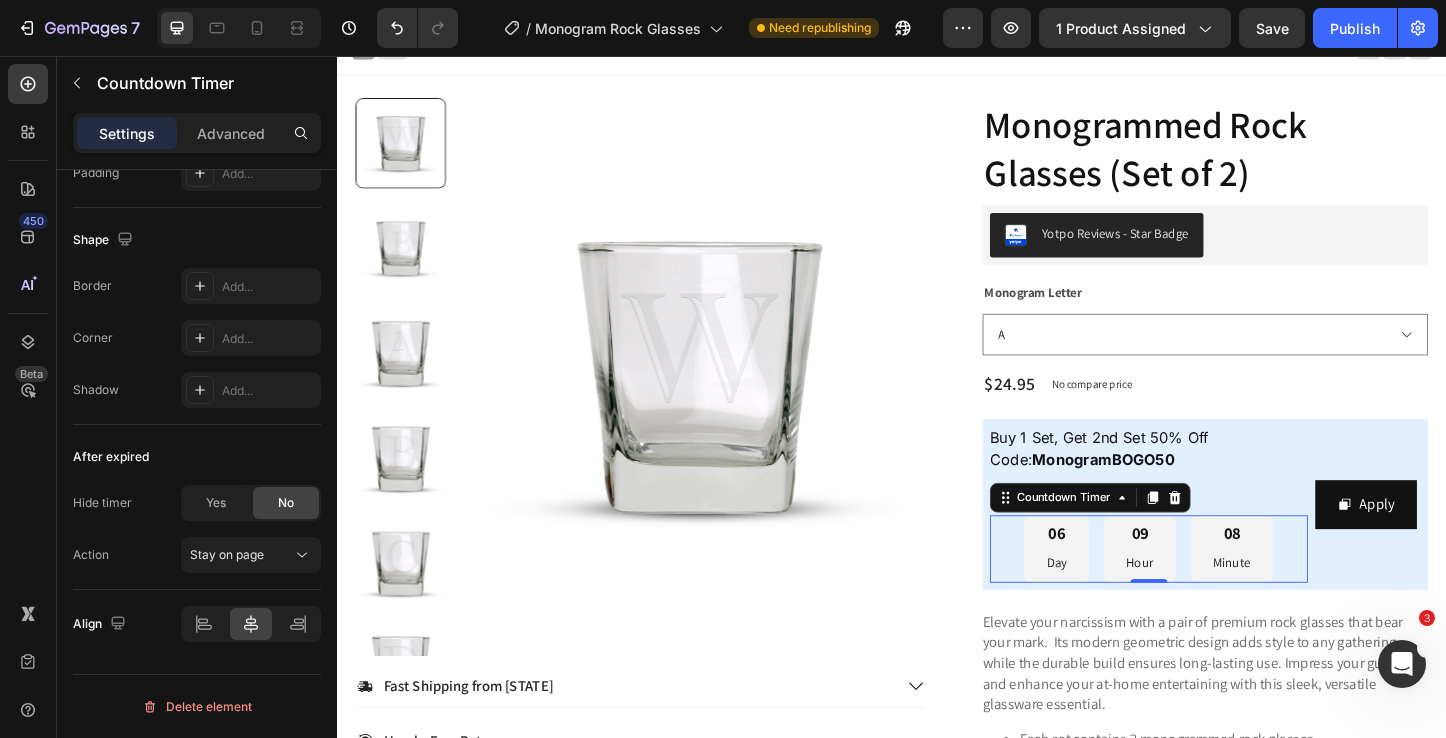 click on "450 Beta" at bounding box center (28, 329) 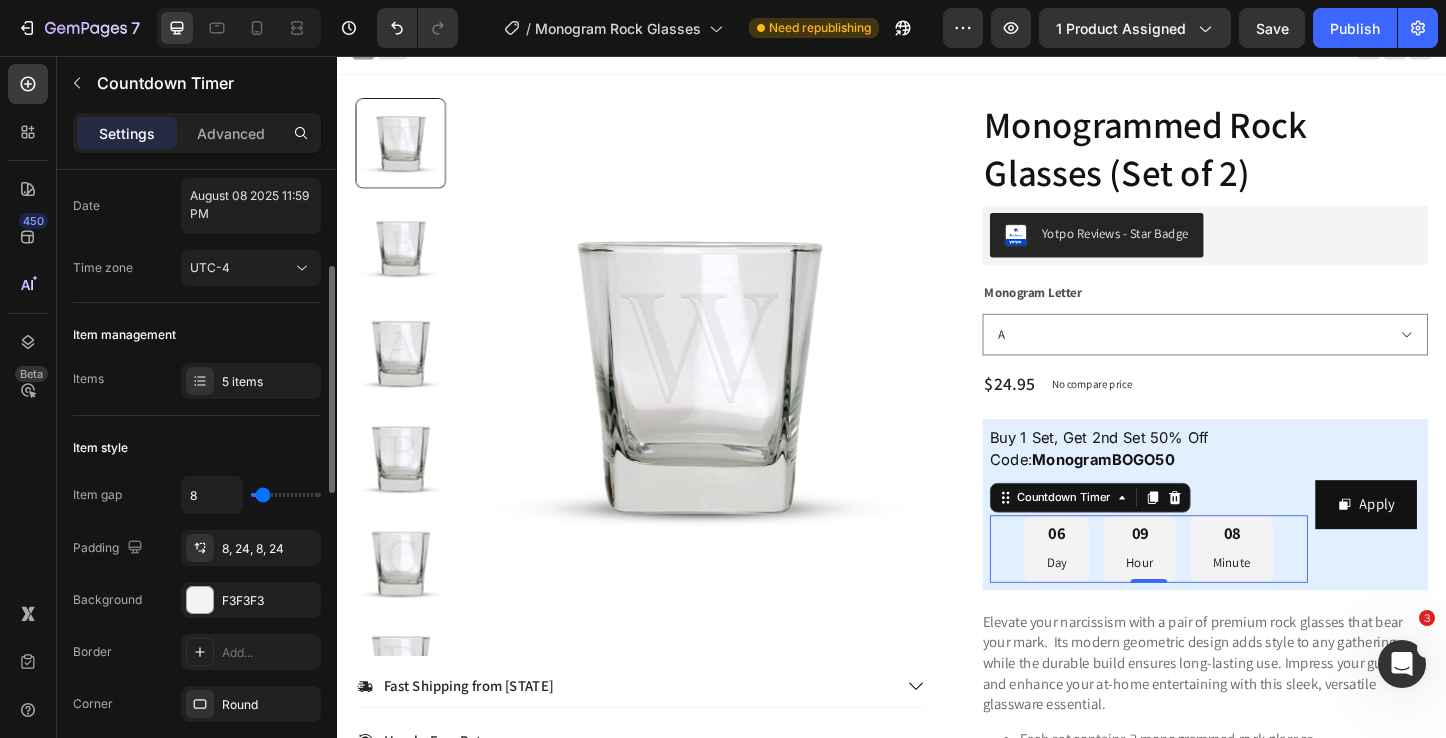 scroll, scrollTop: 0, scrollLeft: 0, axis: both 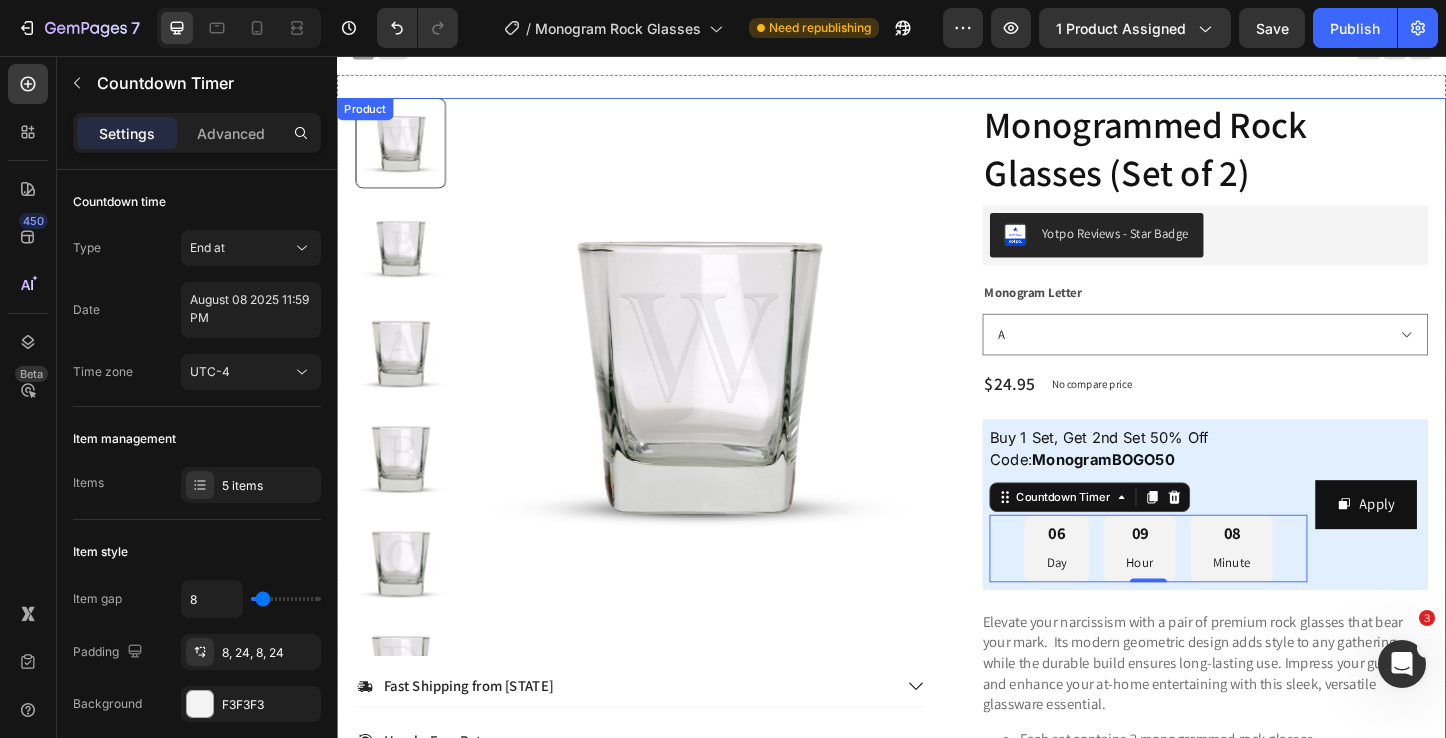 click on "Product Images
Fast Shipping from [STATE]
Hassle-Free Returns Accordion Monogrammed Rock Glasses (Set of 2) Product Title Yotpo Reviews - Star Badge Yotpo Reviews Monogram Letter   A B C D E F G H I J K L M N O P Q R S T U V Y Z Product Variants & Swatches $24.95 Product Price Product Price No compare price Product Price Row Buy 1 Set, Get 2nd Set 50% Off Code:  MonogramBOGO50 Text Block Apply Copy Coupon Code Row Row 06 Day 09 Hour 08 Minute Countdown Timer   0 Apply Copy Coupon Code Row Row Elevate your narcissism with a pair of premium rock glasses that bear your mark.  Its modern geometric design adds style to any gathering, while the durable build ensures long-lasting use. Impress your guests and enhance your at-home entertaining with this sleek, versatile glassware essential.
Each set contains 2 monogrammed rock glasses
Rock glass holds 9.25 ounces of your favorite beverage
Dishwasher safe
Made in the USA
Product Description Globo Product Options, Variant Quantity Text Block" at bounding box center (937, 642) 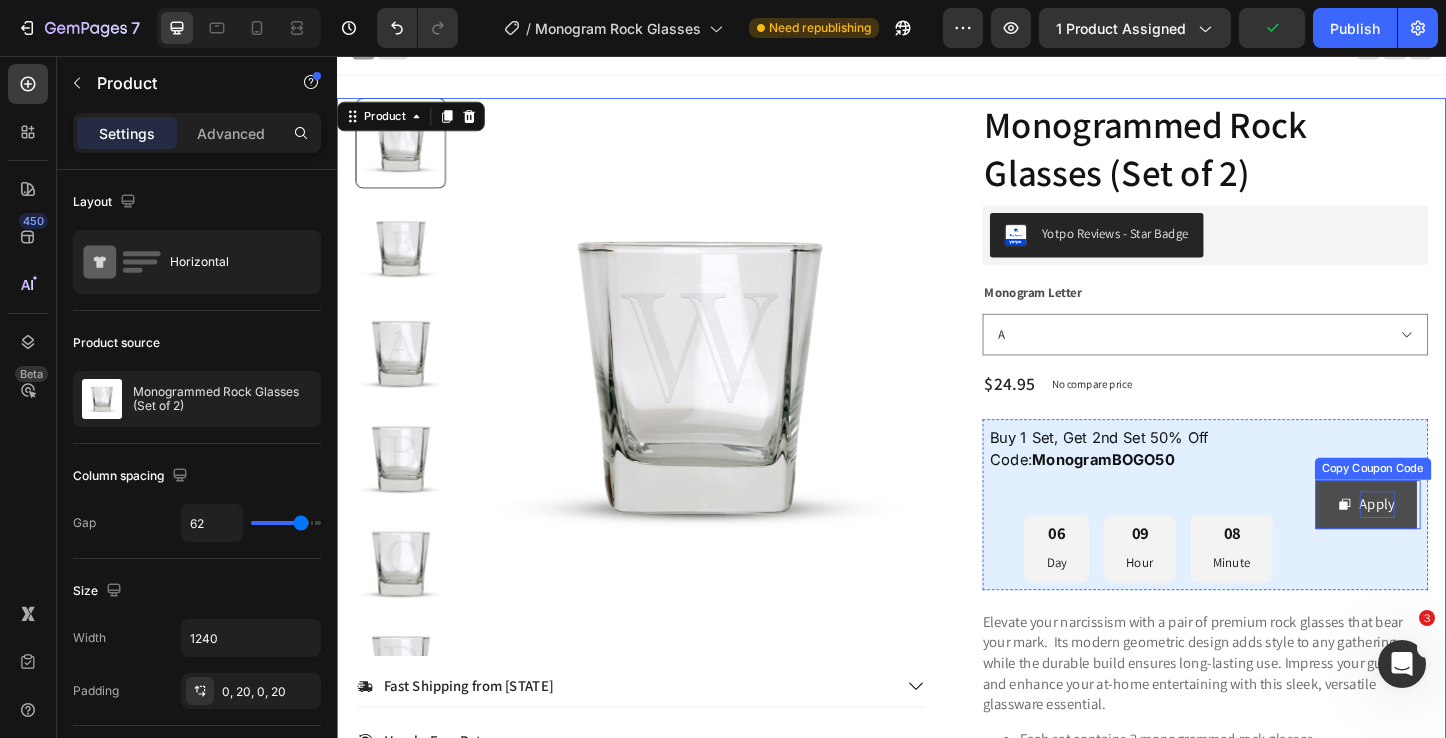 click on "Apply" at bounding box center (1462, 541) 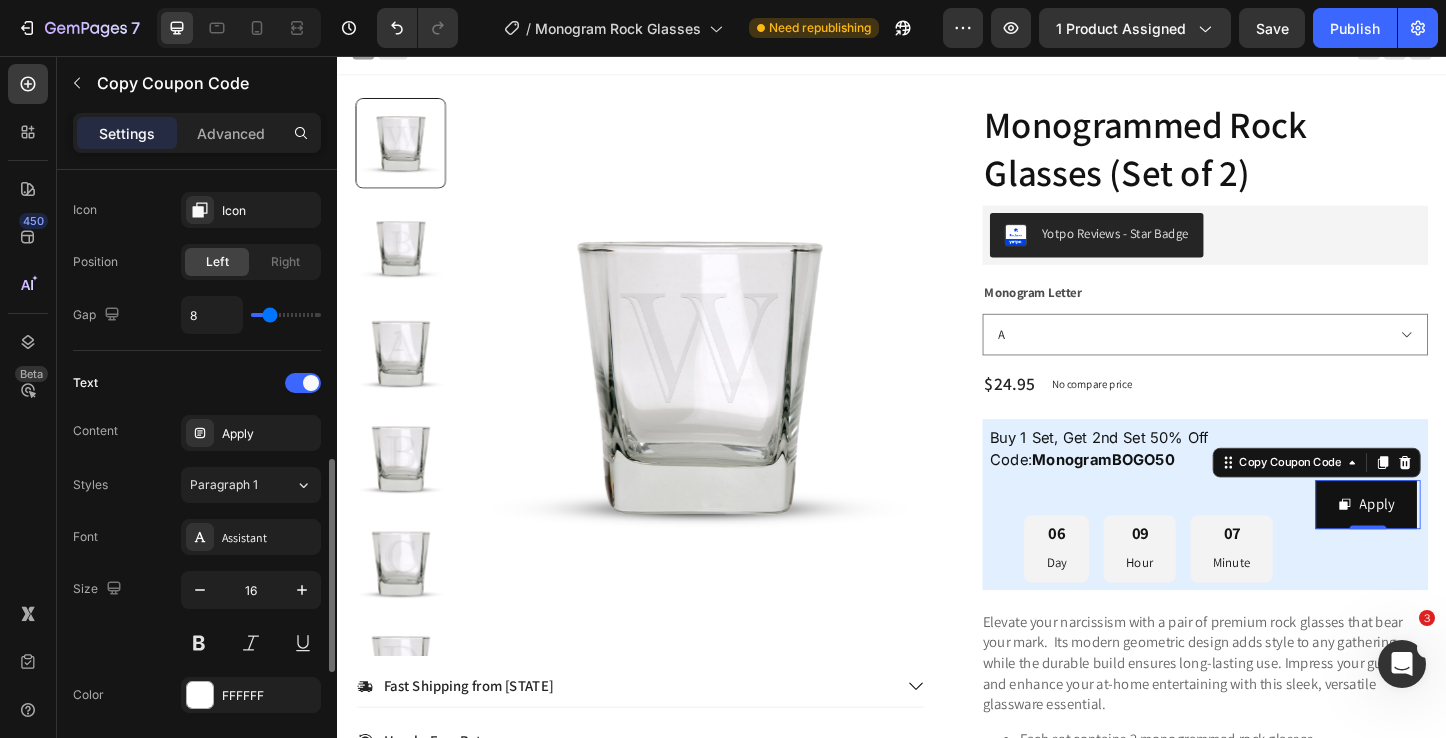 scroll, scrollTop: 1204, scrollLeft: 0, axis: vertical 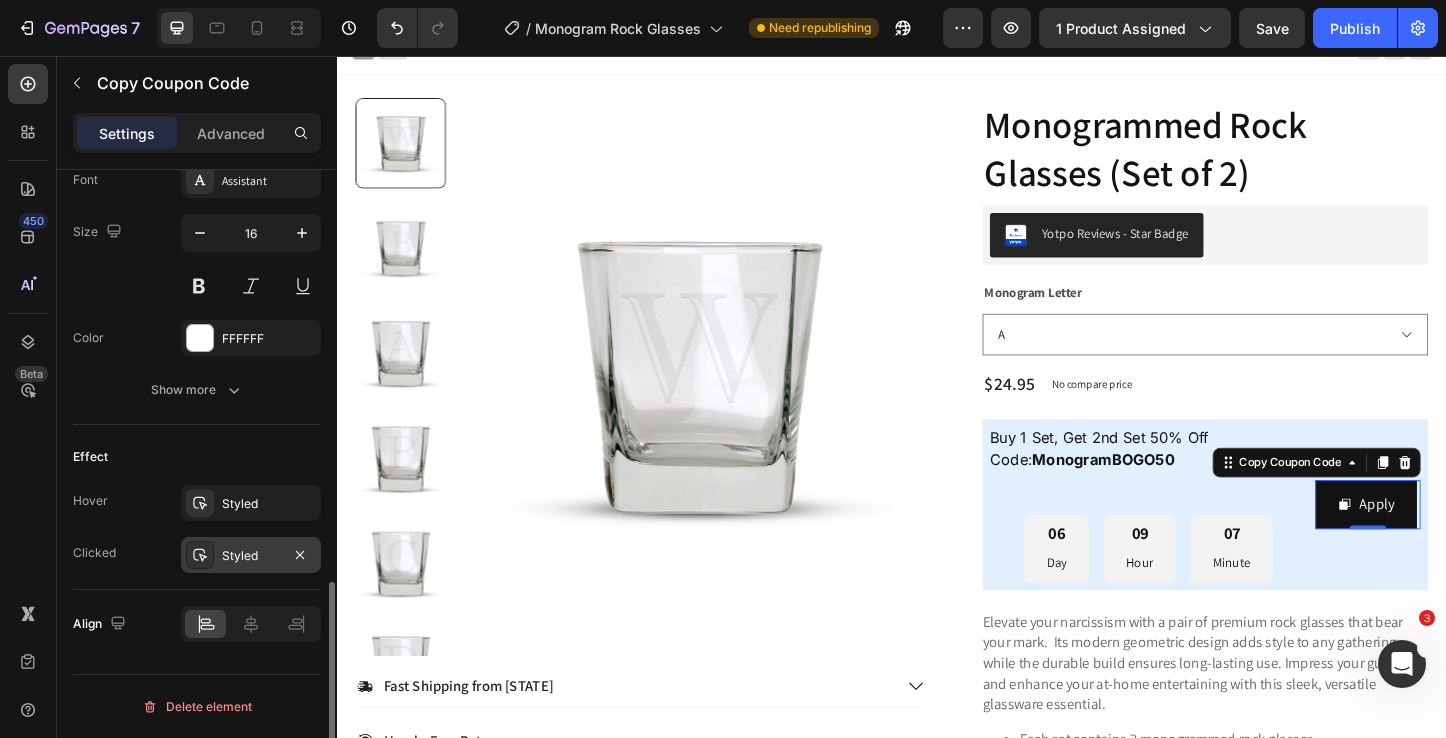 click on "Styled" at bounding box center [251, 556] 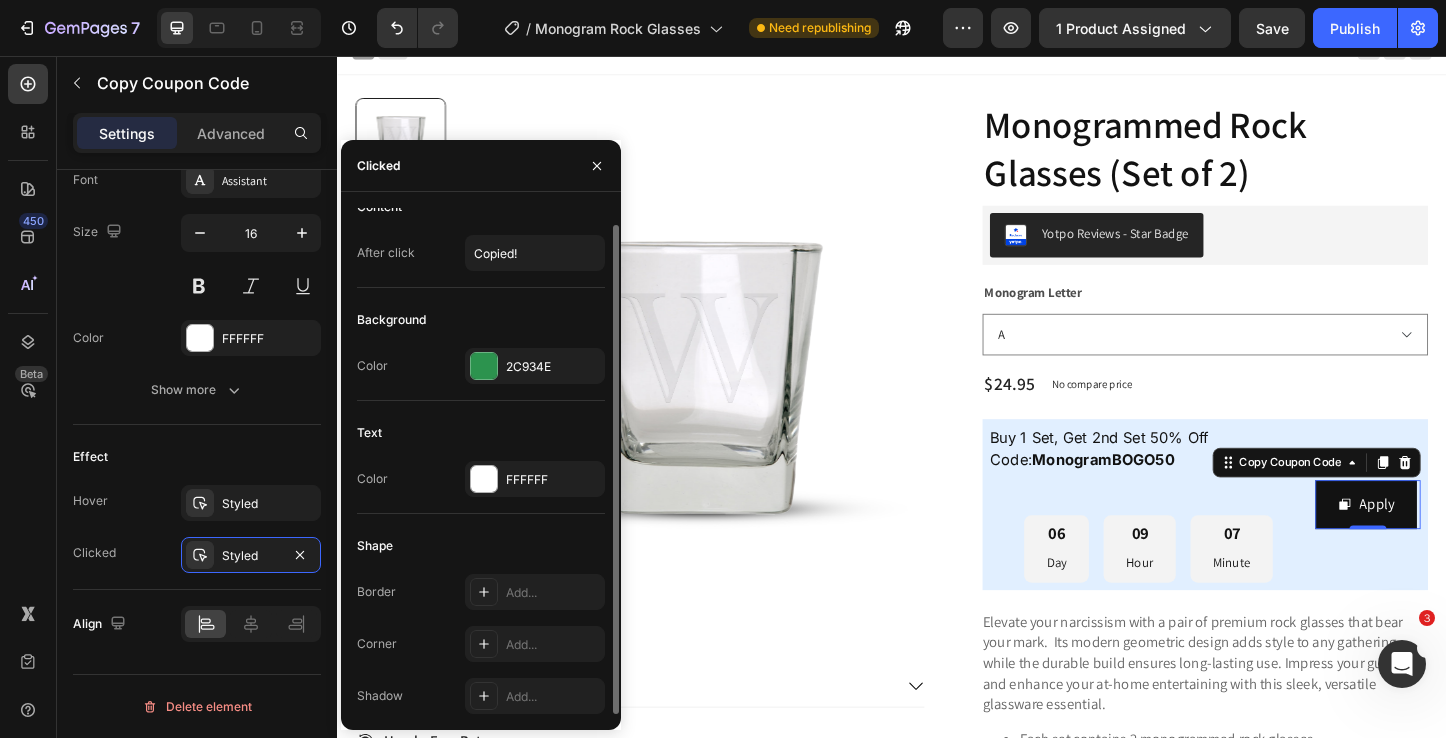 scroll, scrollTop: 0, scrollLeft: 0, axis: both 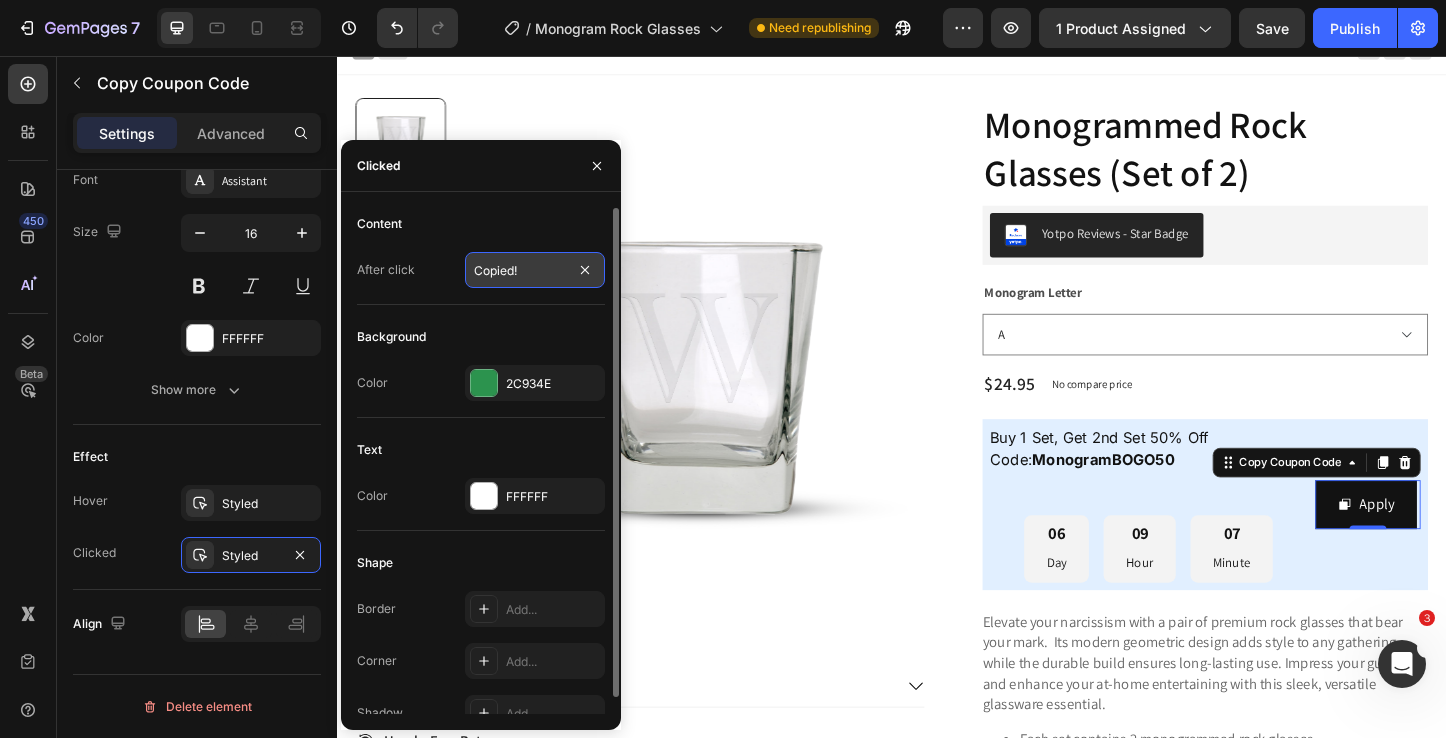 click on "Copied!" at bounding box center (535, 270) 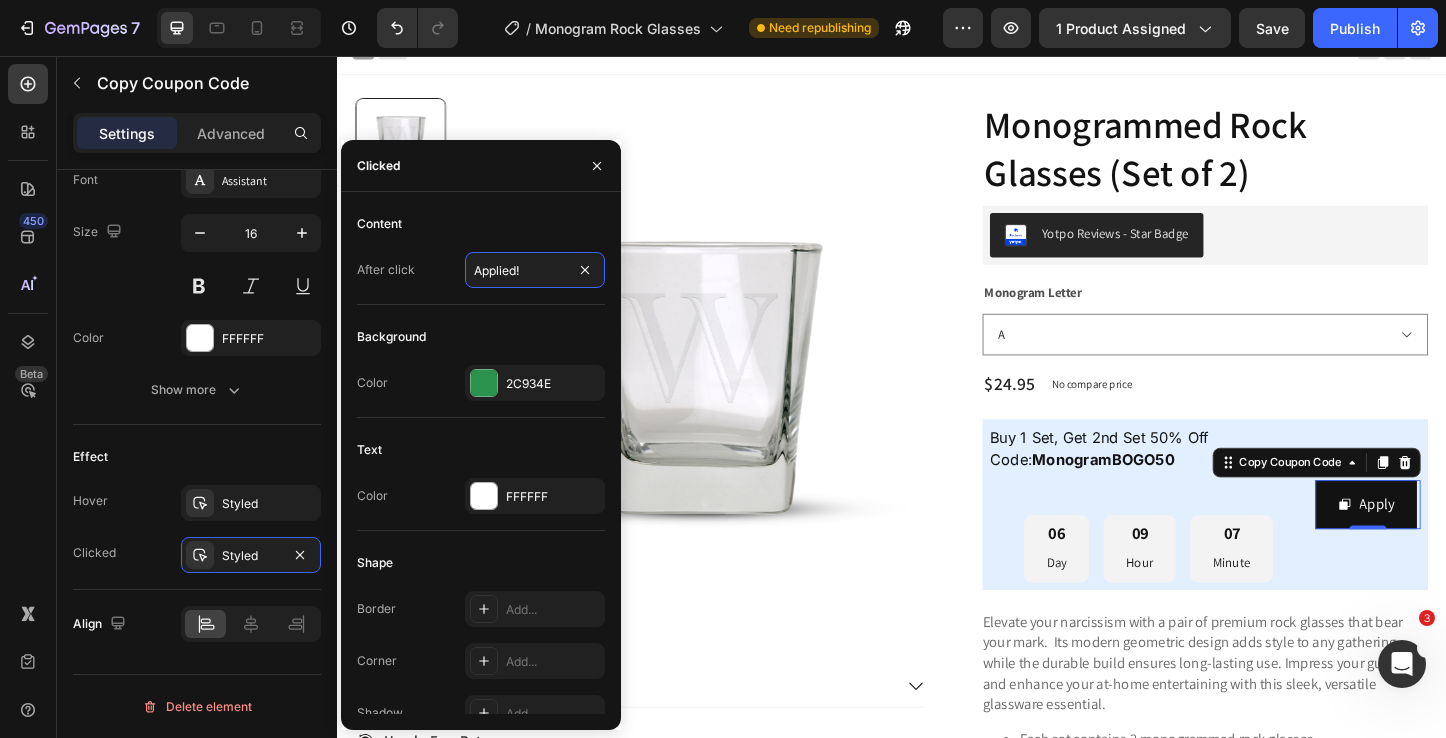 type on "Applied!" 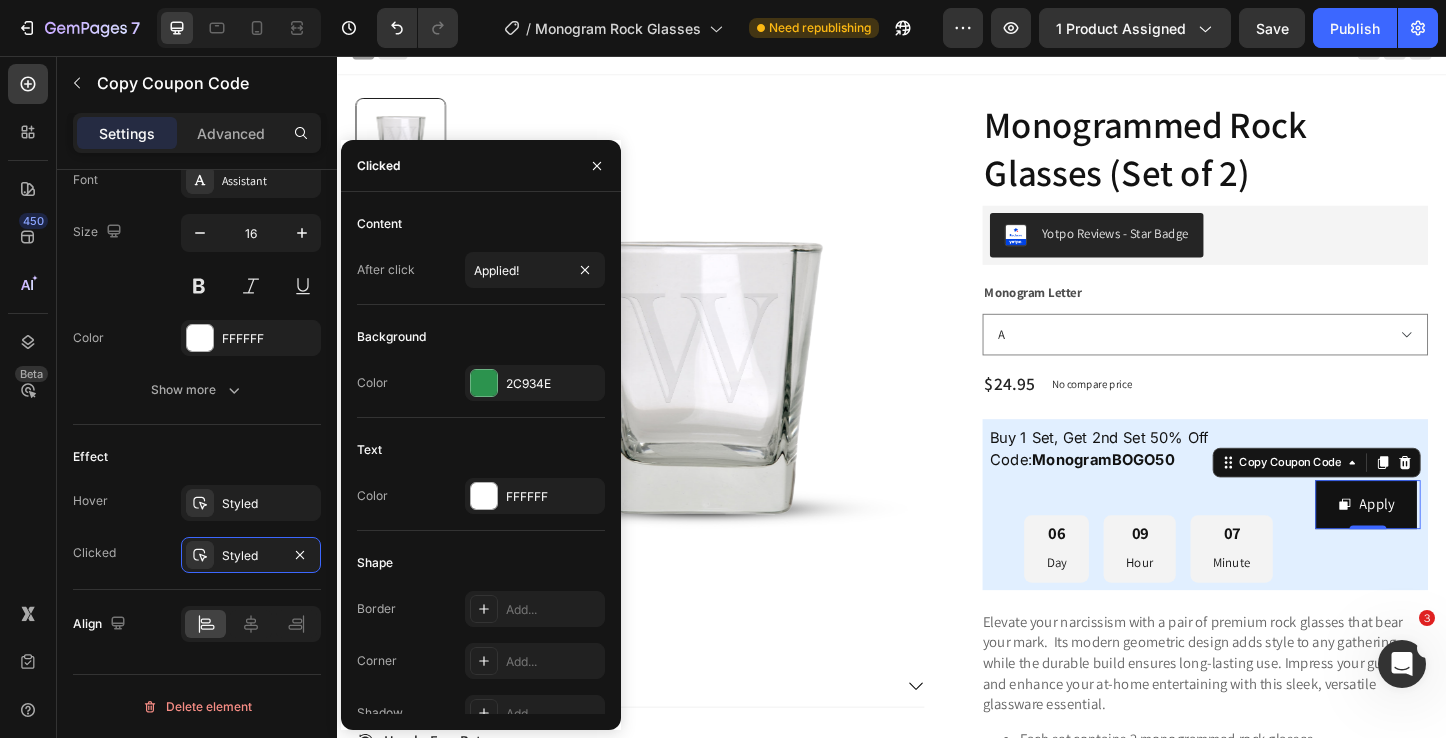 click on "Clicked" at bounding box center (481, 166) 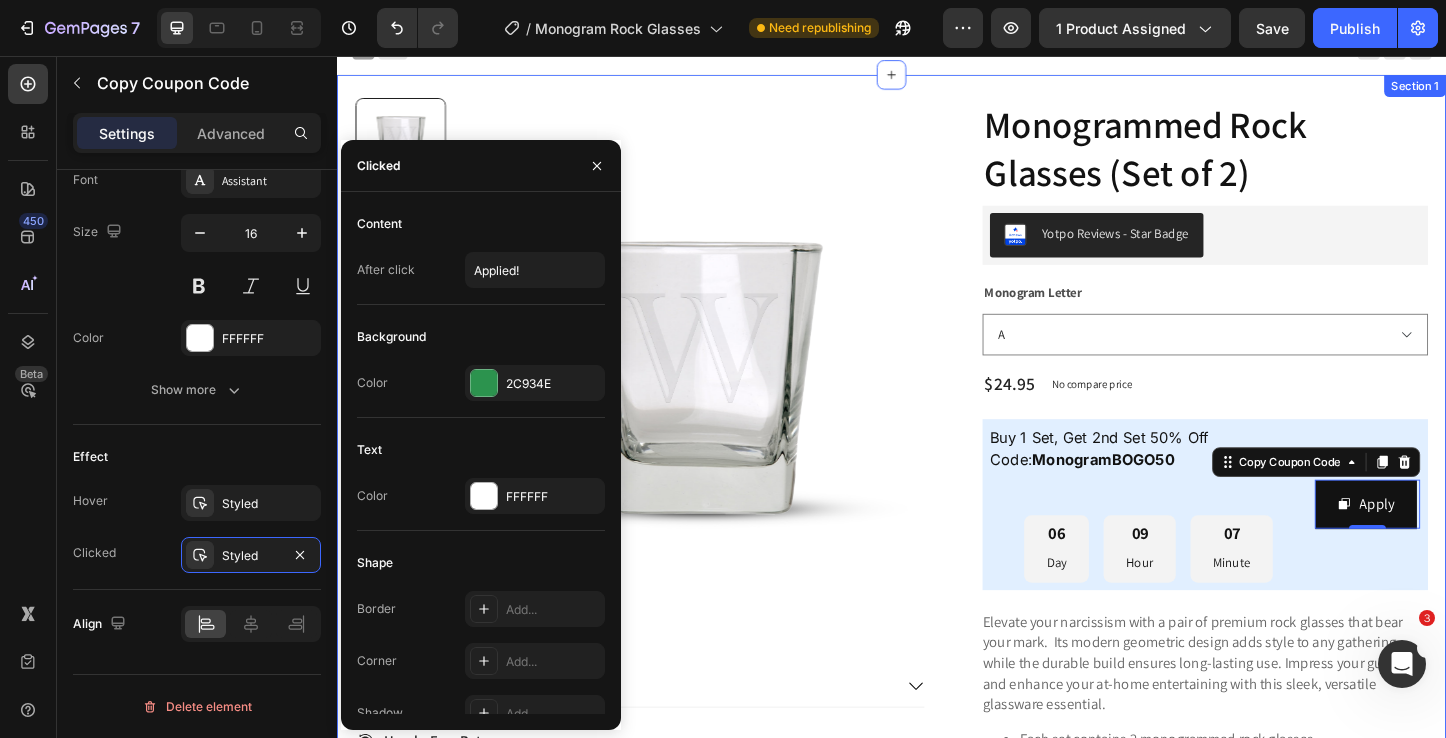 click on "Product Images
Fast Shipping from [STATE]
Hassle-Free Returns Accordion Monogrammed Rock Glasses (Set of 2) Product Title Yotpo Reviews - Star Badge Yotpo Reviews Monogram Letter   A B C D E F G H I J K L M N O P Q R S T U V Y Z Product Variants & Swatches $24.95 Product Price Product Price No compare price Product Price Row Buy 1 Set, Get 2nd Set 50% Off Code:  MonogramBOGO50 Text Block 06 Day 09 Hour 07 Minute Countdown Timer Apply Copy Coupon Code   0 Row Row Elevate your narcissism with a pair of premium rock glasses that bear your mark.  Its modern geometric design adds style to any gathering, while the durable build ensures long-lasting use. Impress your guests and enhance your at-home entertaining with this sleek, versatile glassware essential.
Each set contains 2 monogrammed rock glasses
Rock glass holds 9.25 ounces of your favorite beverage
Dishwasher safe
Made in the USA
Product Description Globo Product Options, Variant Quantity Text Block" at bounding box center [937, 646] 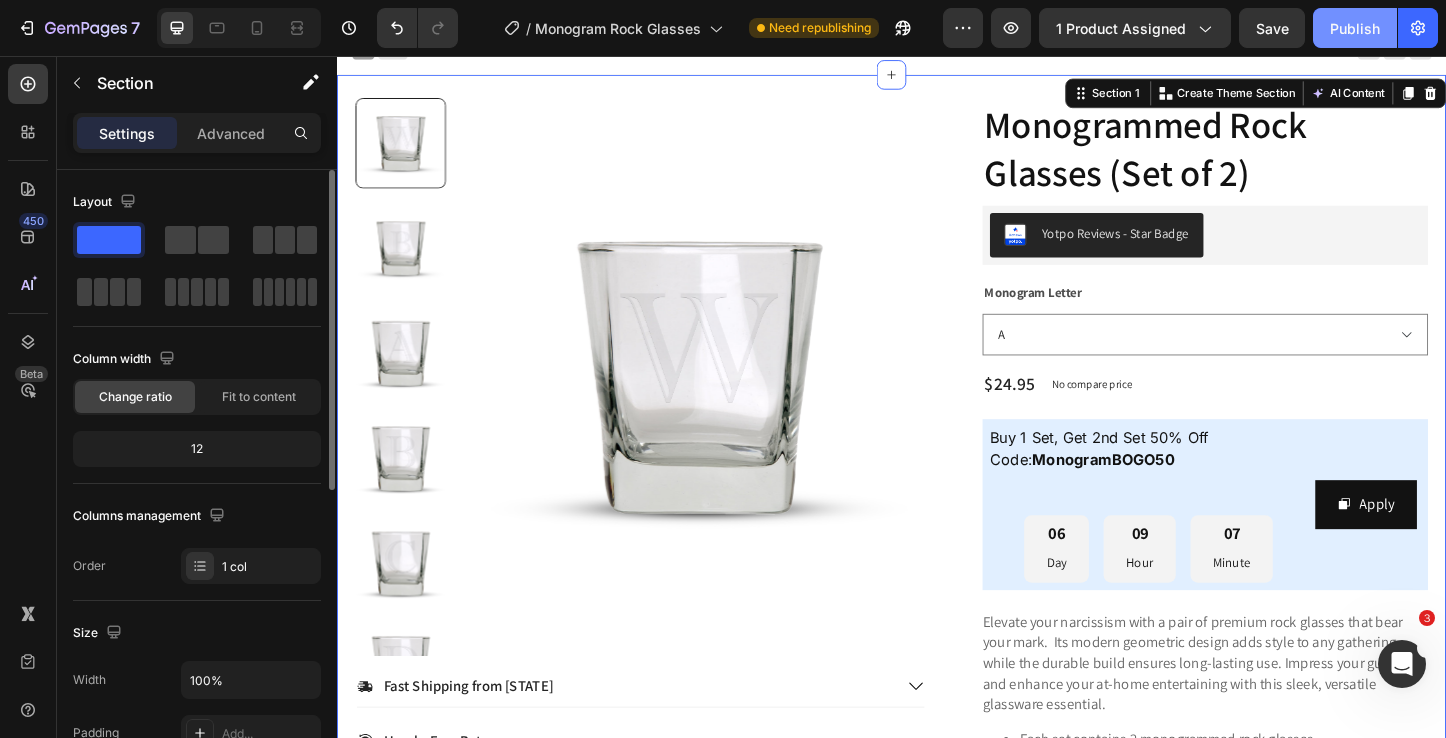 click on "Publish" at bounding box center [1355, 28] 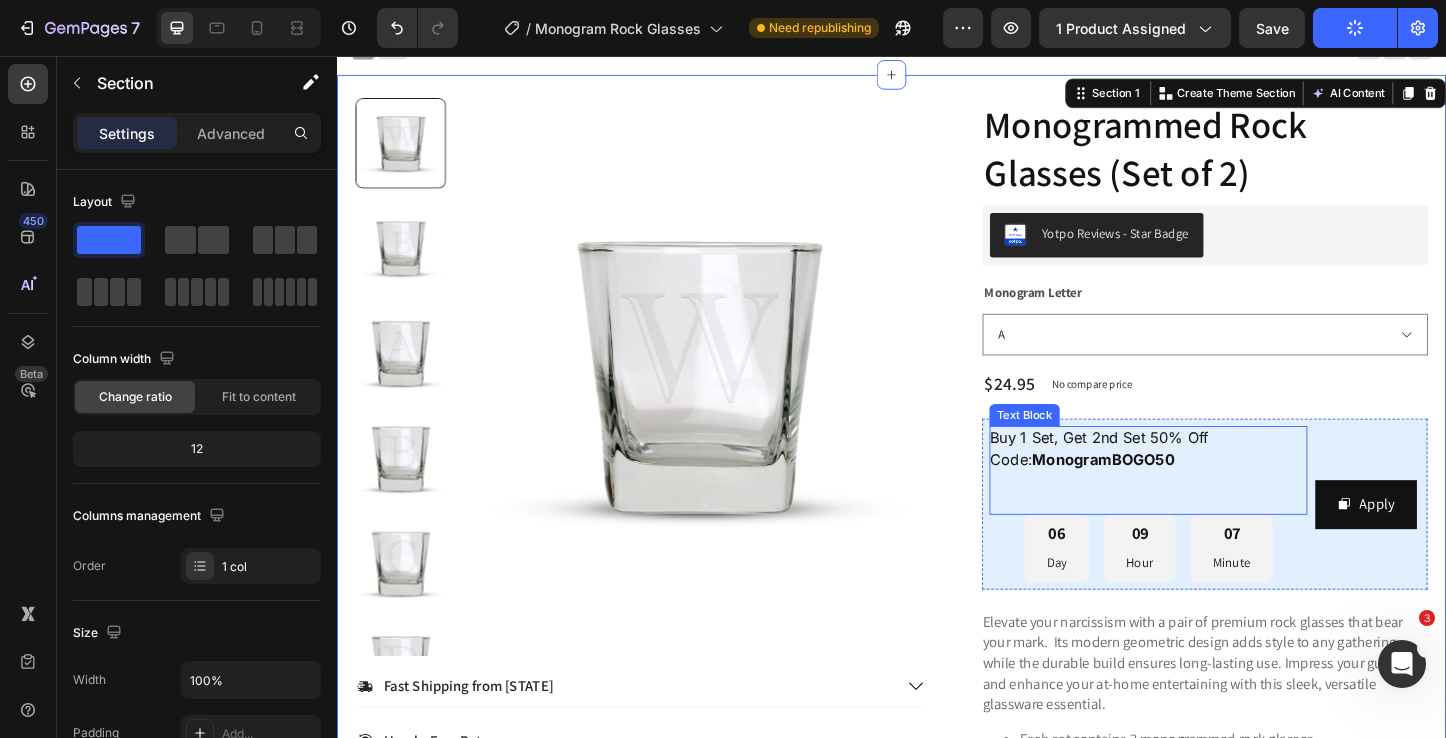 click at bounding box center [1215, 541] 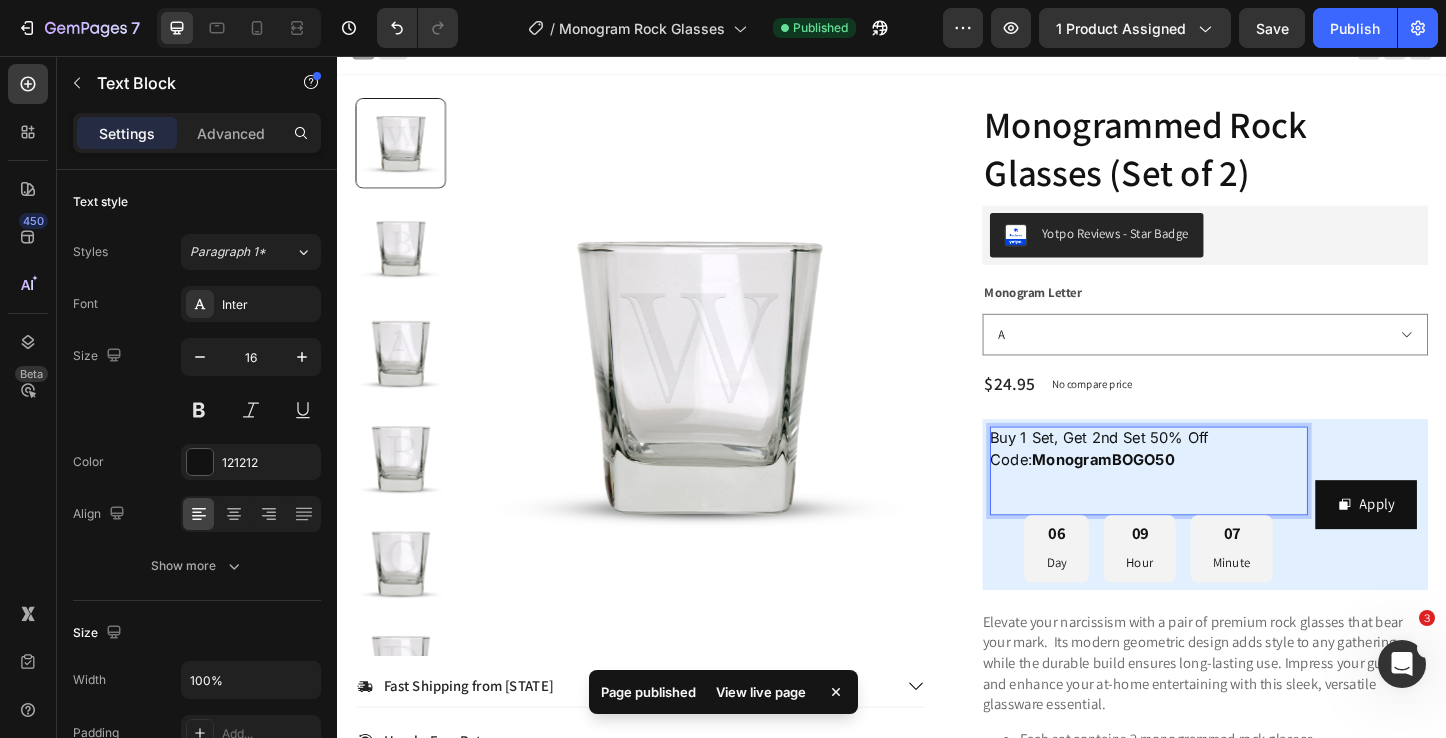 click at bounding box center [1215, 517] 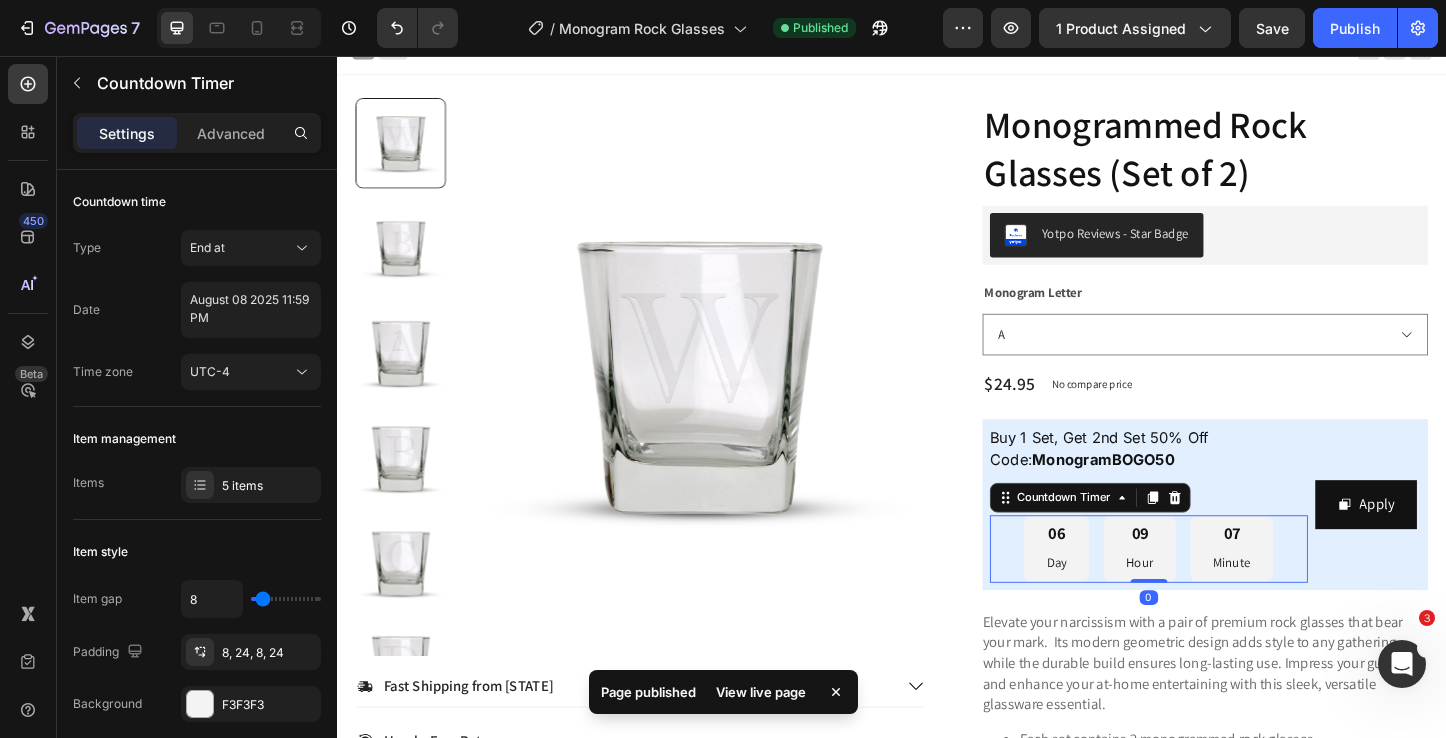 click on "09 Hour" at bounding box center [1205, 589] 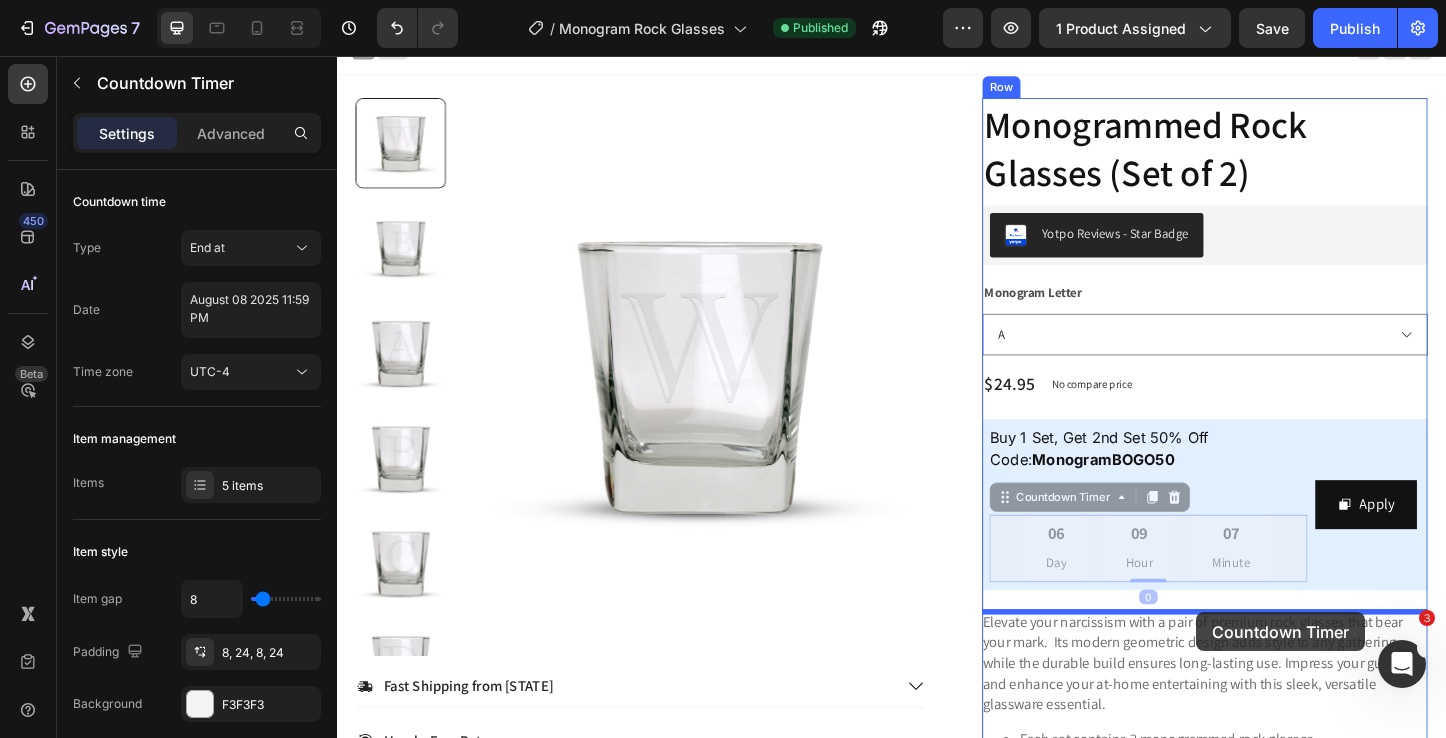 drag, startPoint x: 1110, startPoint y: 535, endPoint x: 1267, endPoint y: 653, distance: 196.4001 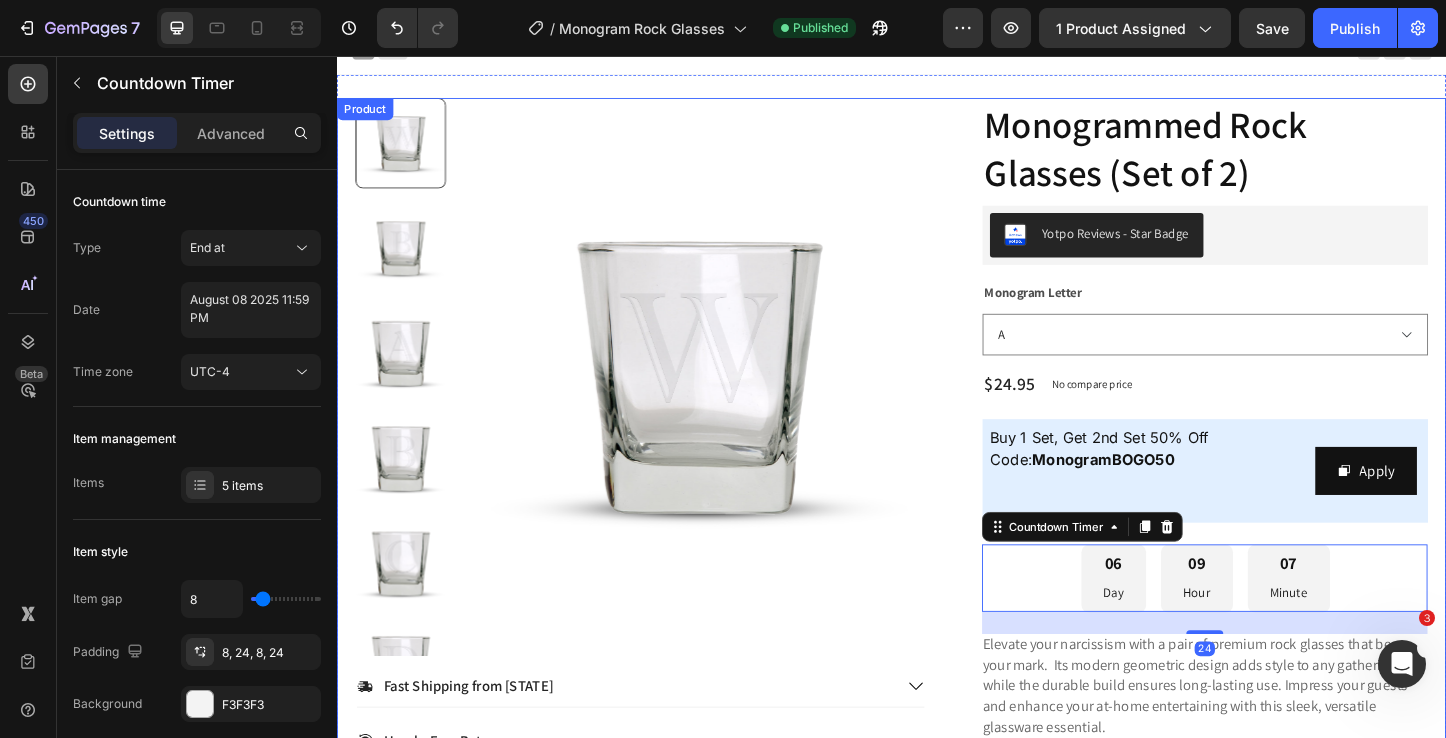 click on "Product Images
Fast Shipping from [STATE]
Hassle-Free Returns Accordion Monogrammed Rock Glasses (Set of 2) Product Title Yotpo Reviews - Star Badge Yotpo Reviews Monogram Letter   A B C D E F G H I J K L M N O P Q R S T U V Y Z Product Variants & Swatches $24.95 Product Price Product Price No compare price Product Price Row Buy 1 Set, Get 2nd Set 50% Off Code:  MonogramBOGO50 Text Block Apply Copy Coupon Code Row Row 06 Day 09 Hour 07 Minute Countdown Timer   24 Elevate your narcissism with a pair of premium rock glasses that bear your mark.  Its modern geometric design adds style to any gathering, while the durable build ensures long-lasting use. Impress your guests and enhance your at-home entertaining with this sleek, versatile glassware essential.
Each set contains 2 monogrammed rock glasses
Rock glass holds 9.25 ounces of your favorite beverage
Dishwasher safe
Made in the USA
Product Description Globo Product Options, Variant Quantity Text Block 1 Row" at bounding box center (937, 654) 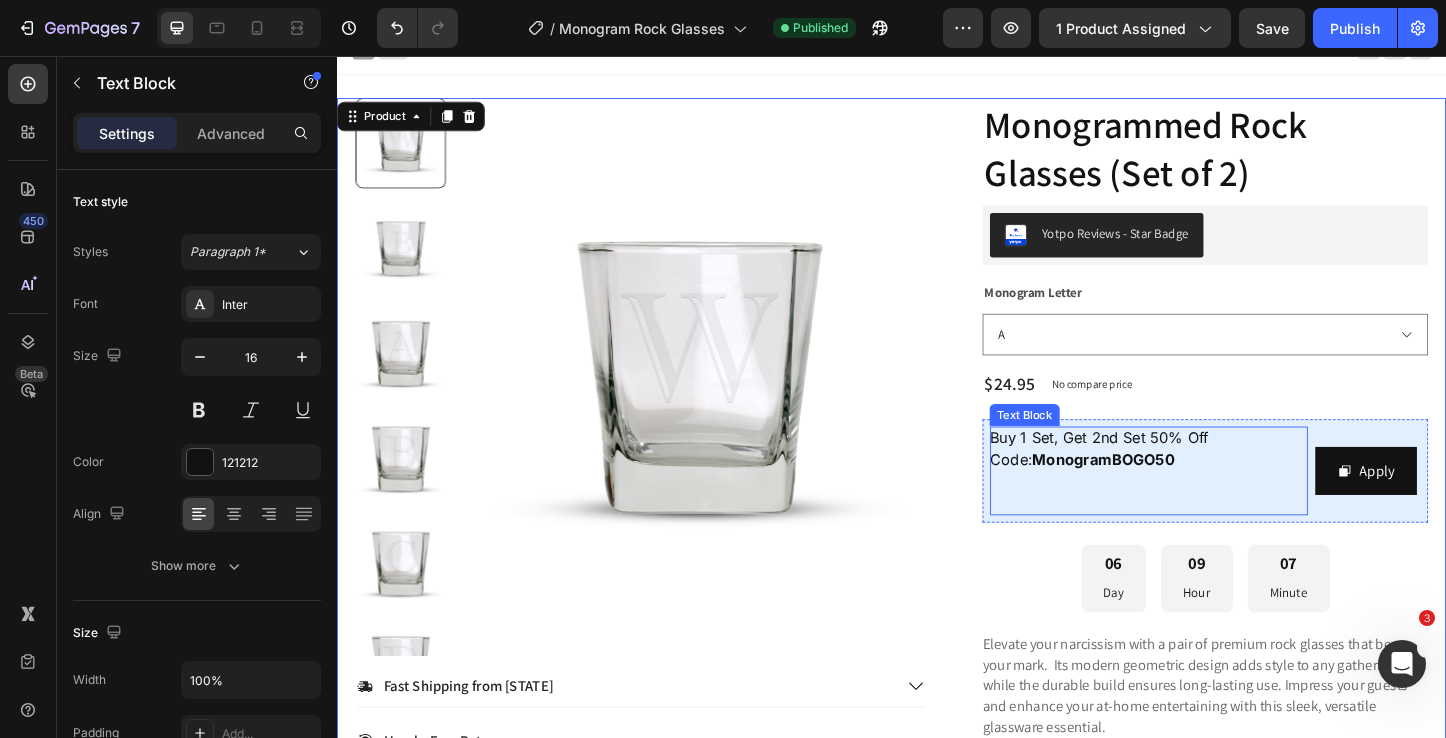 click at bounding box center (1215, 541) 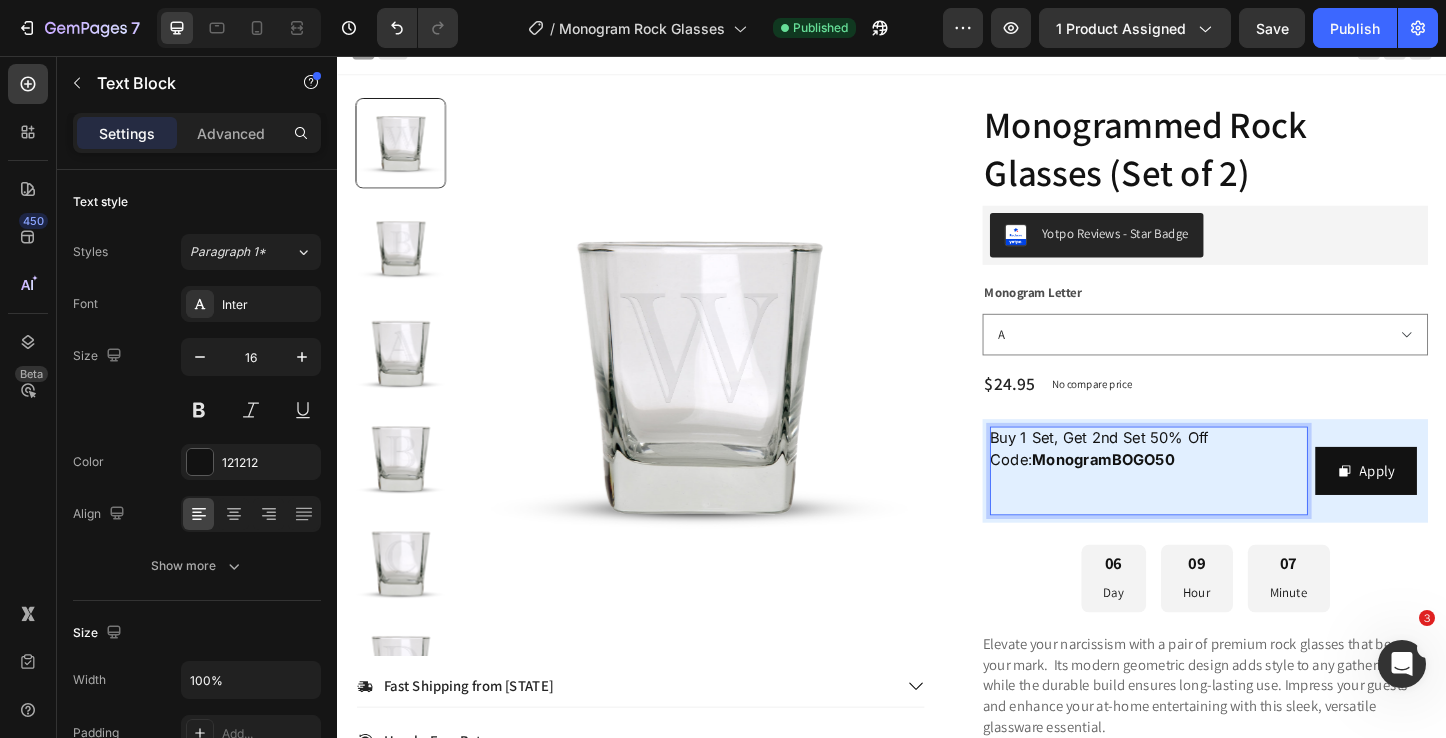 click at bounding box center (1215, 541) 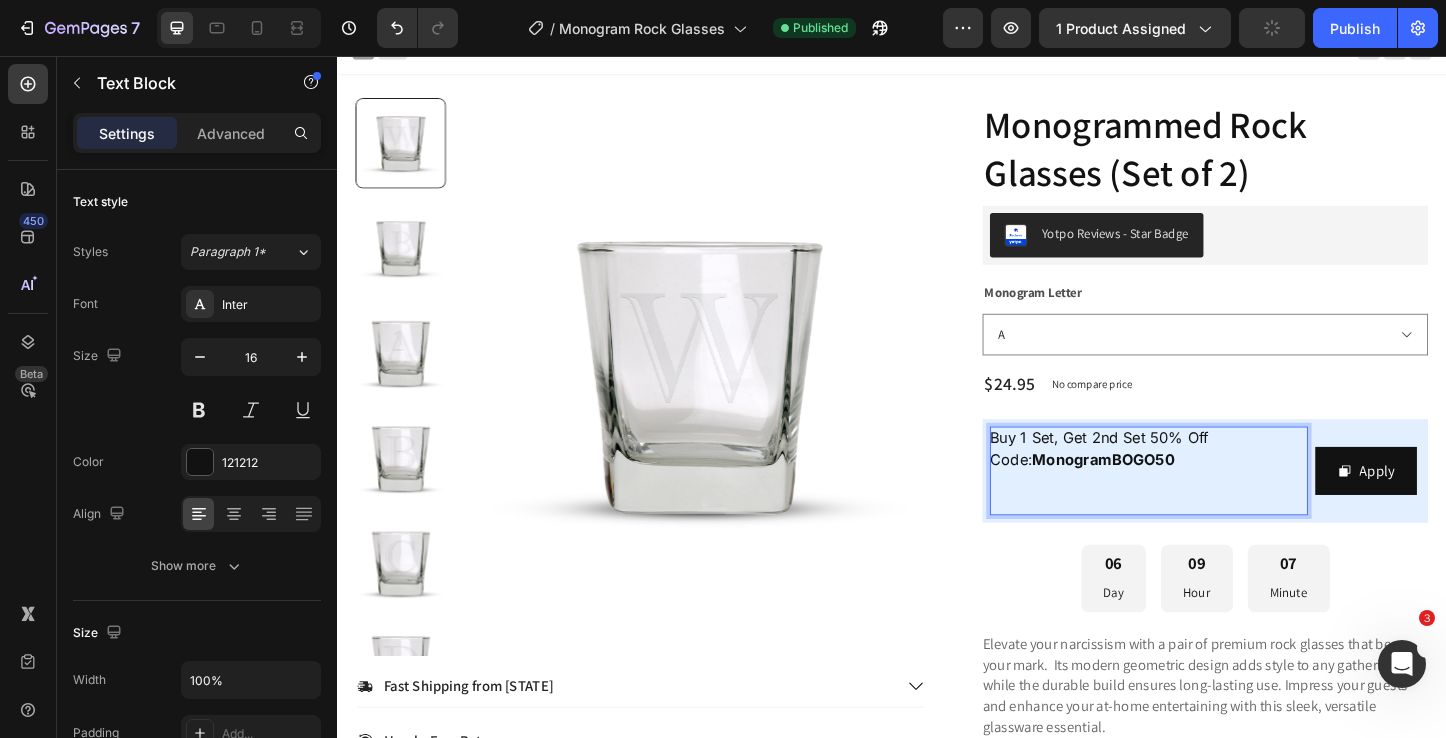 click at bounding box center (1215, 517) 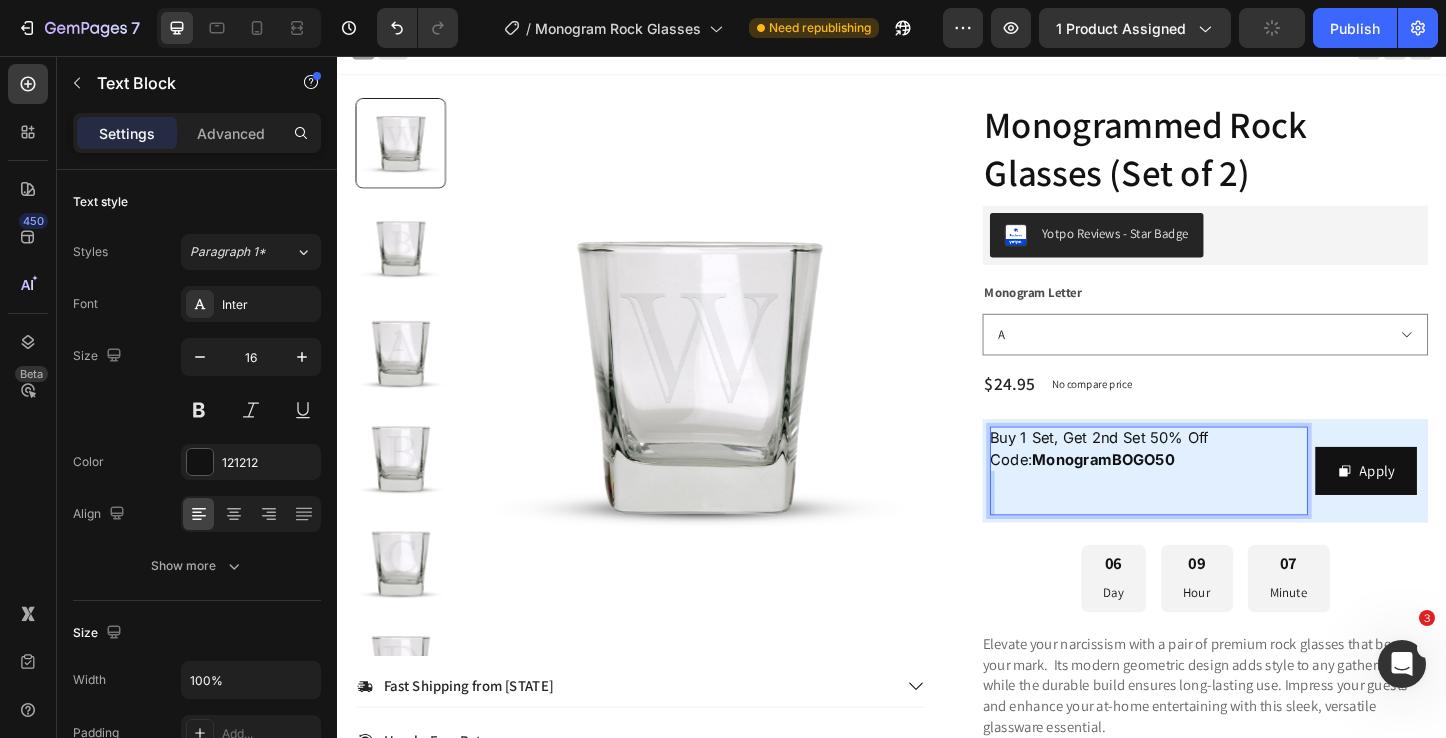 click at bounding box center [1215, 517] 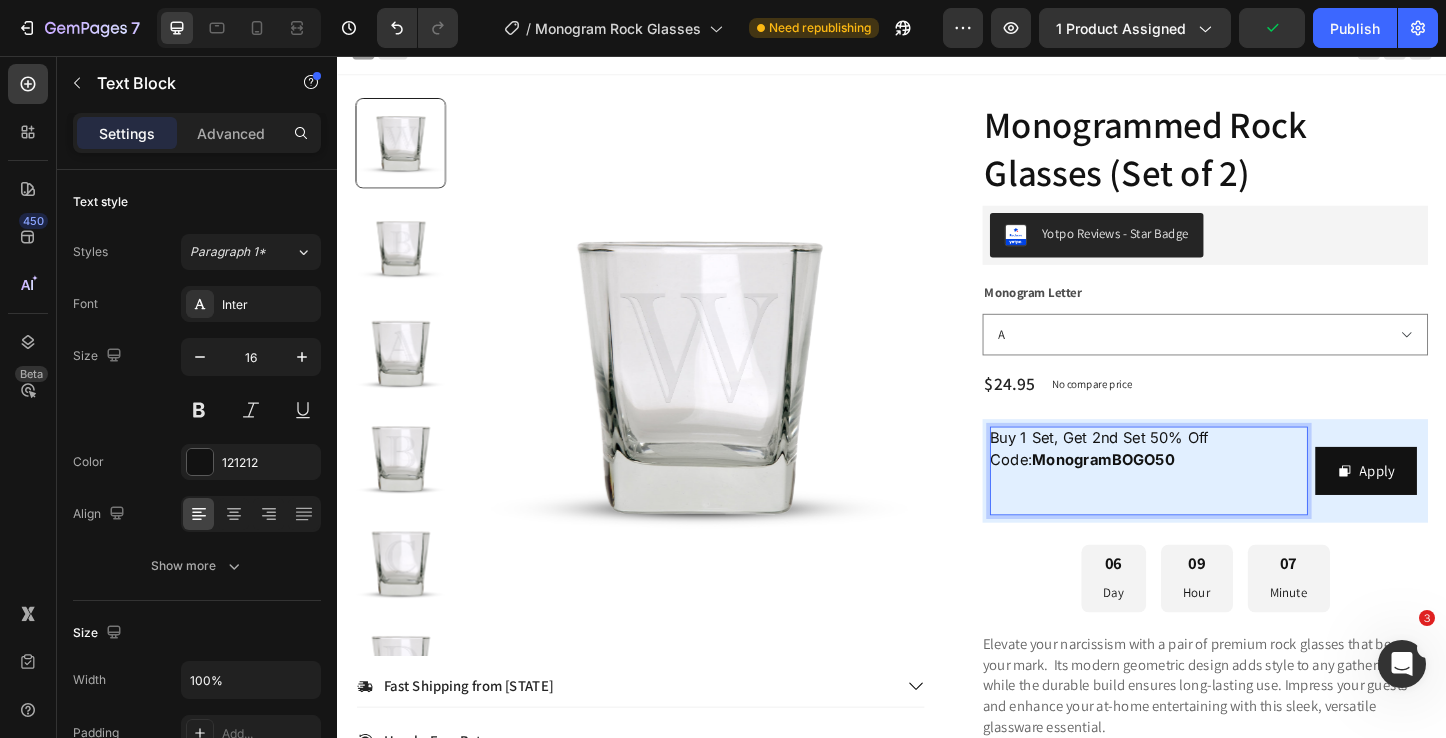 click on "MonogramBOGO50" at bounding box center [1166, 493] 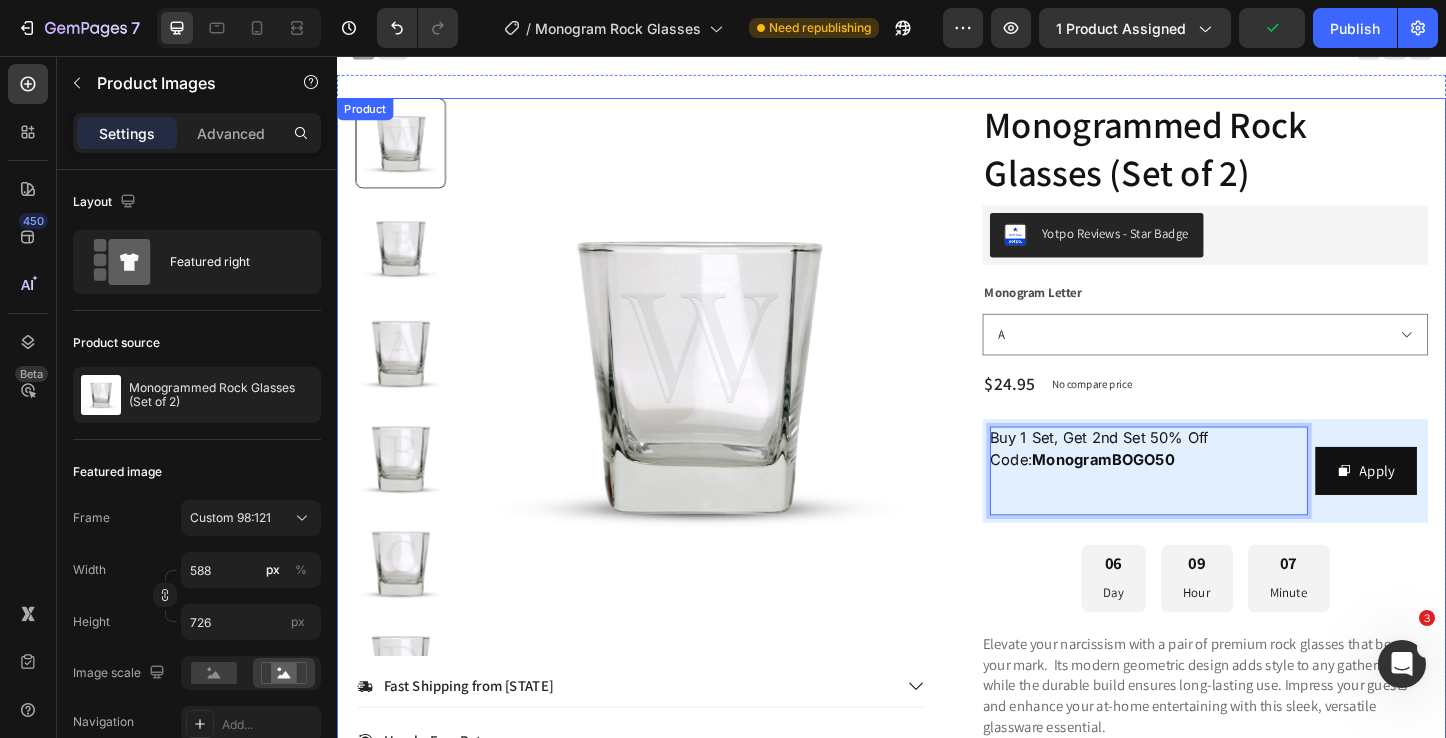 click at bounding box center [729, 403] 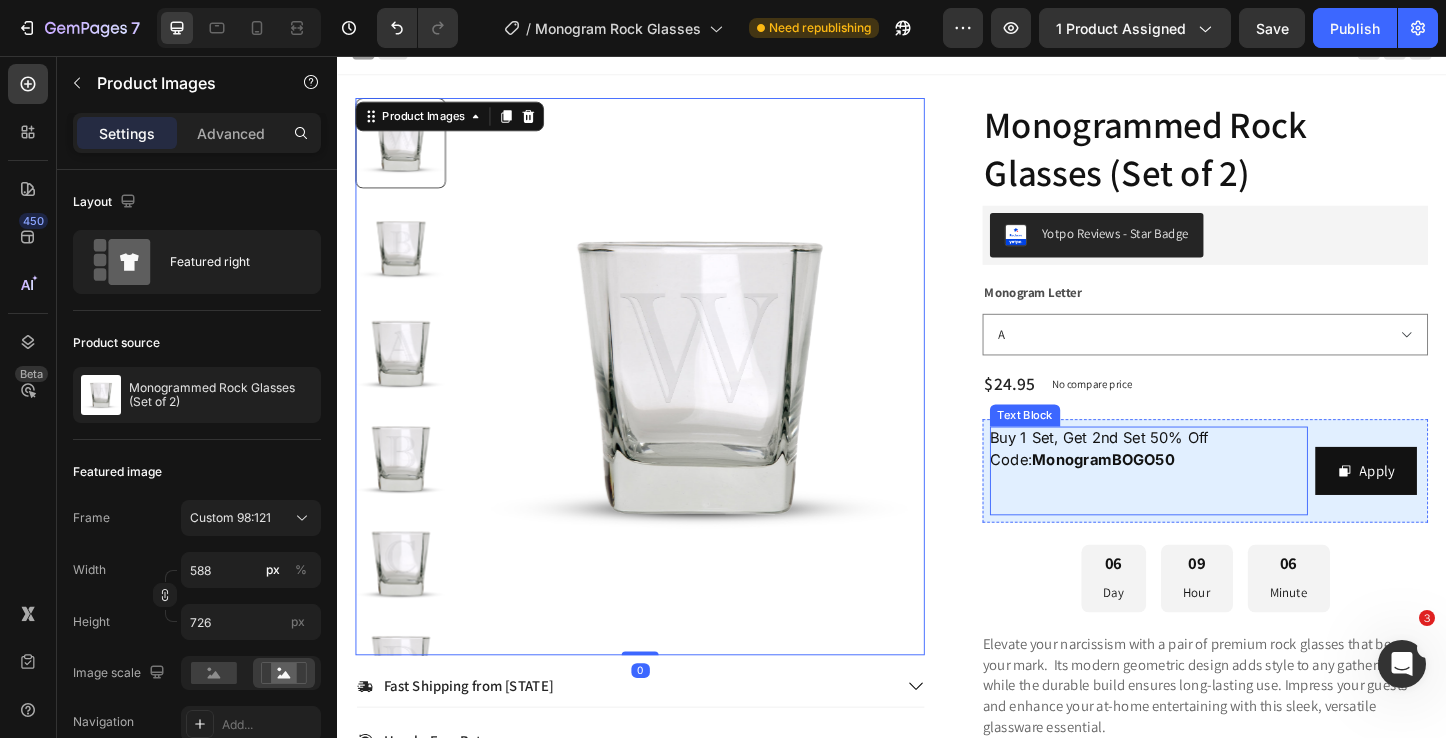 drag, startPoint x: 1284, startPoint y: 480, endPoint x: 1268, endPoint y: 480, distance: 16 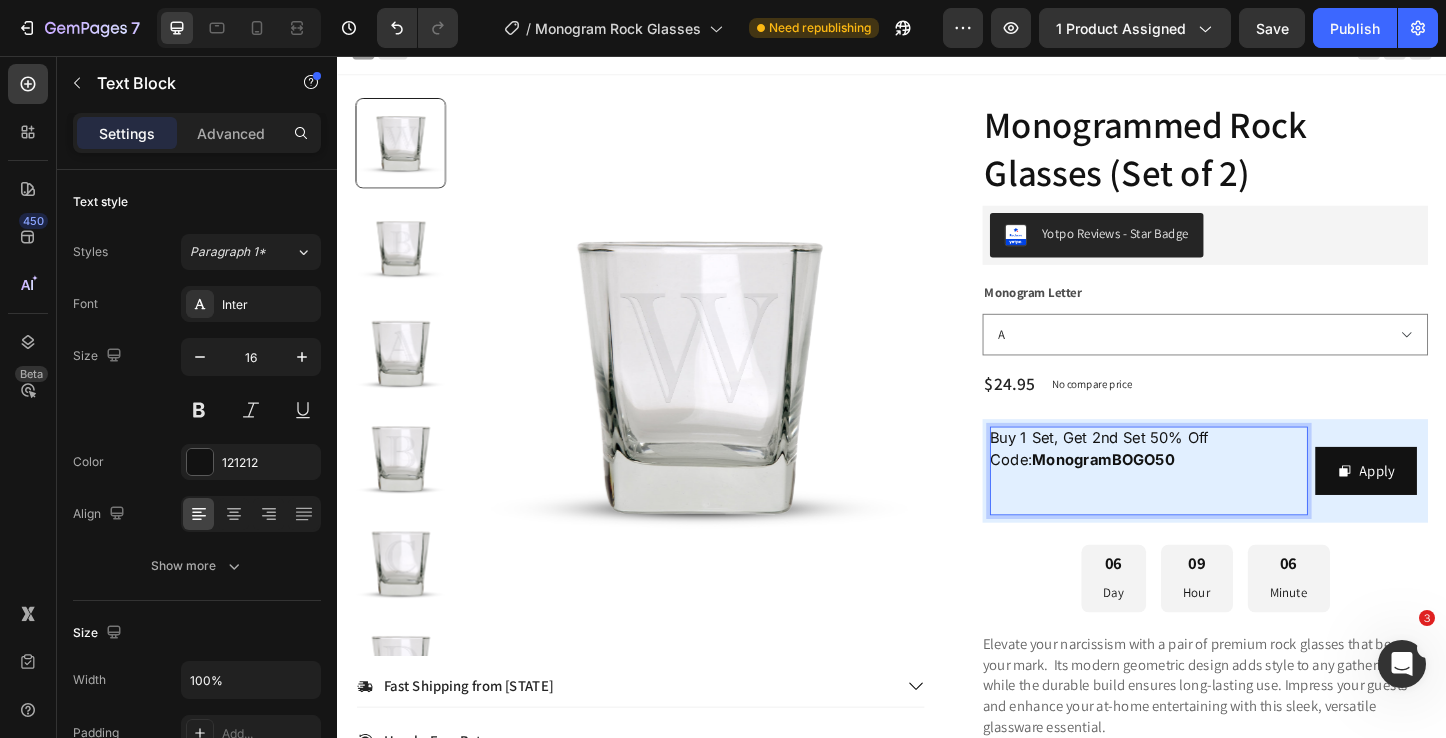 click at bounding box center (1215, 517) 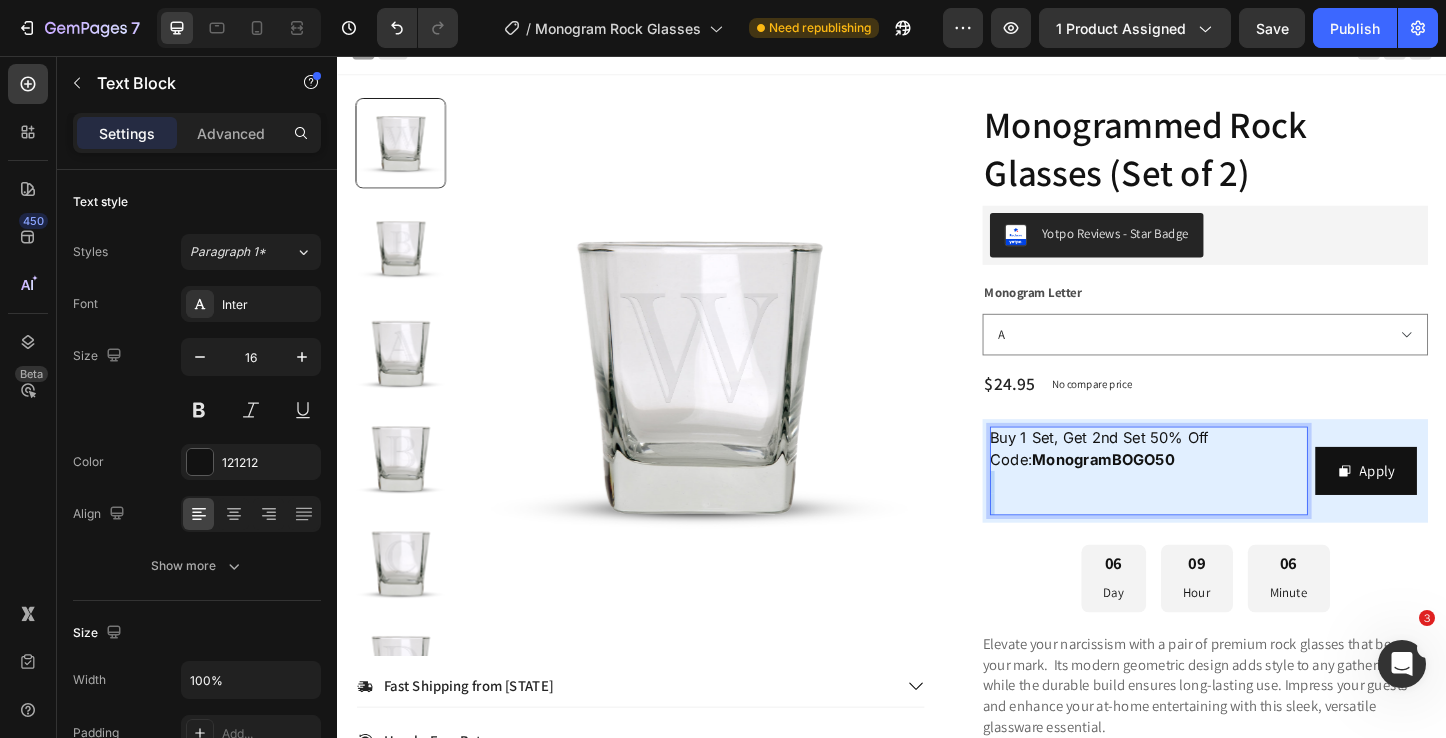 click at bounding box center (1215, 517) 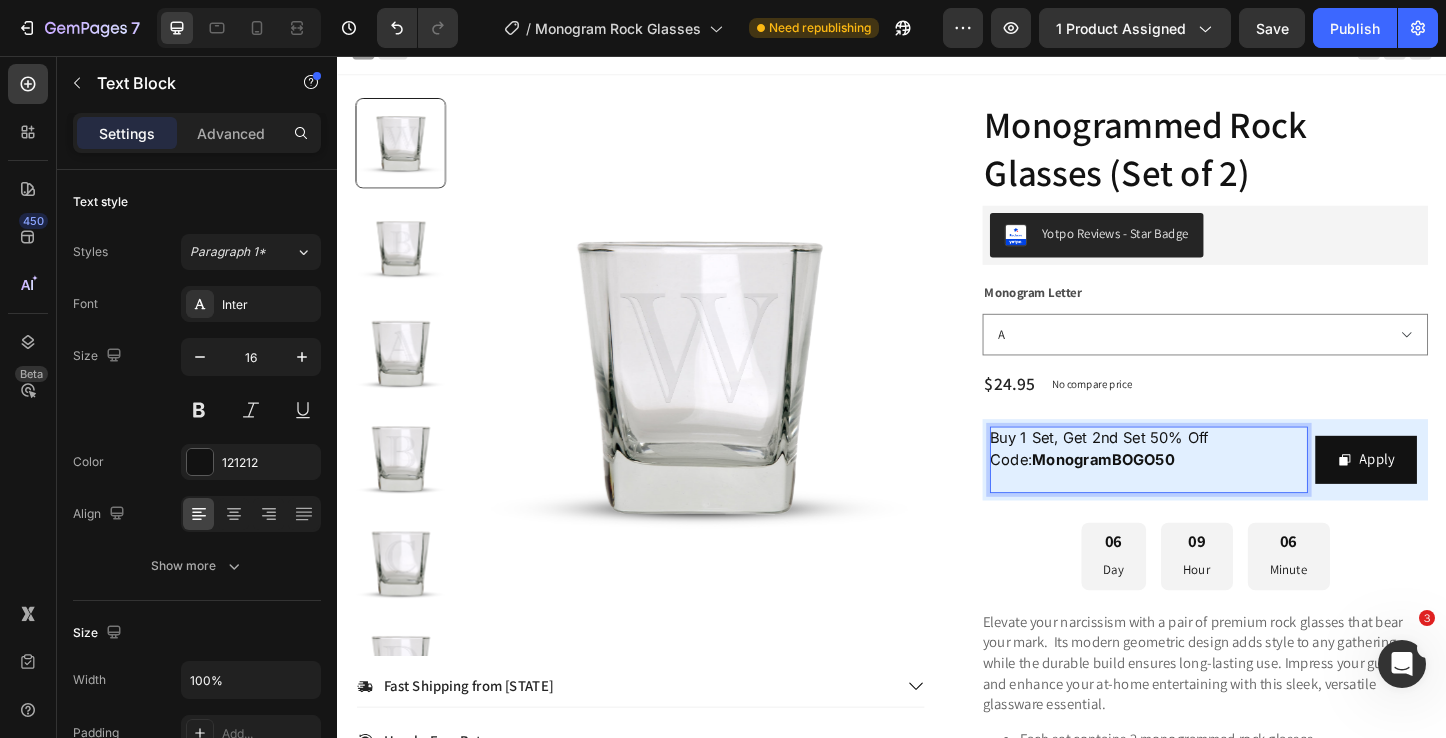 click at bounding box center (1215, 517) 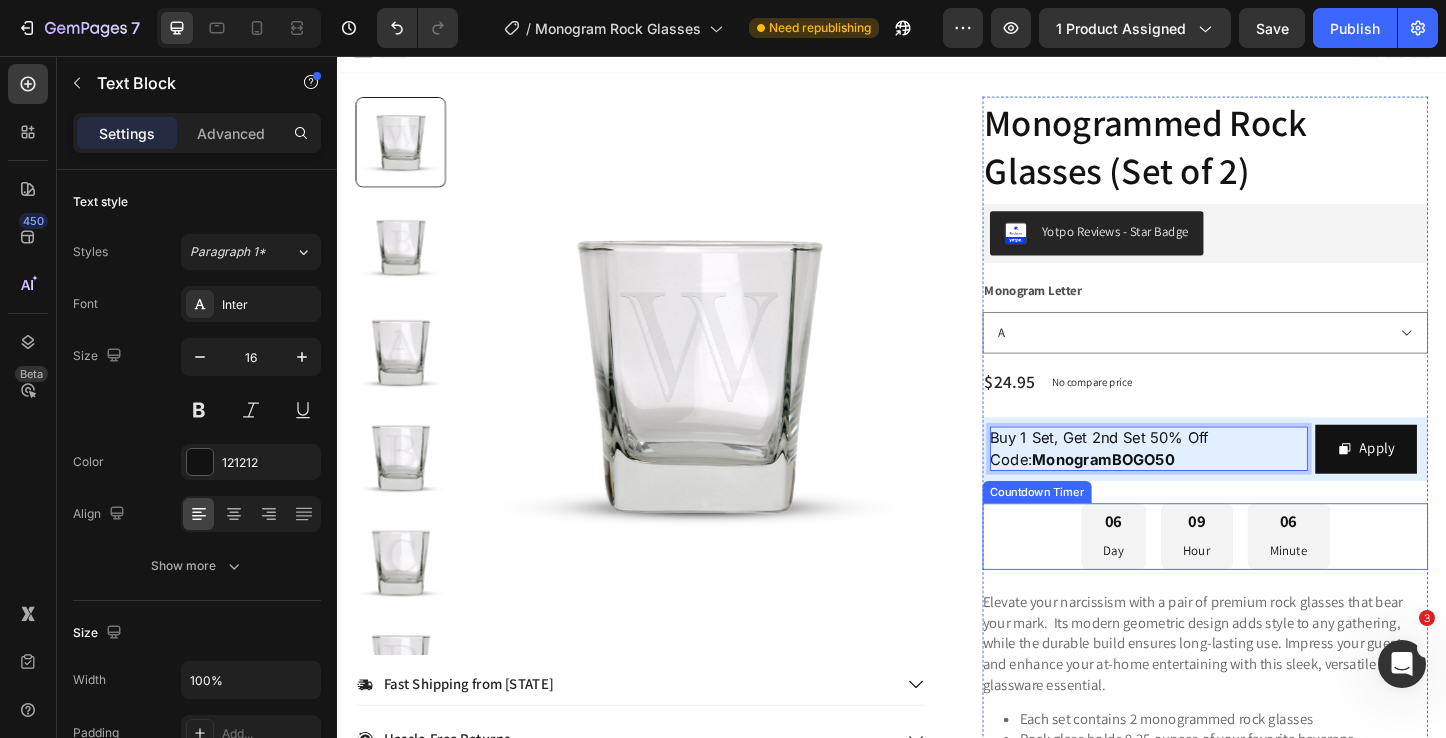 click on "Countdown Timer" at bounding box center (1094, 528) 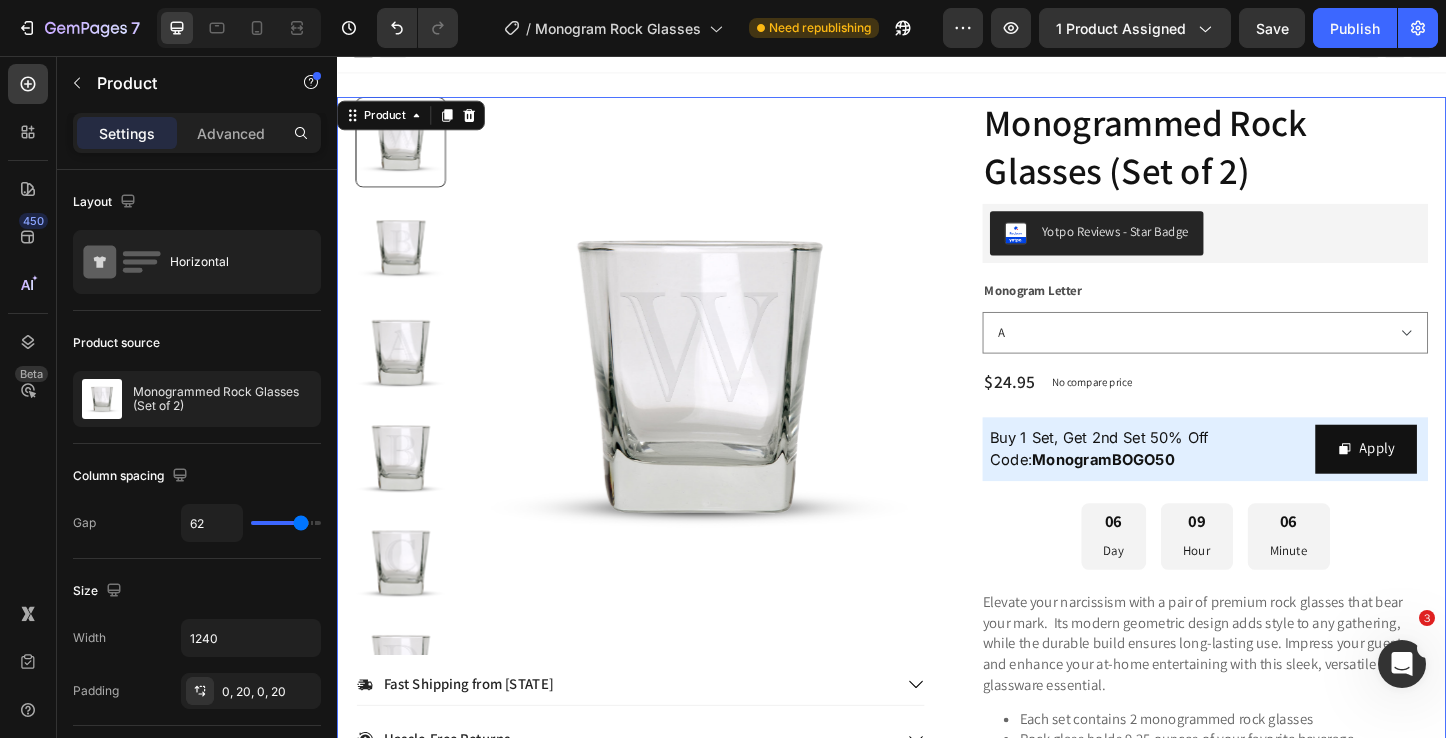 click on "Product Images
Fast Shipping from [STATE]
Hassle-Free Returns Accordion Monogrammed Rock Glasses (Set of 2) Product Title Yotpo Reviews - Star Badge Yotpo Reviews Monogram Letter   A B C D E F G H I J K L M N O P Q R S T U V Y Z Product Variants & Swatches $24.95 Product Price Product Price No compare price Product Price Row Buy 1 Set, Get 2nd Set 50% Off Code:  MonogramBOGO50 Text Block Apply Copy Coupon Code Row Row 06 Day 09 Hour 06 Minute Countdown Timer Elevate your narcissism with a pair of premium rock glasses that bear your mark.  Its modern geometric design adds style to any gathering, while the durable build ensures long-lasting use. Impress your guests and enhance your at-home entertaining with this sleek, versatile glassware essential.
Each set contains 2 monogrammed rock glasses
Rock glass holds 9.25 ounces of your favorite beverage
Dishwasher safe
Made in the USA
Product Description Globo Product Options, Variant Globo Product Options, Variant" at bounding box center [937, 631] 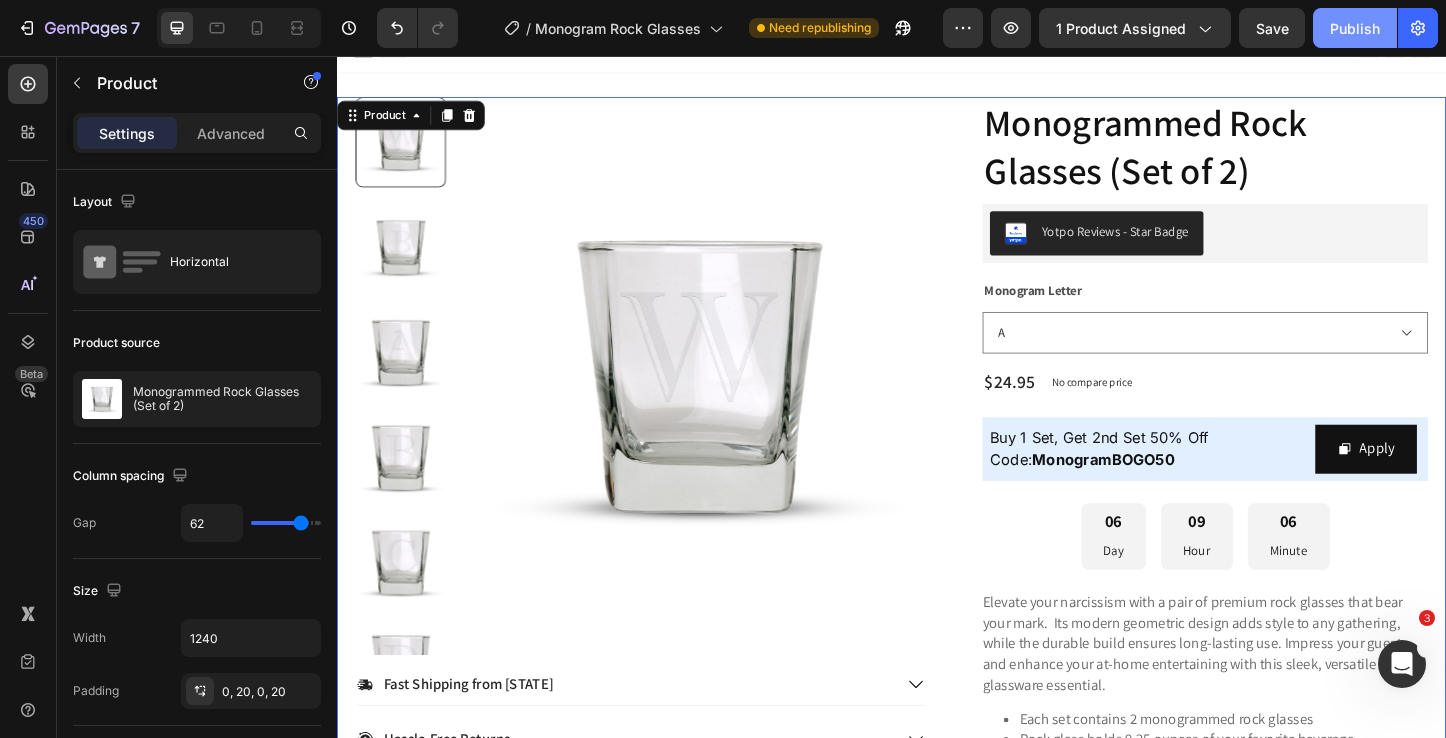 click on "Publish" 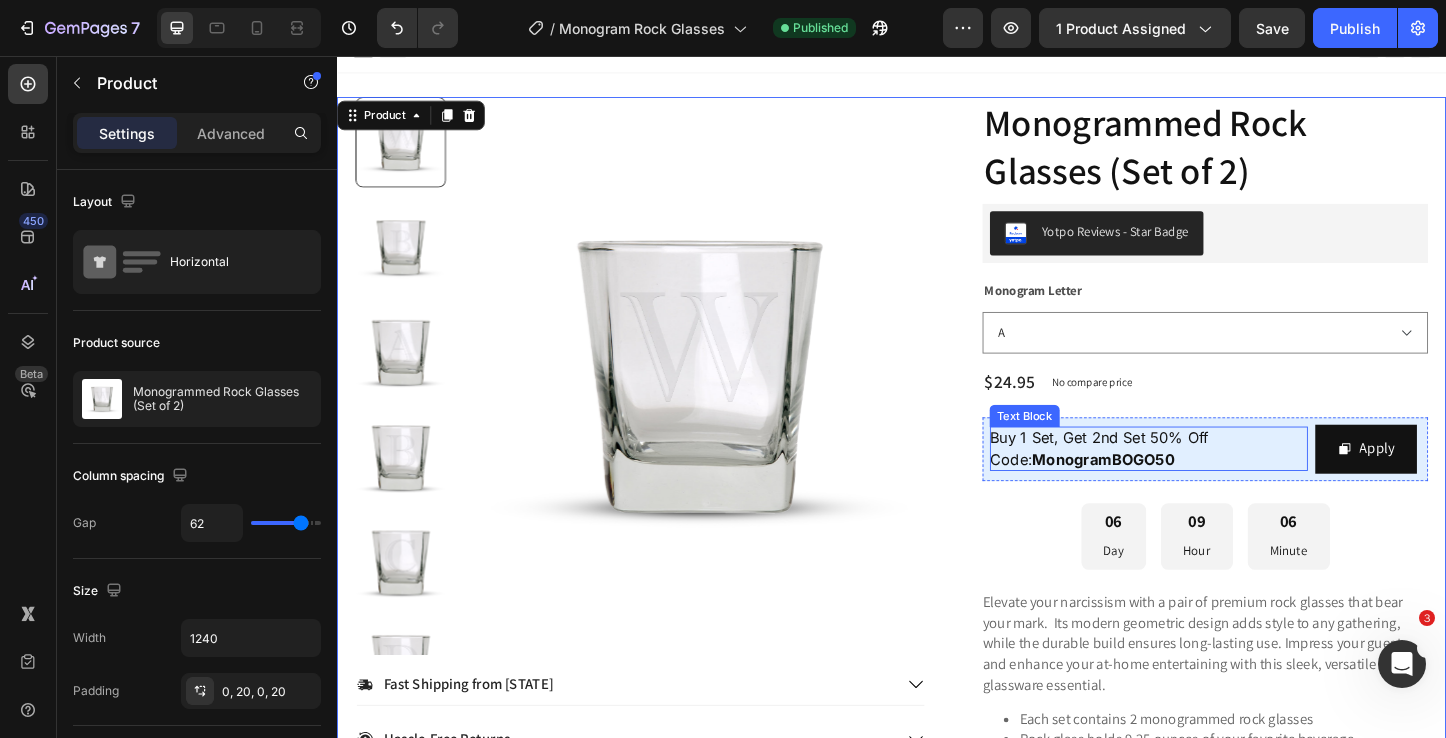 click on "Buy 1 Set, Get 2nd Set 50% Off" at bounding box center [1215, 469] 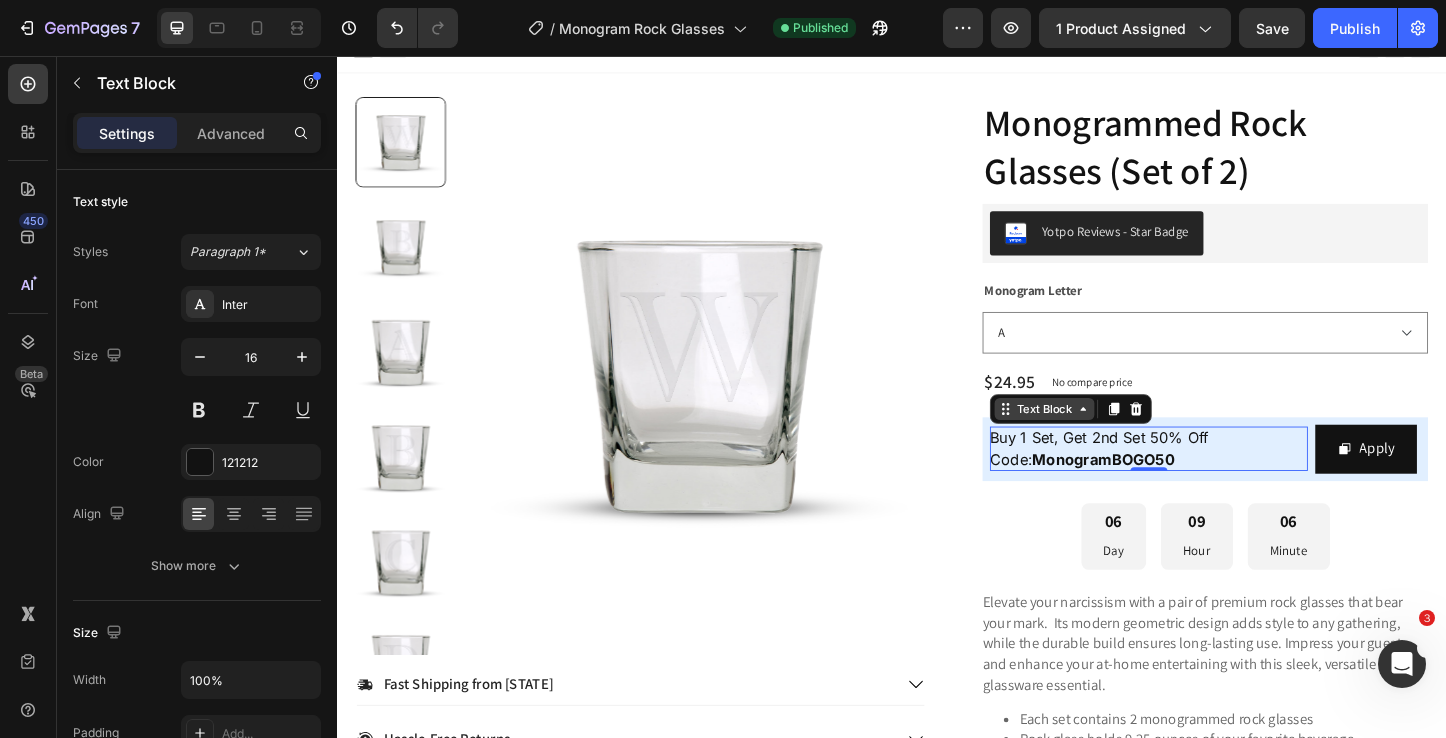 click on "Text Block" at bounding box center (1102, 438) 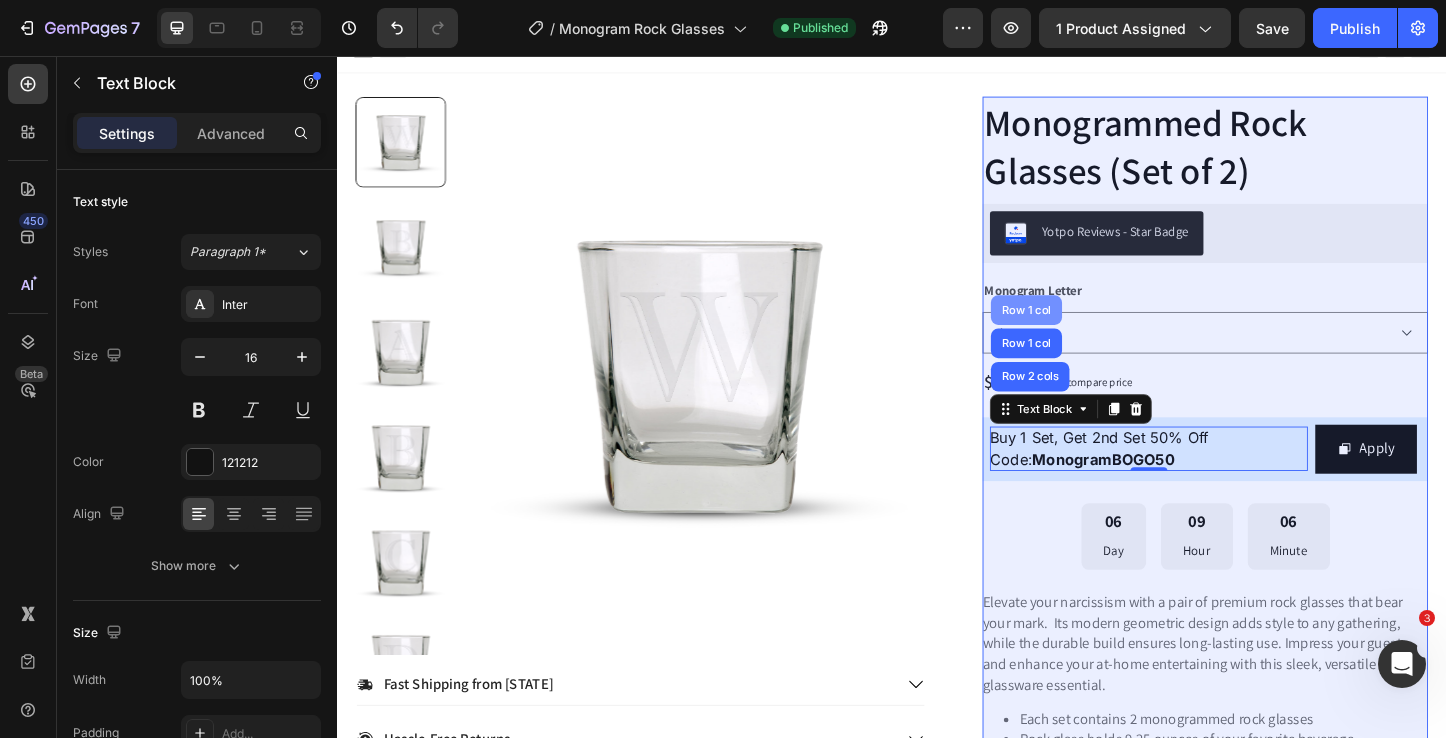 click on "Row 1 col" at bounding box center (1082, 331) 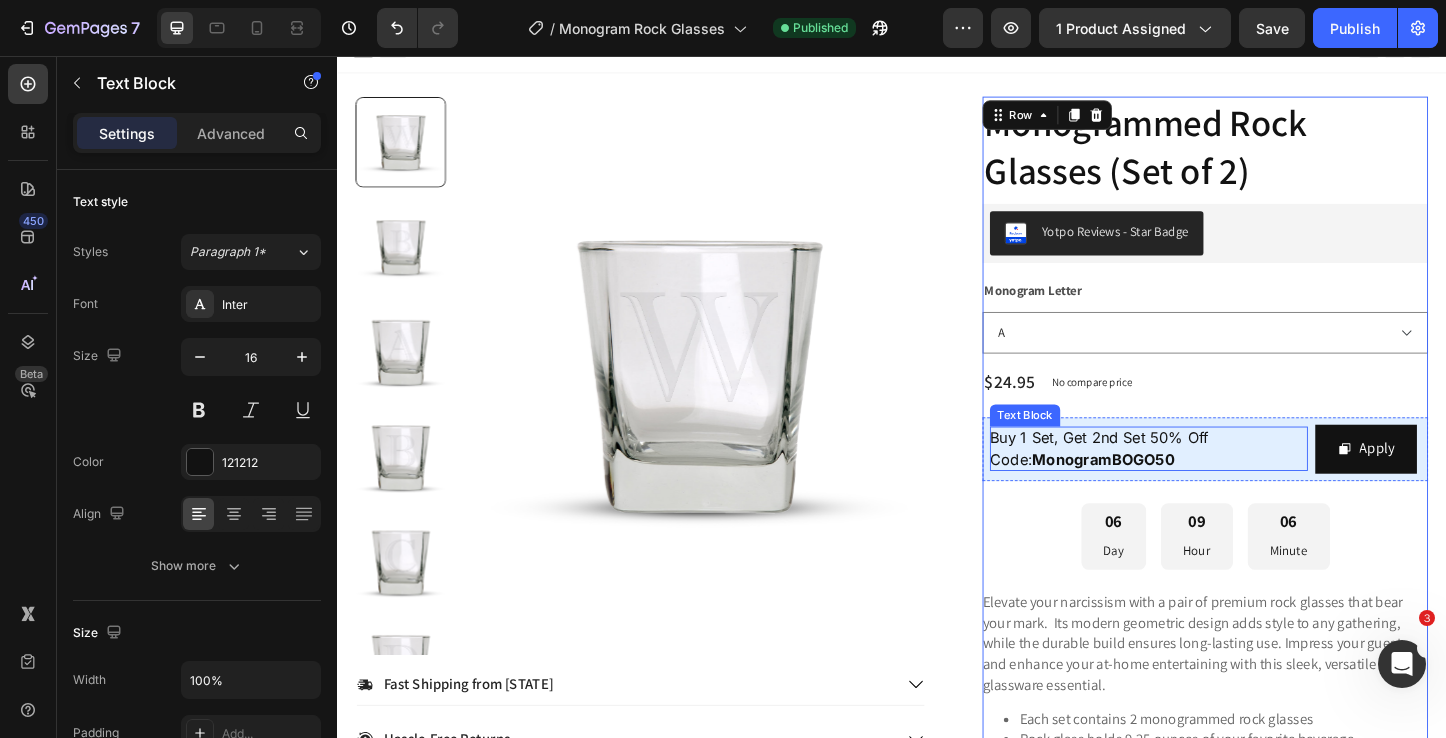 click on "Buy 1 Set, Get 2nd Set 50% Off" at bounding box center (1161, 469) 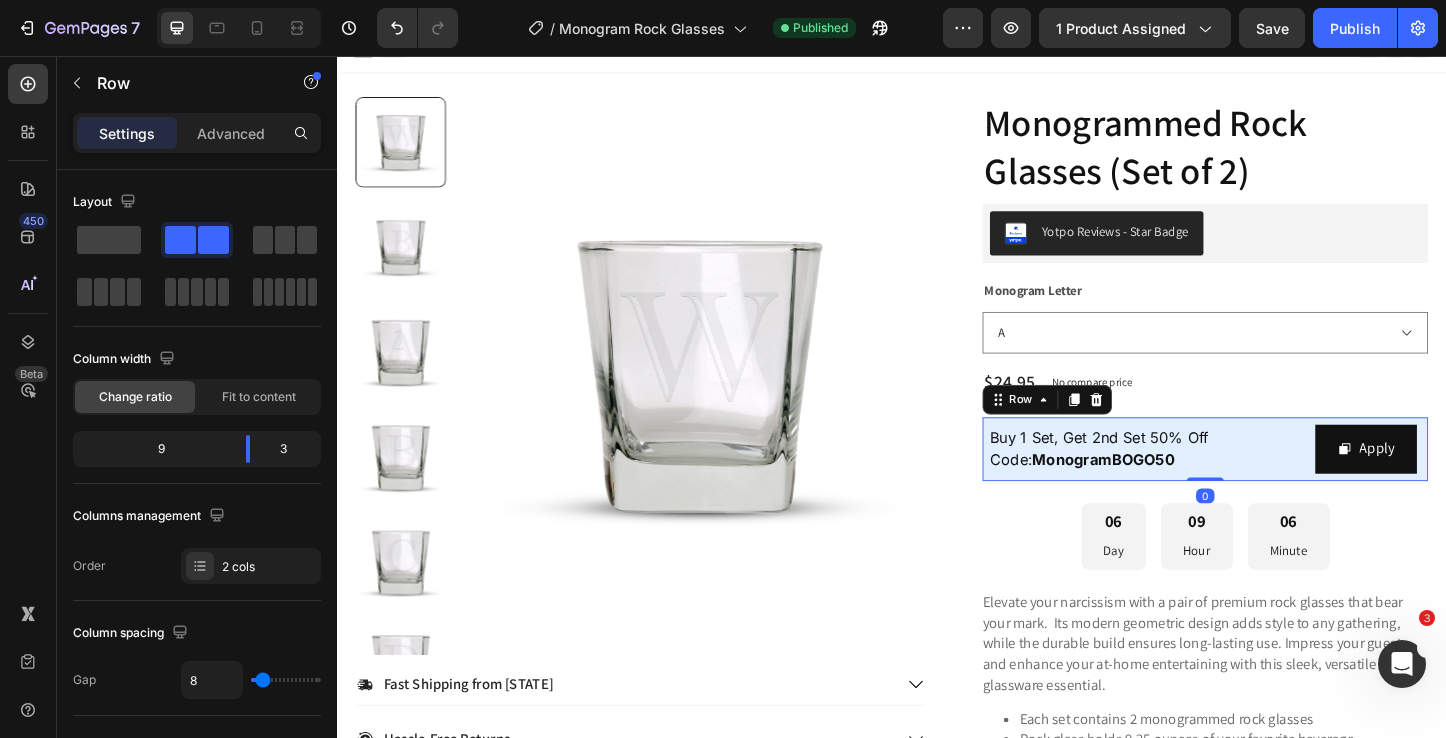click on "Buy 1 Set, Get 2nd Set 50% Off Code:  MonogramBOGO50 Text Block Apply Copy Coupon Code Row   0" at bounding box center (1276, 481) 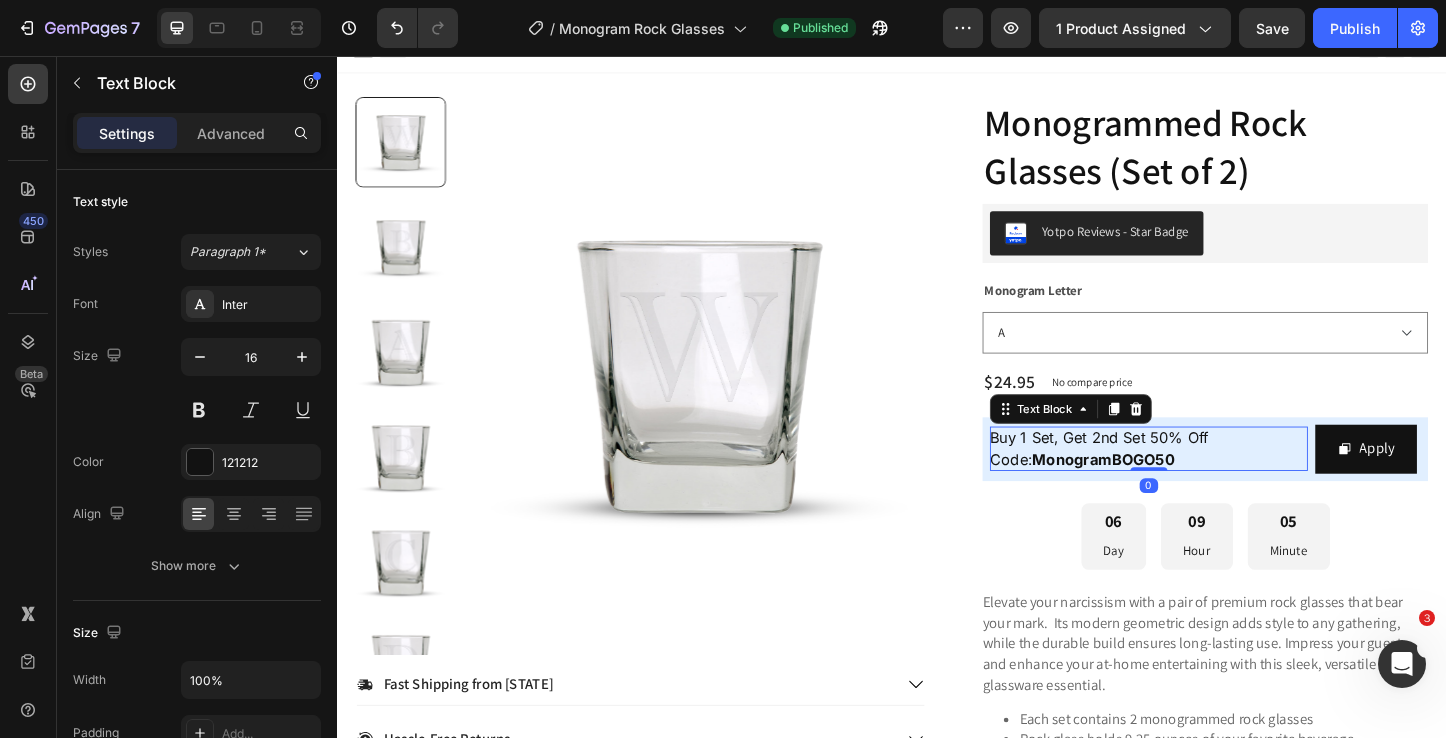 click on "Code:  MonogramBOGO50" at bounding box center [1215, 493] 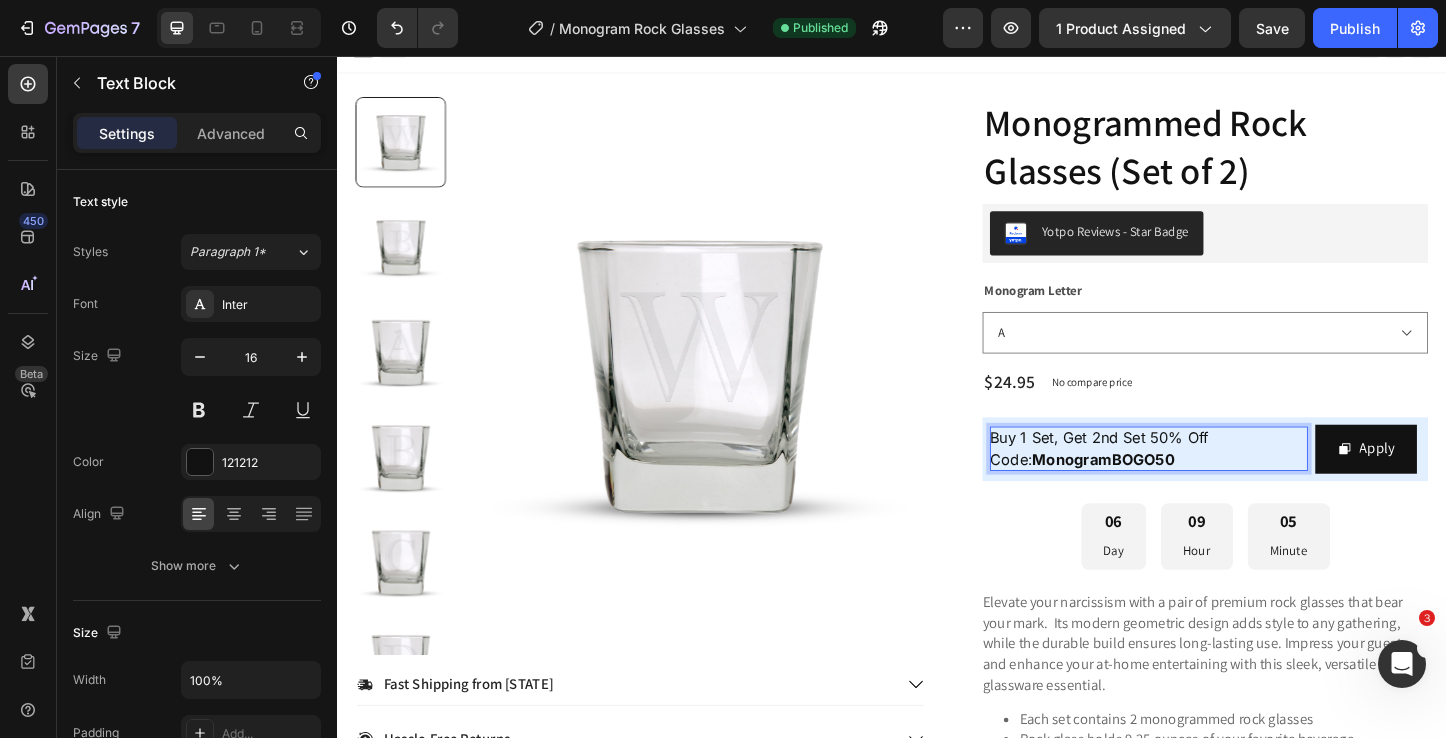 click on "Buy 1 Set, Get 2nd Set 50% Off" at bounding box center [1215, 469] 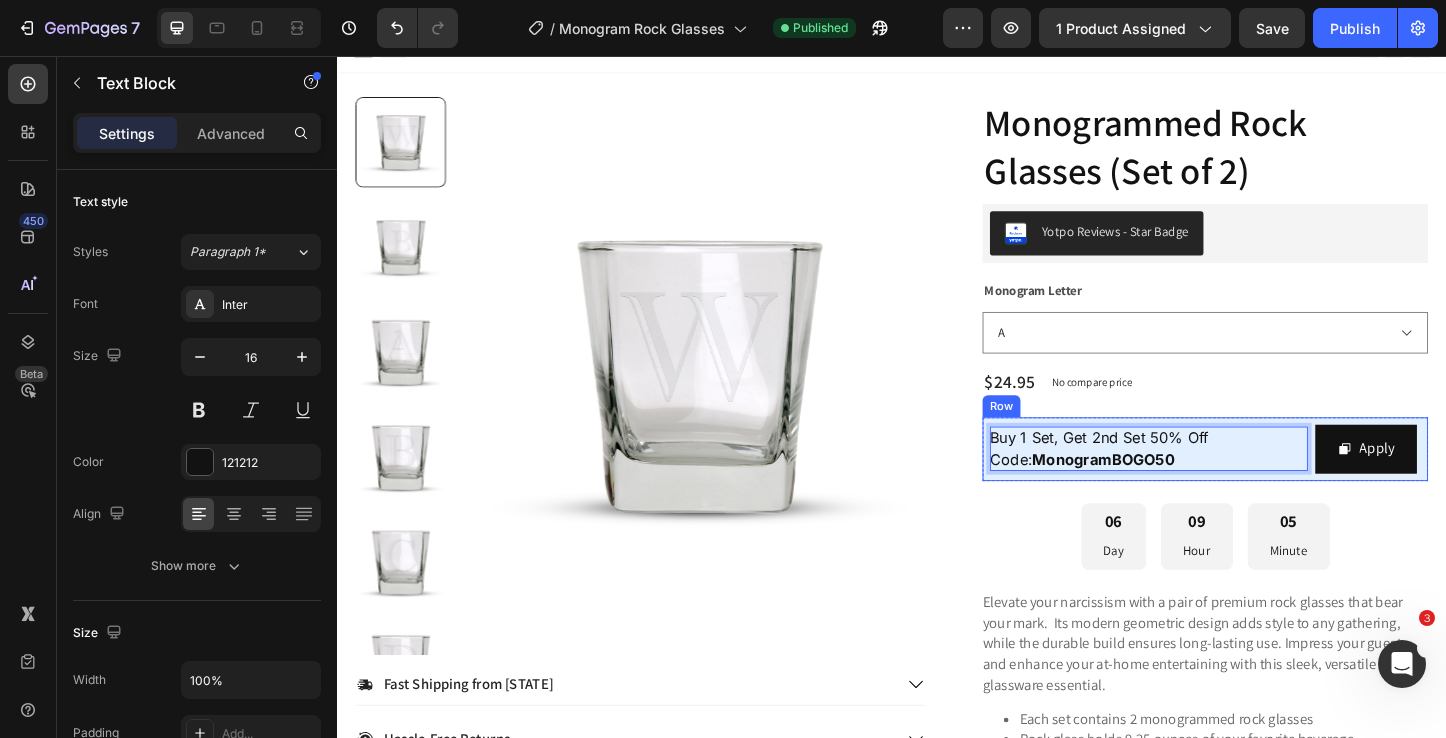 click on "Buy 1 Set, Get 2nd Set 50% Off Code:  MonogramBOGO50 Text Block   0 Apply Copy Coupon Code Row" at bounding box center (1276, 481) 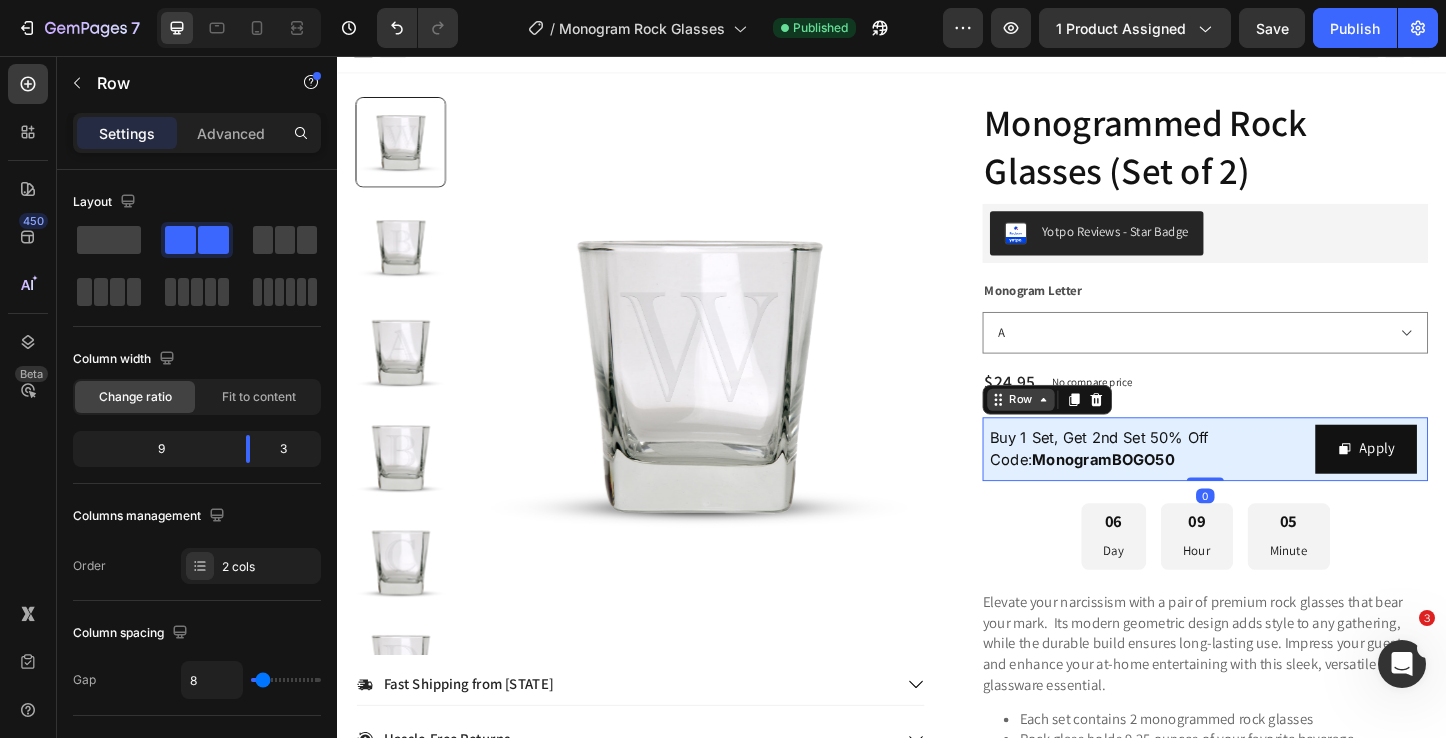 click on "Row" at bounding box center (1076, 428) 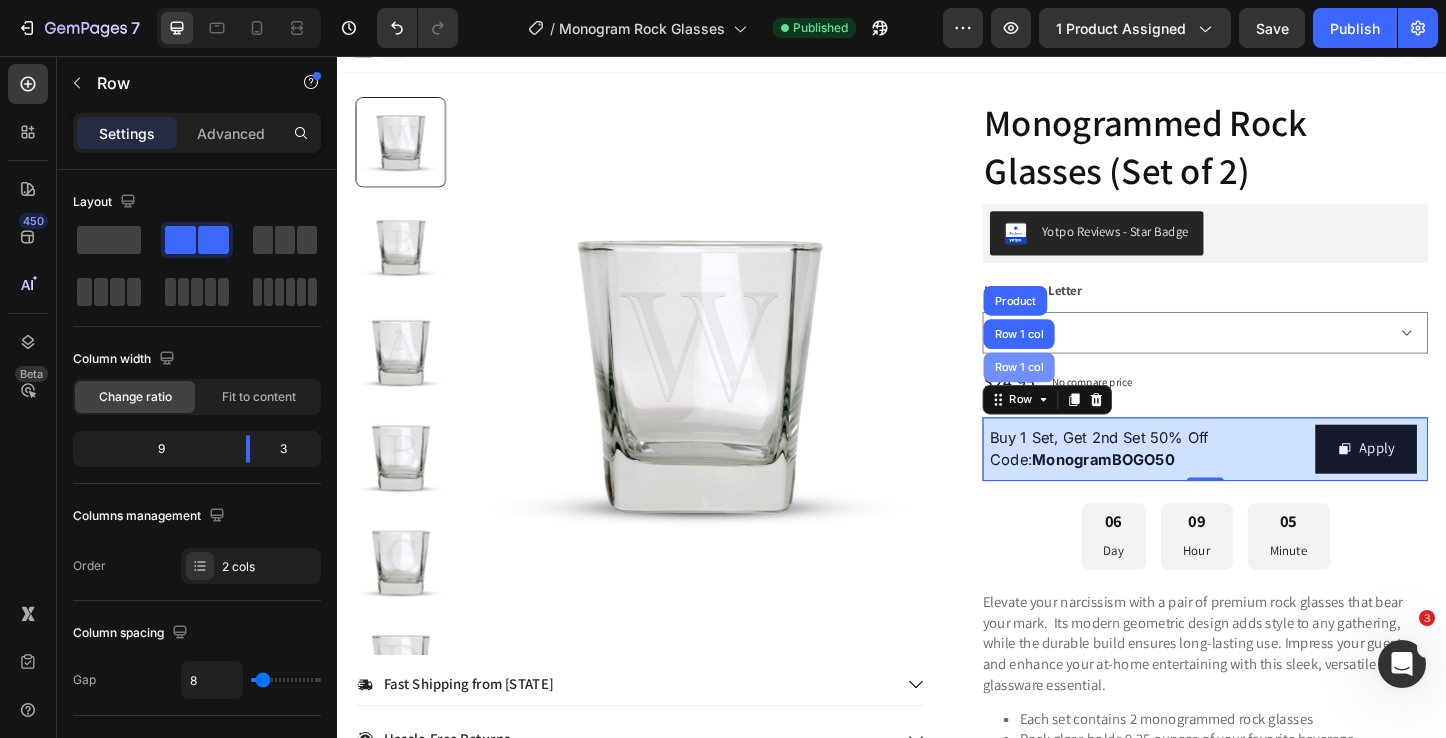 click on "Row 1 col" at bounding box center [1074, 393] 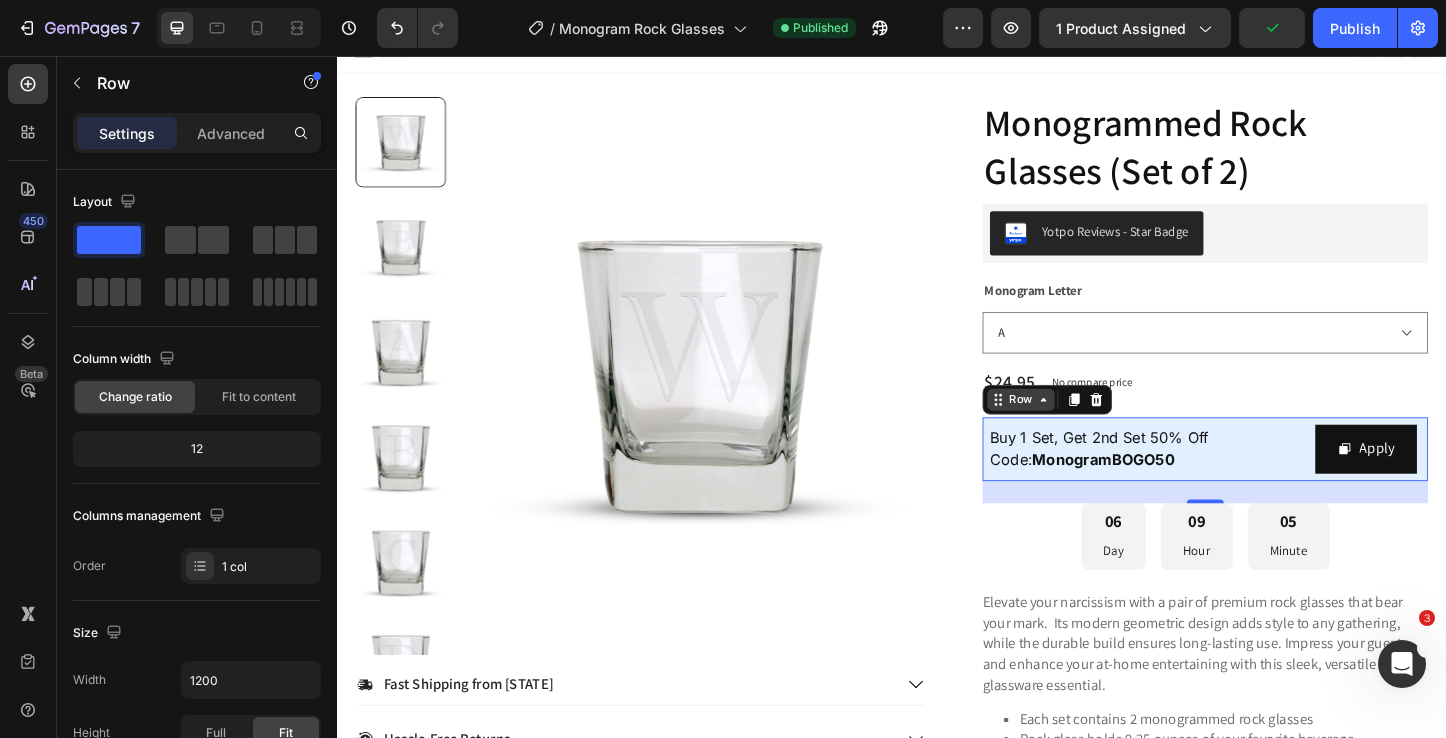 click on "Row" at bounding box center [1076, 428] 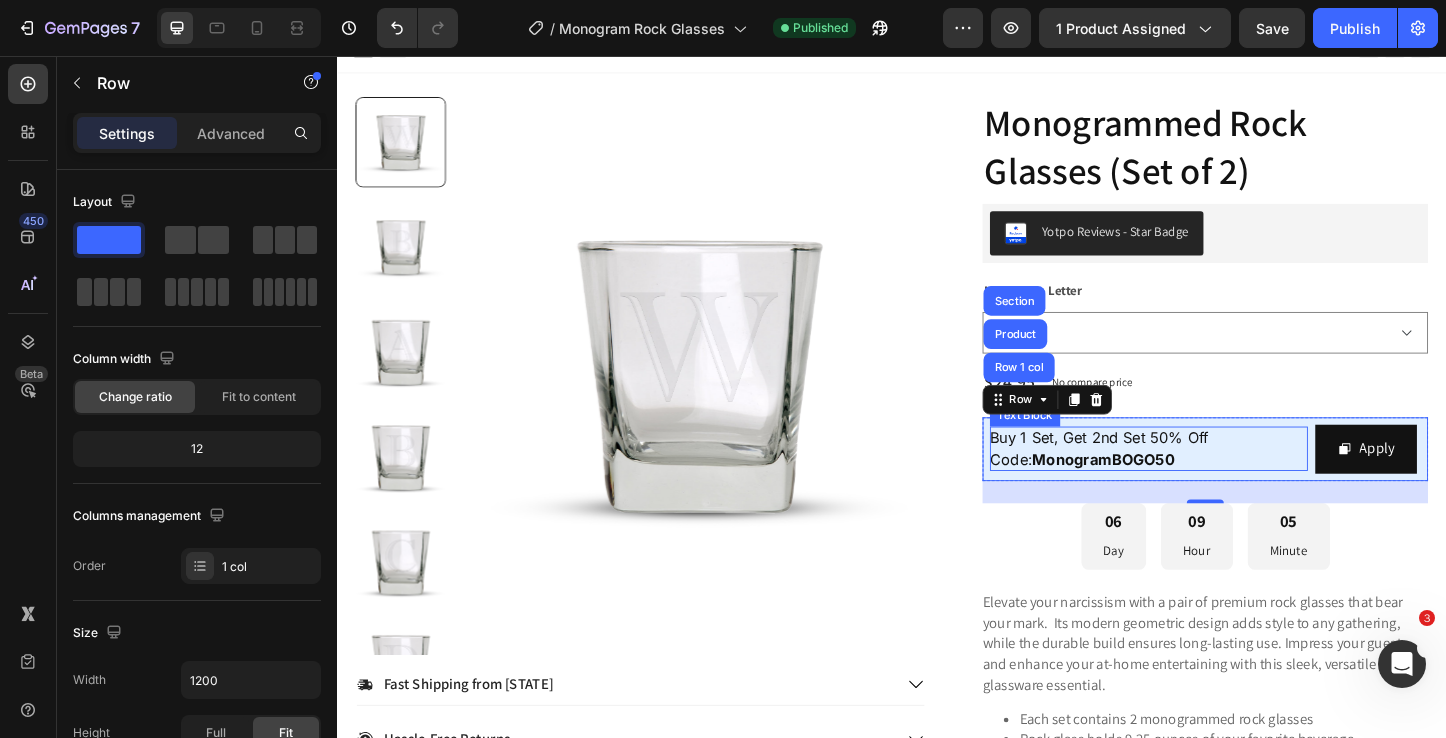 click on "MonogramBOGO50" at bounding box center [1166, 493] 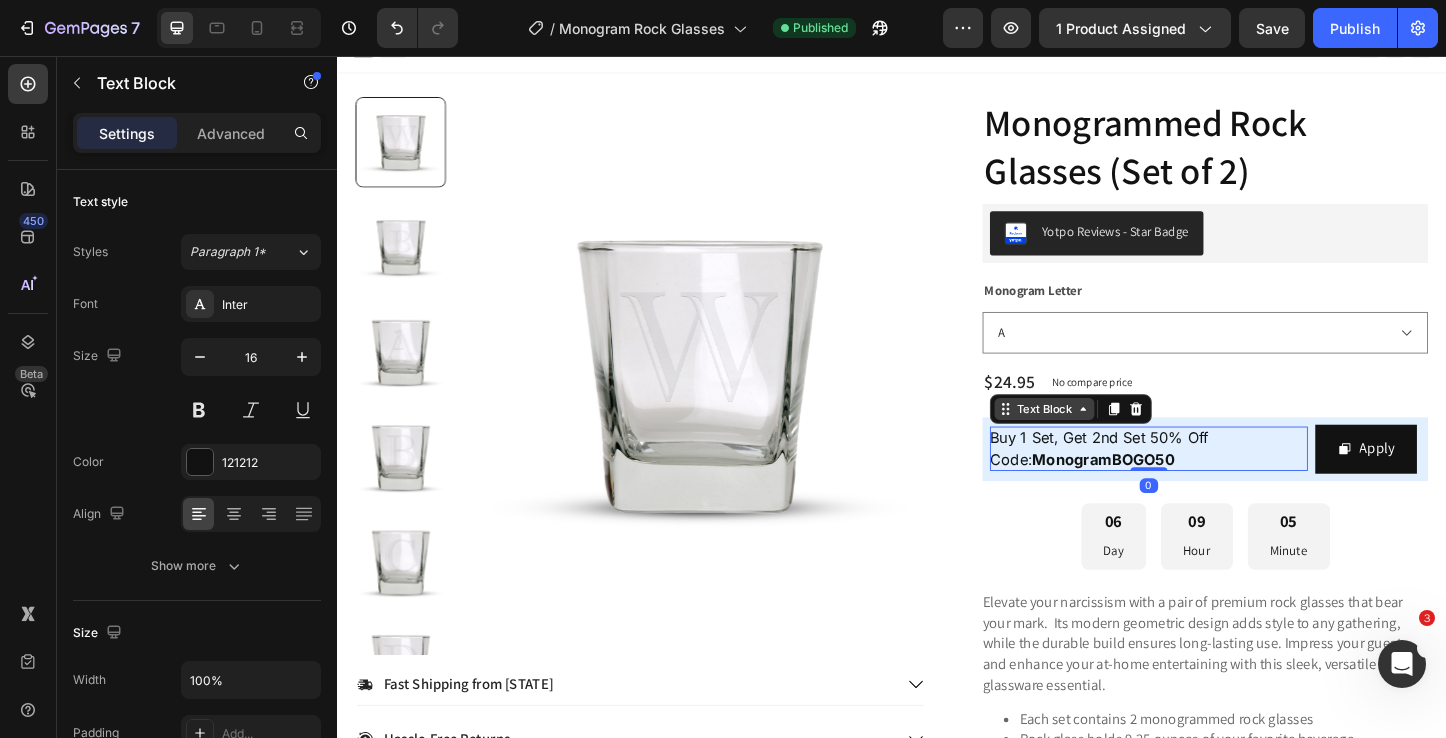 click on "Text Block" at bounding box center [1102, 438] 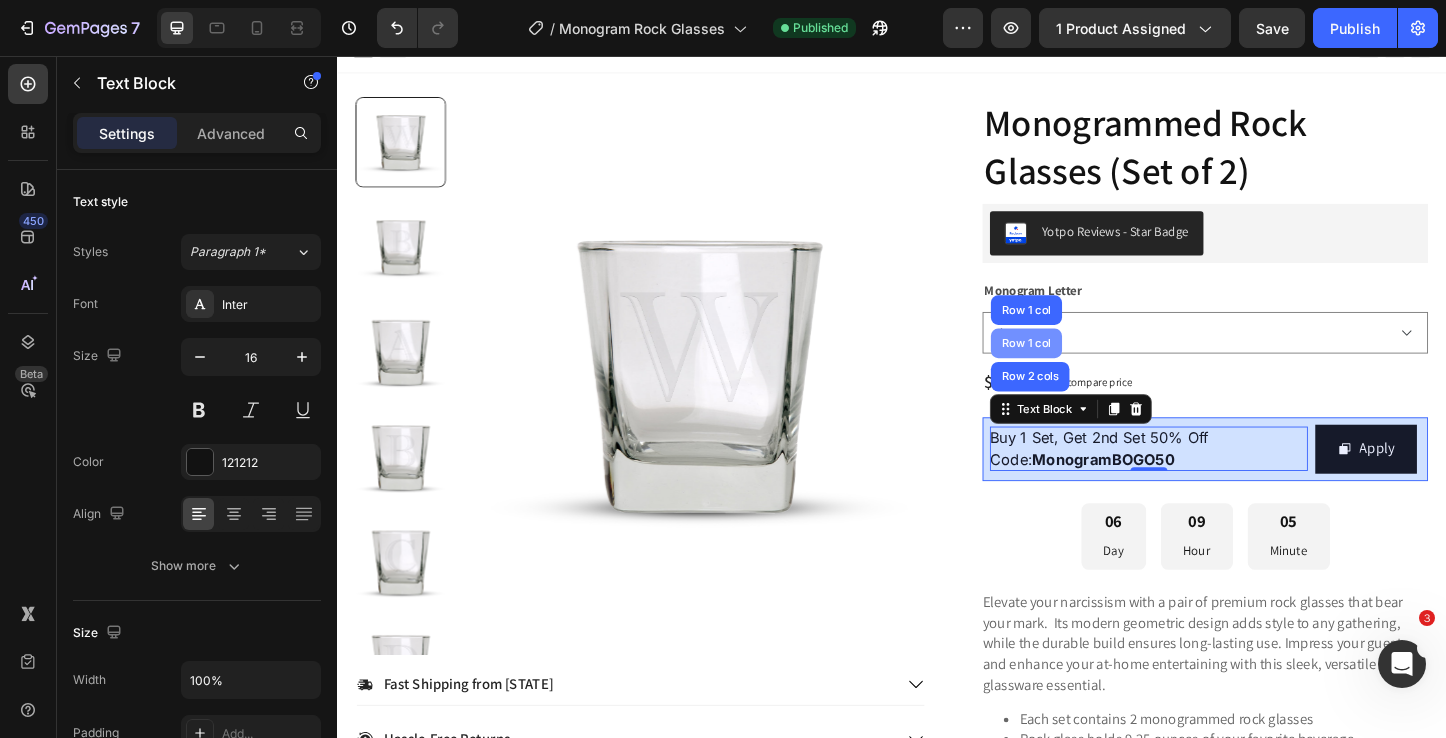 click on "Row 1 col" at bounding box center (1082, 367) 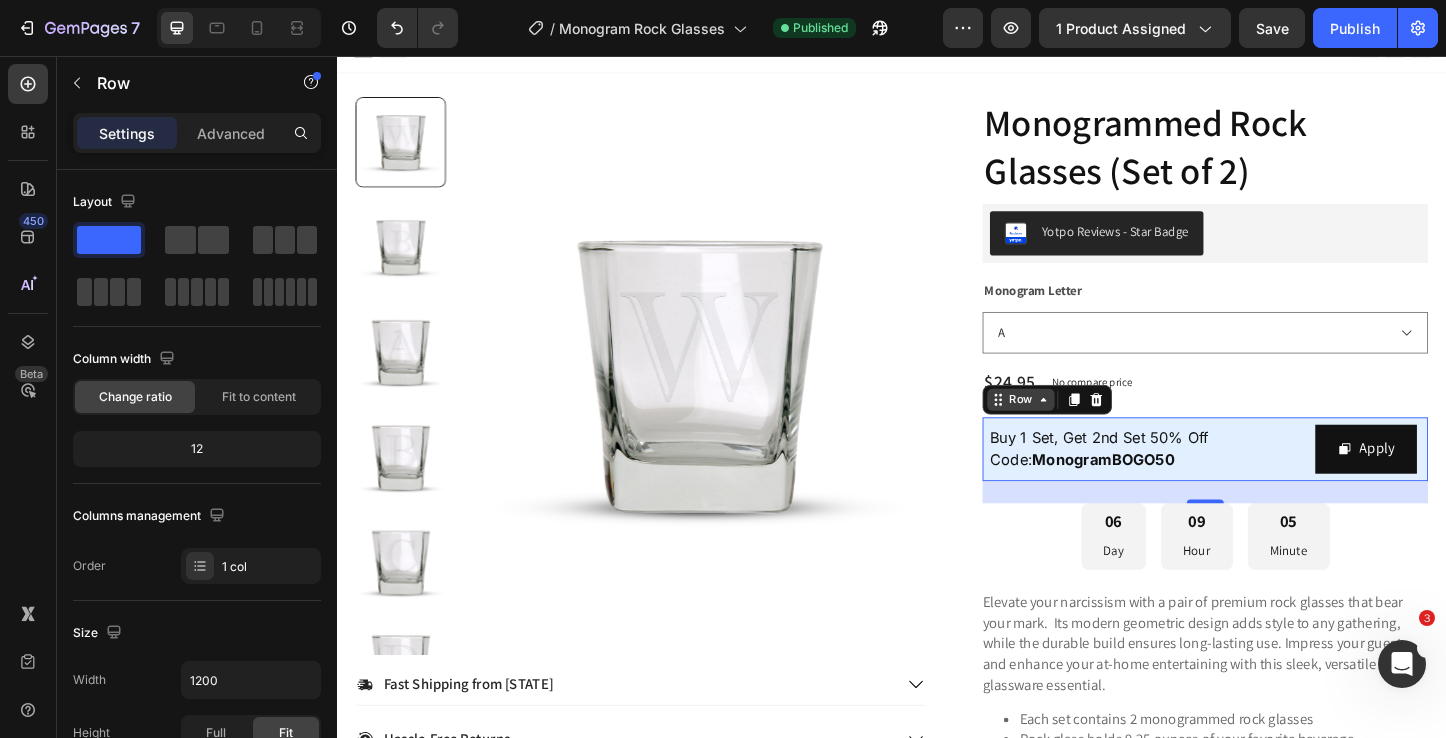 click 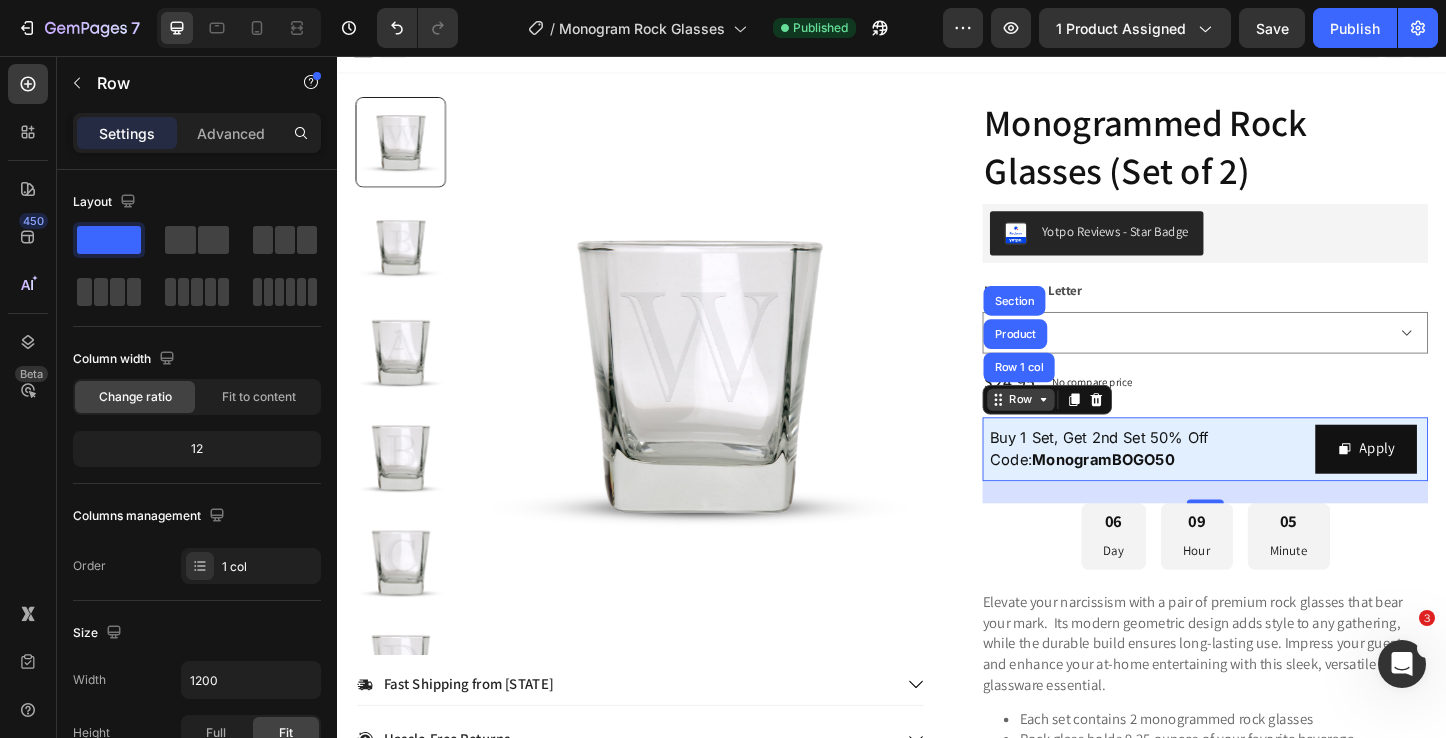 click on "Row" at bounding box center (1076, 428) 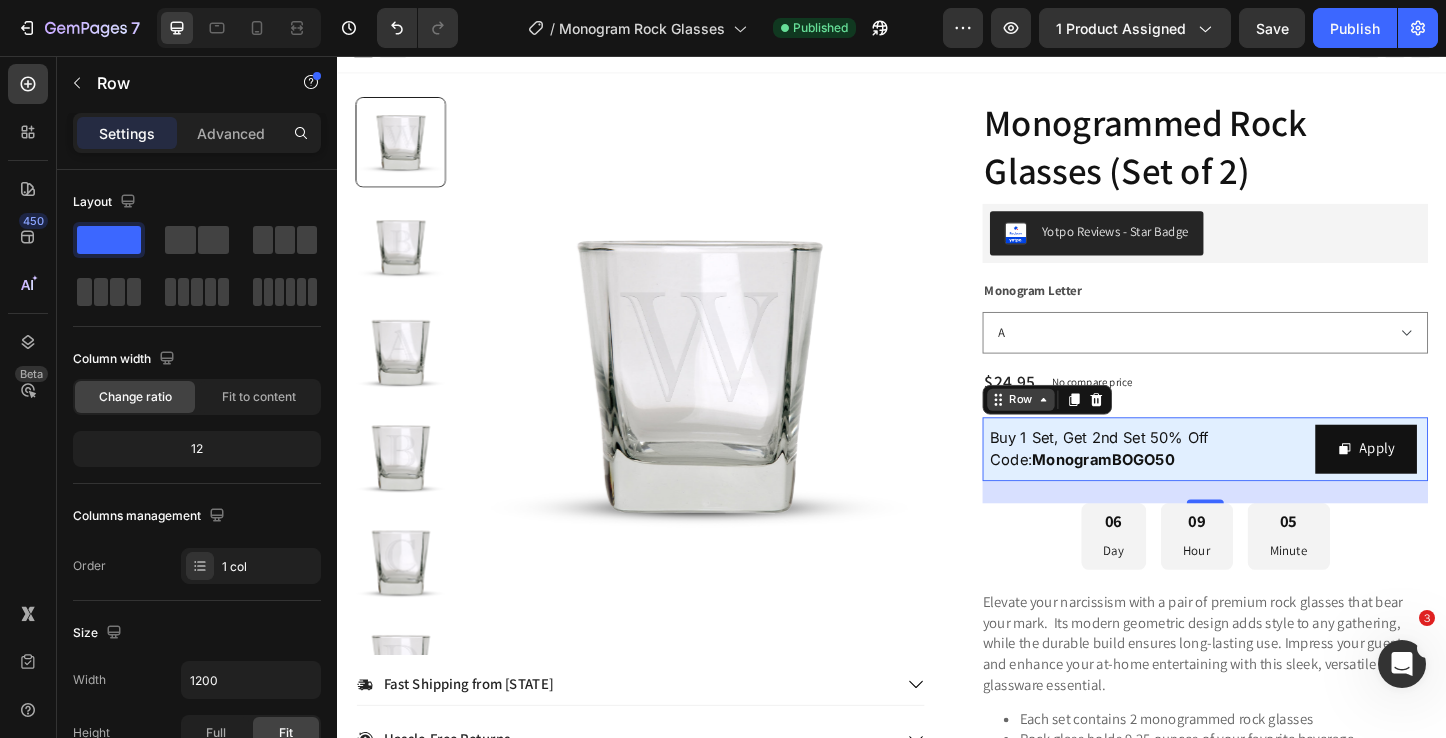 click on "Row" at bounding box center (1076, 428) 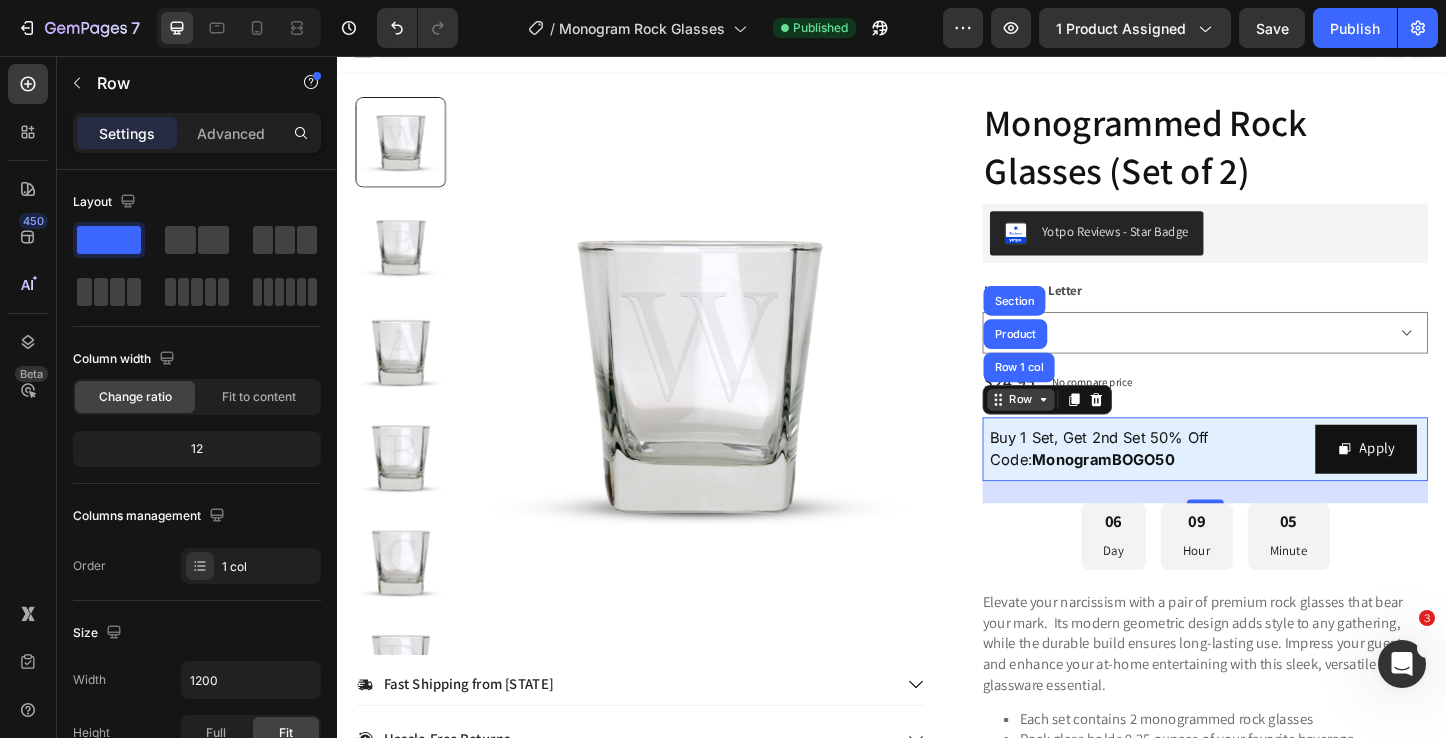click 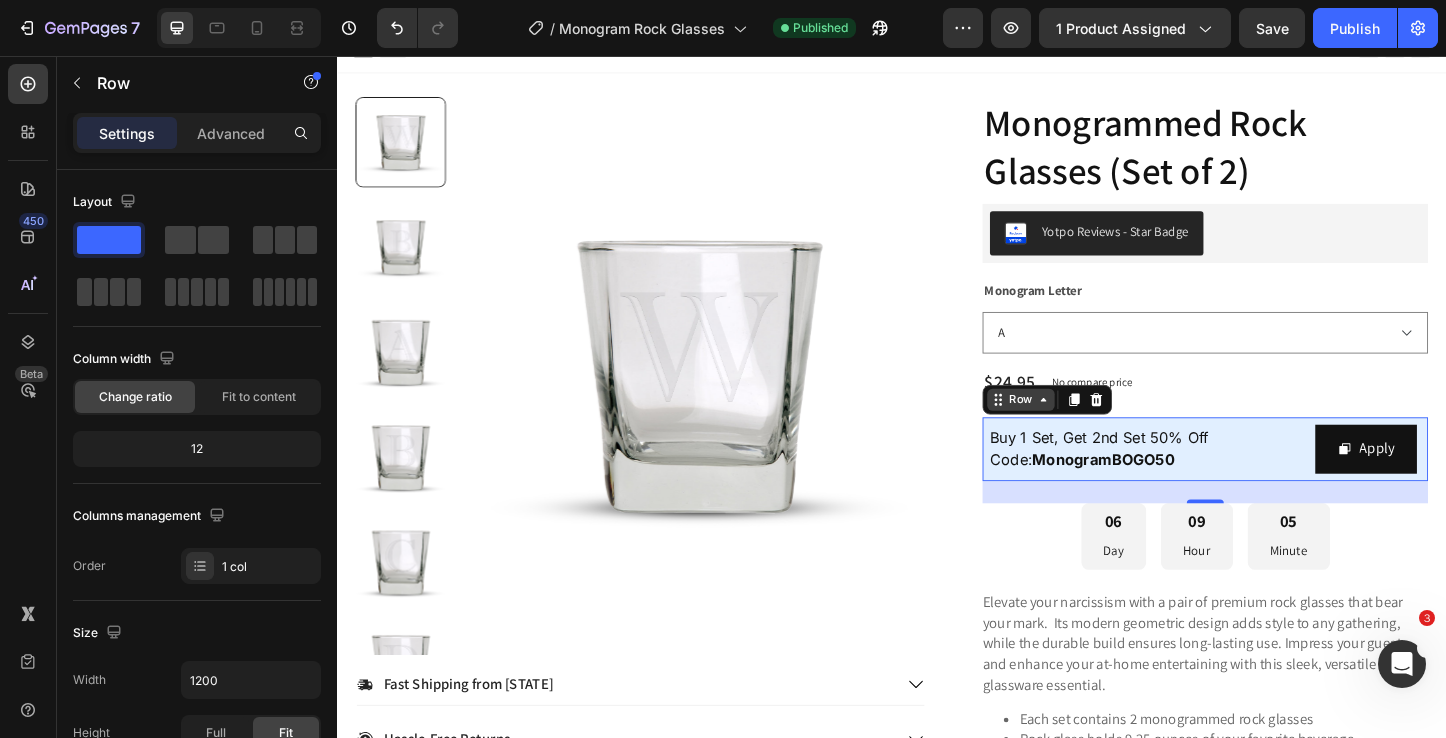 click 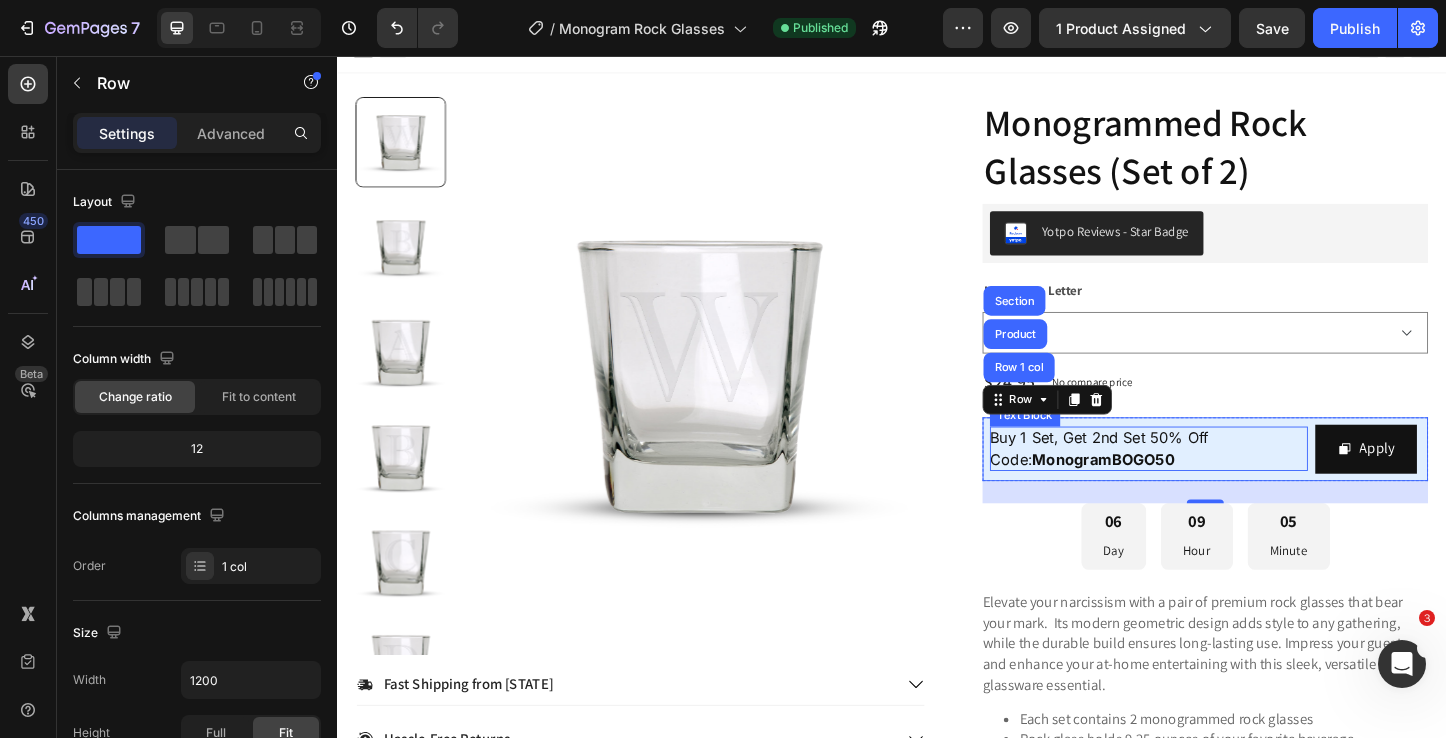 click on "Buy 1 Set, Get 2nd Set 50% Off" at bounding box center (1161, 469) 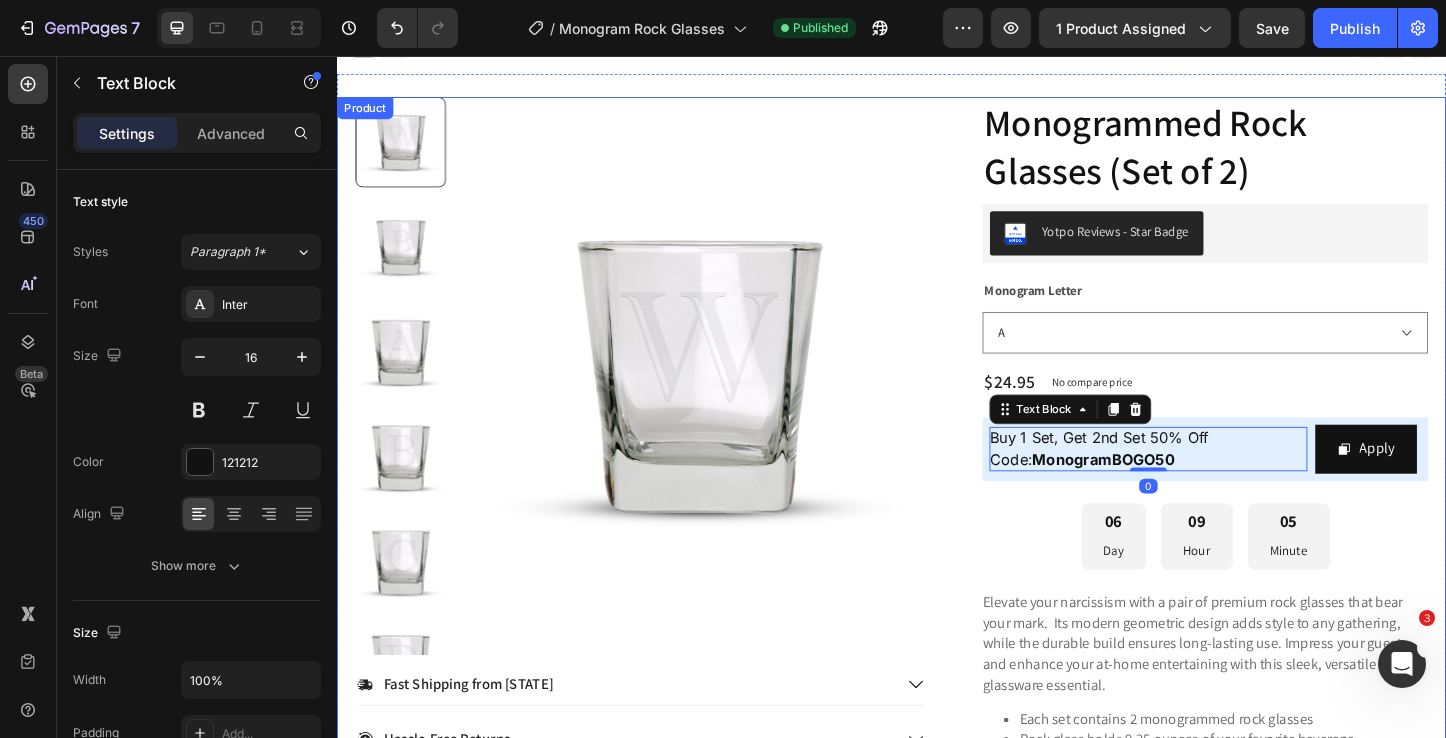 click on "Product Images
Fast Shipping from [STATE]
Hassle-Free Returns Accordion Monogrammed Rock Glasses (Set of 2) Product Title Yotpo Reviews - Star Badge Yotpo Reviews Monogram Letter   A B C D E F G H I J K L M N O P Q R S T U V Y Z Product Variants & Swatches $24.95 Product Price Product Price No compare price Product Price Row Buy 1 Set, Get 2nd Set 50% Off Code:  MonogramBOGO50 Text Block   0 Apply Copy Coupon Code Row Row 06 Day 09 Hour 05 Minute Countdown Timer Elevate your narcissism with a pair of premium rock glasses that bear your mark.  Its modern geometric design adds style to any gathering, while the durable build ensures long-lasting use. Impress your guests and enhance your at-home entertaining with this sleek, versatile glassware essential.
Each set contains 2 monogrammed rock glasses
Rock glass holds 9.25 ounces of your favorite beverage
Dishwasher safe
Made in the USA
Product Description Globo Product Options, Variant Quantity Text Block" at bounding box center (937, 631) 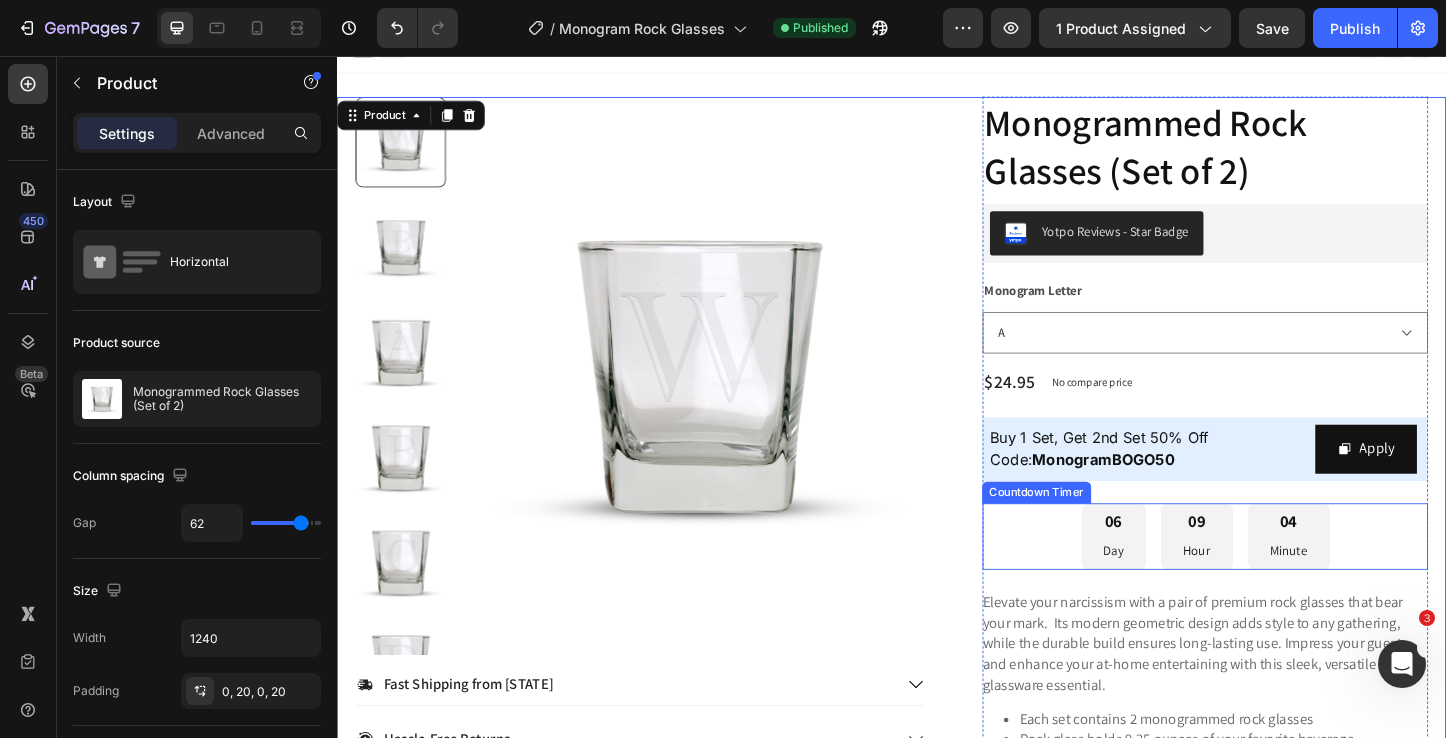 click on "06 Day 09 Hour 04 Minute" at bounding box center (1276, 576) 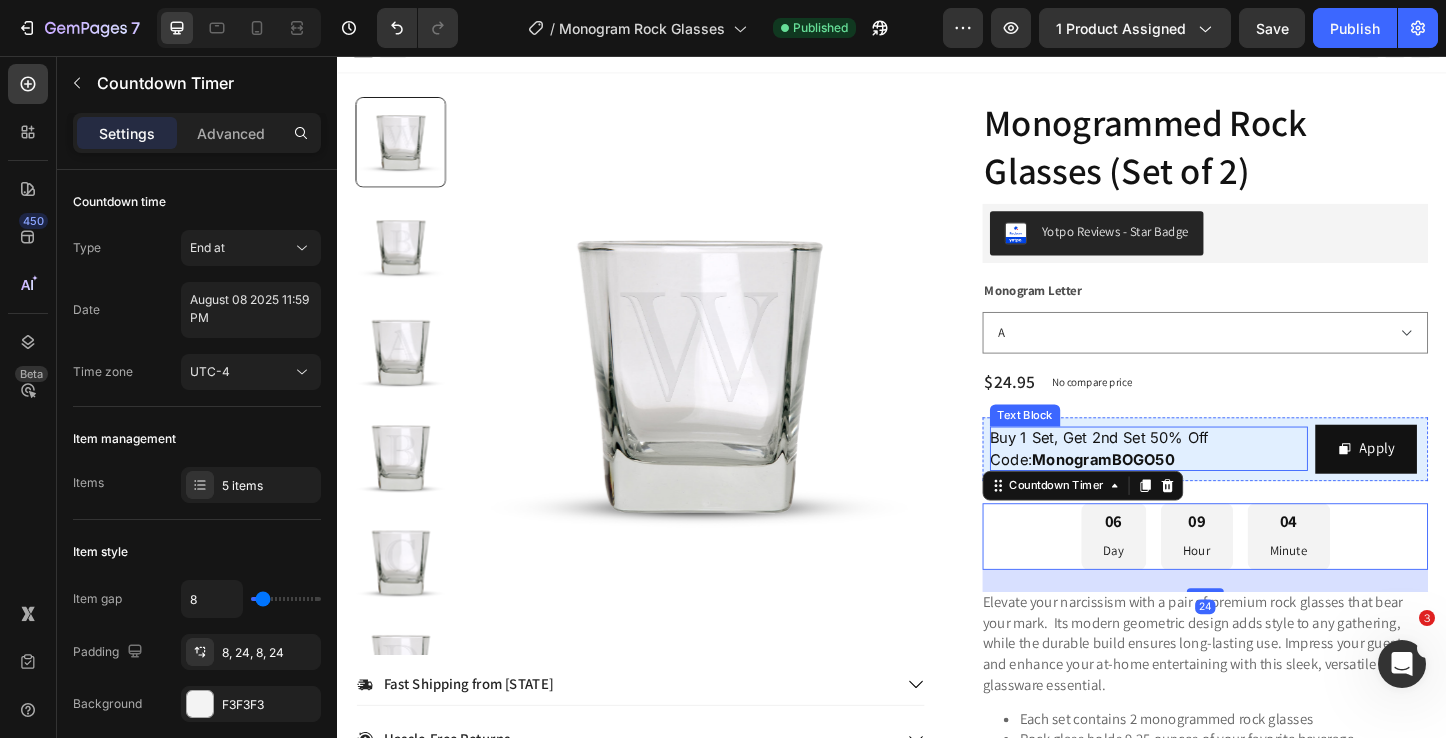 click on "Code:  MonogramBOGO50" at bounding box center (1215, 493) 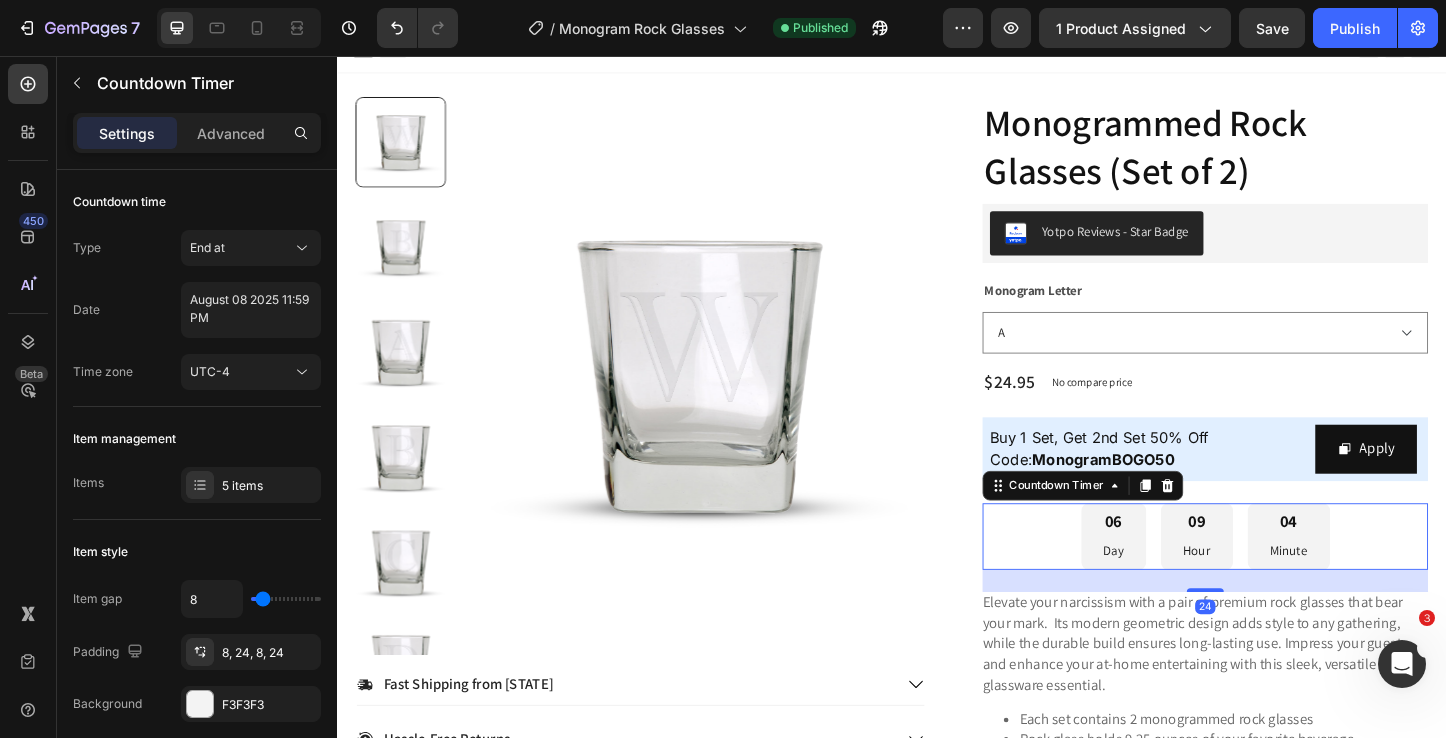 click on "06 Day 09 Hour 04 Minute" at bounding box center (1276, 576) 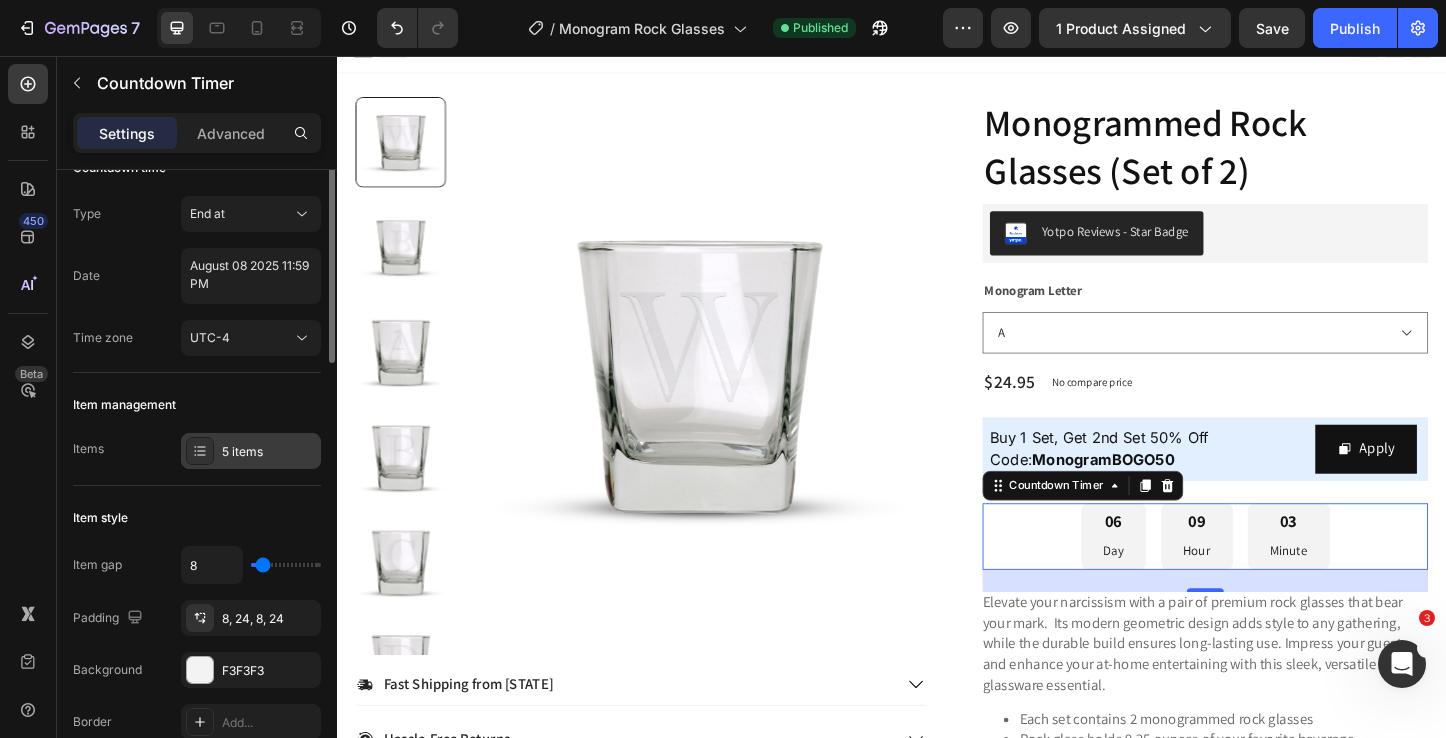 scroll, scrollTop: 0, scrollLeft: 0, axis: both 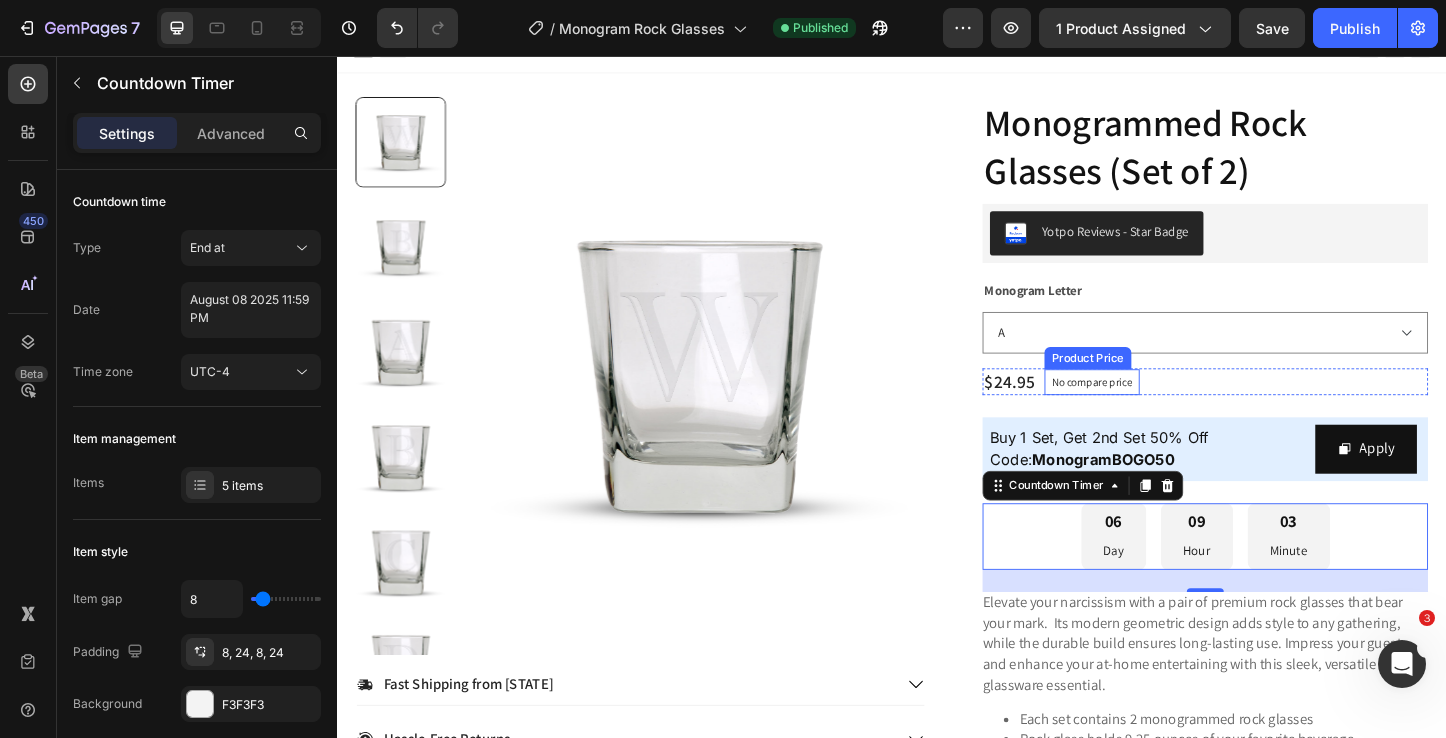 click on "No compare price" at bounding box center [1153, 409] 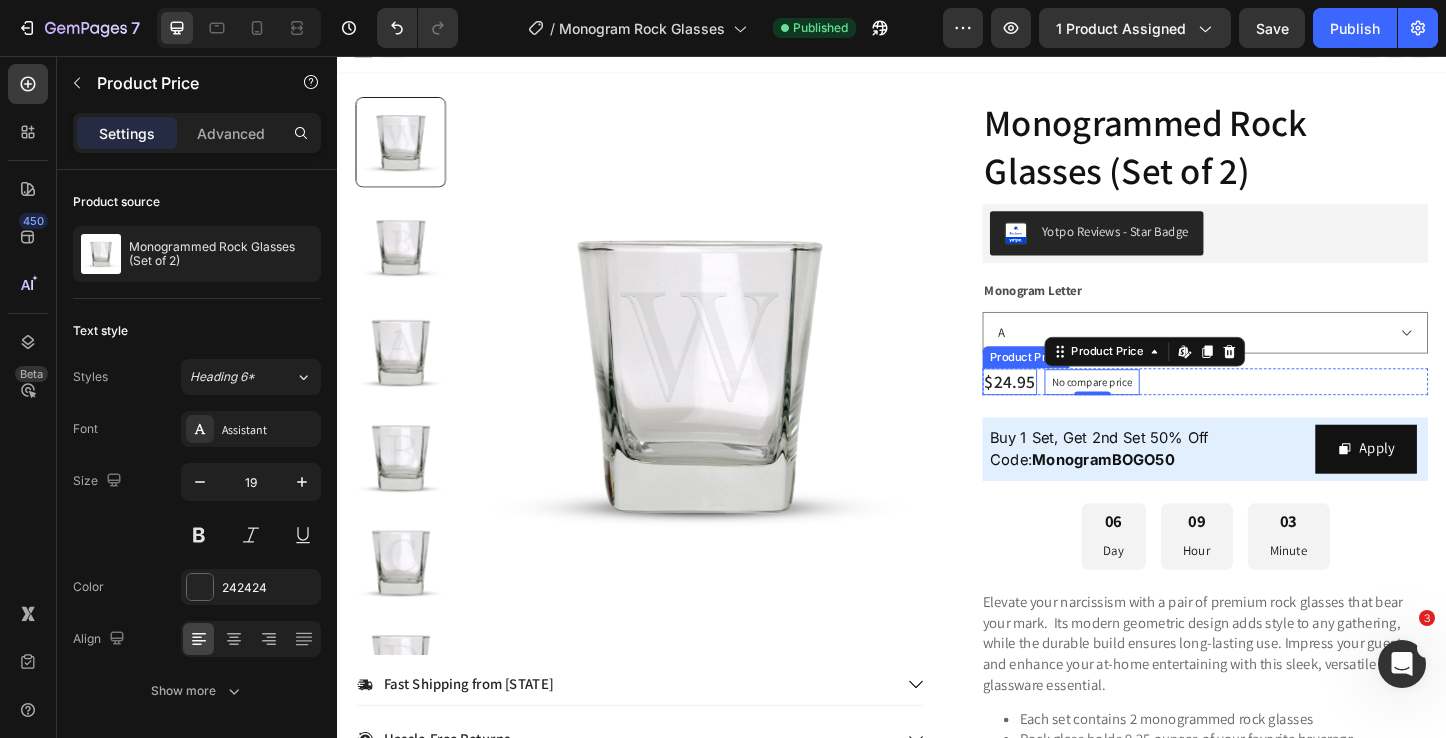 click on "$24.95" at bounding box center (1064, 408) 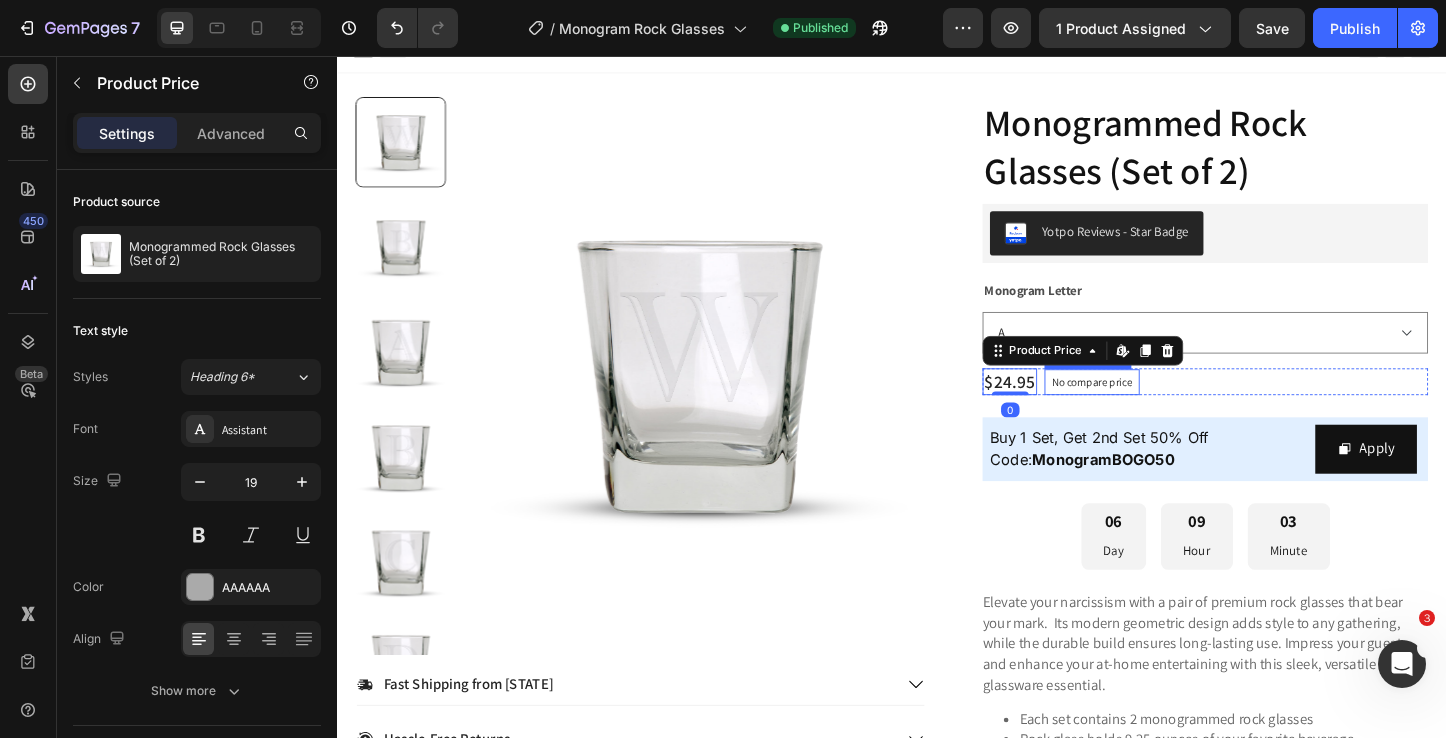 click on "No compare price" at bounding box center [1153, 409] 